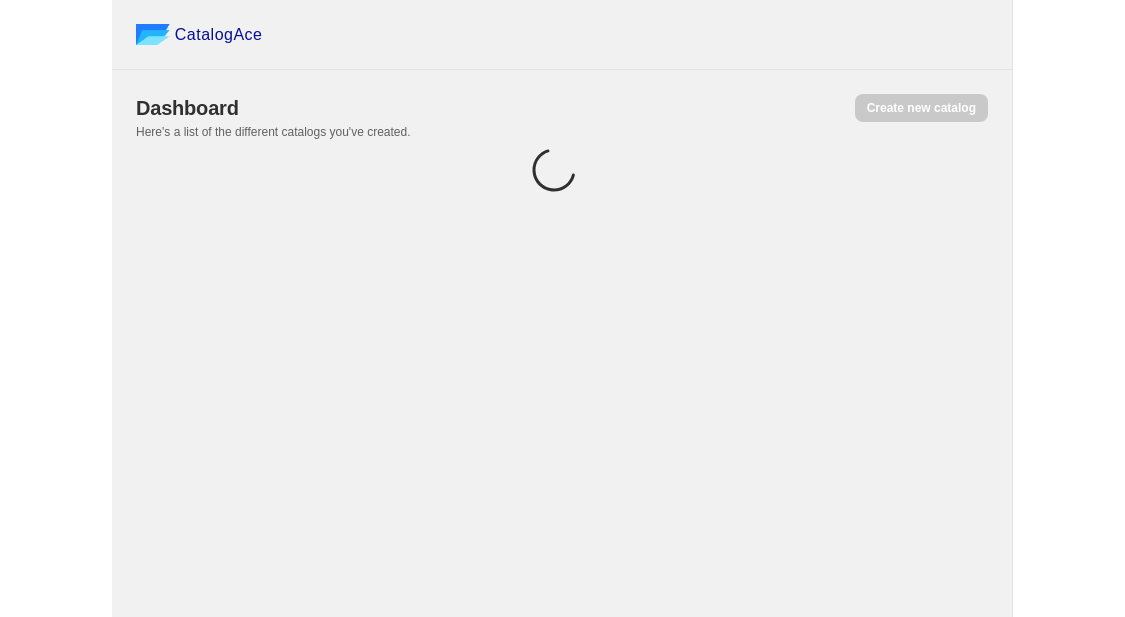 scroll, scrollTop: 0, scrollLeft: 0, axis: both 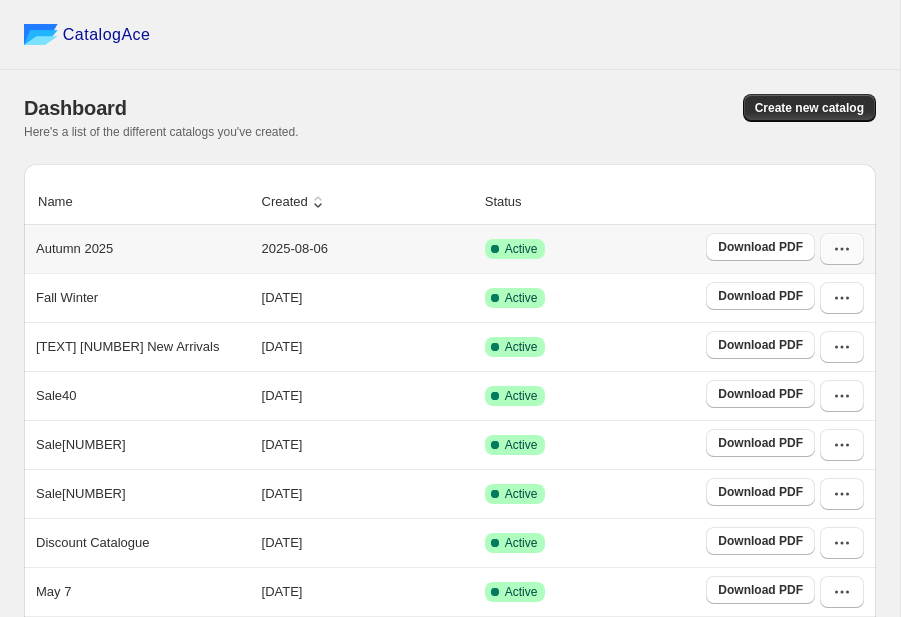 click 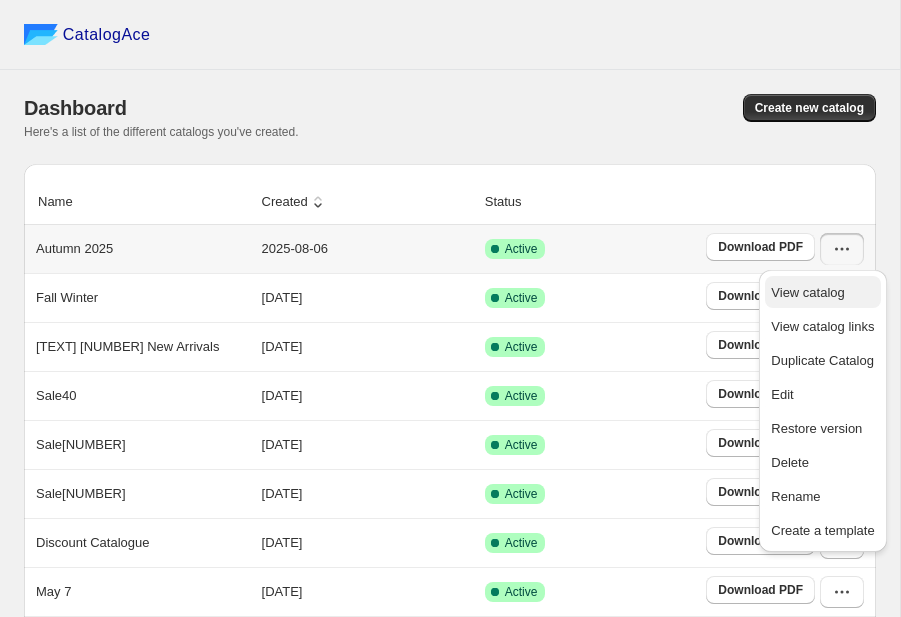 click on "View catalog" at bounding box center (807, 292) 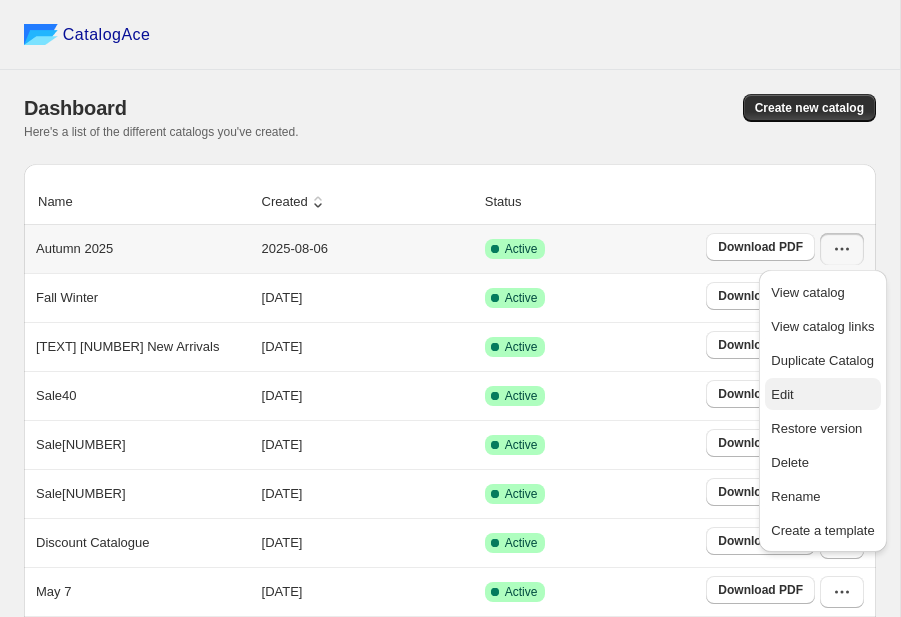 click on "Edit" at bounding box center [822, 395] 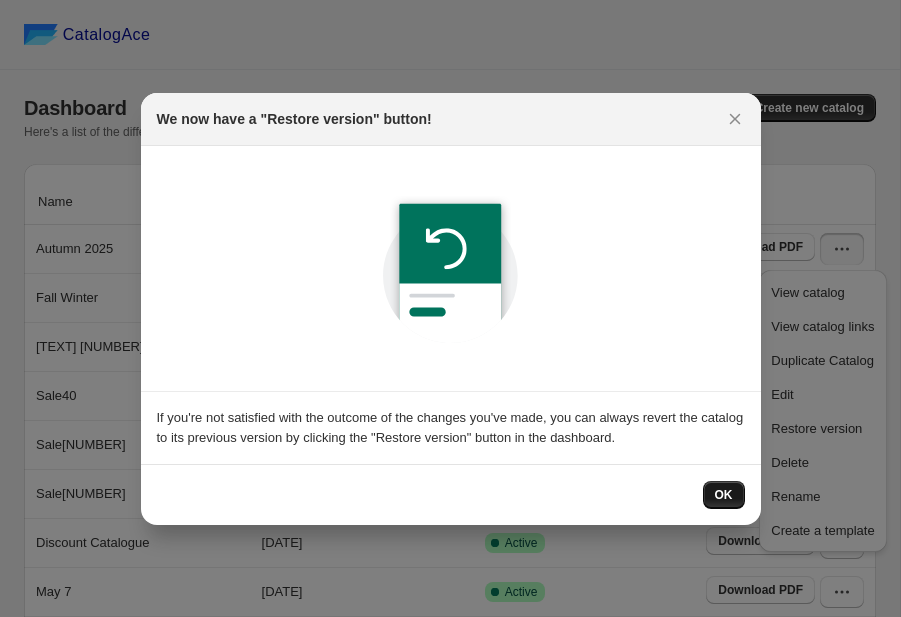 click on "OK" at bounding box center [724, 495] 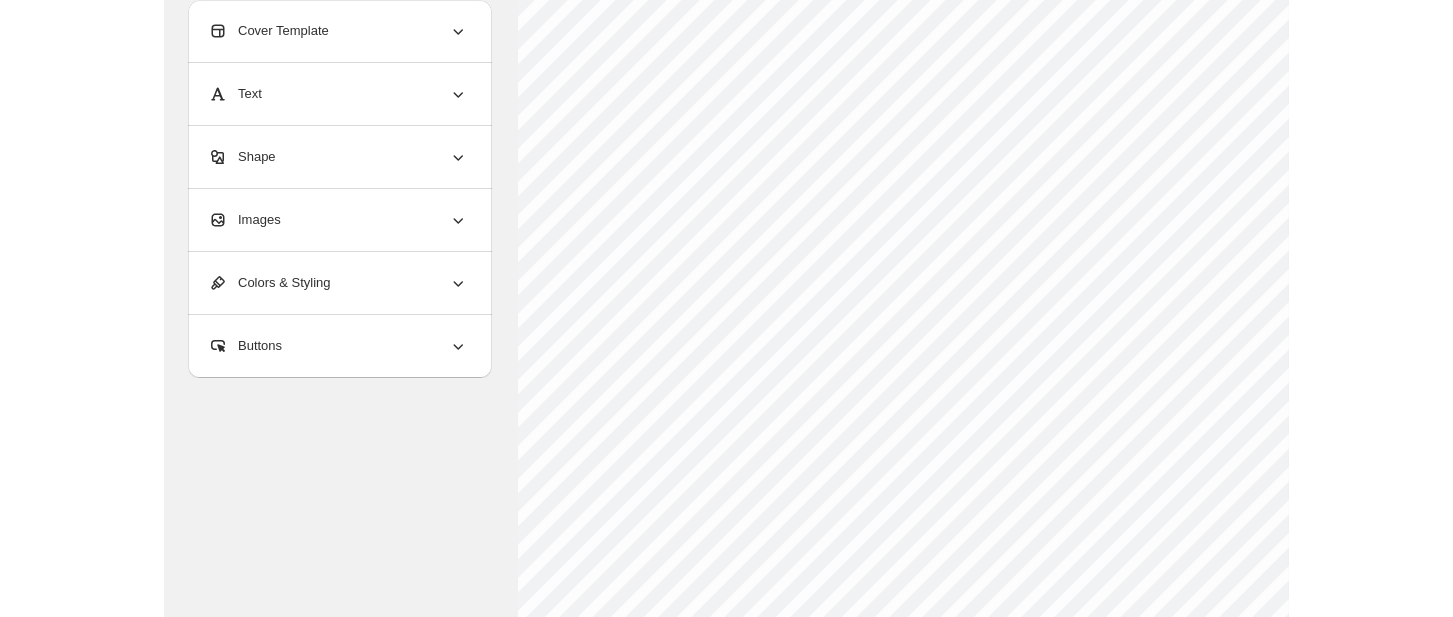 scroll, scrollTop: 599, scrollLeft: 0, axis: vertical 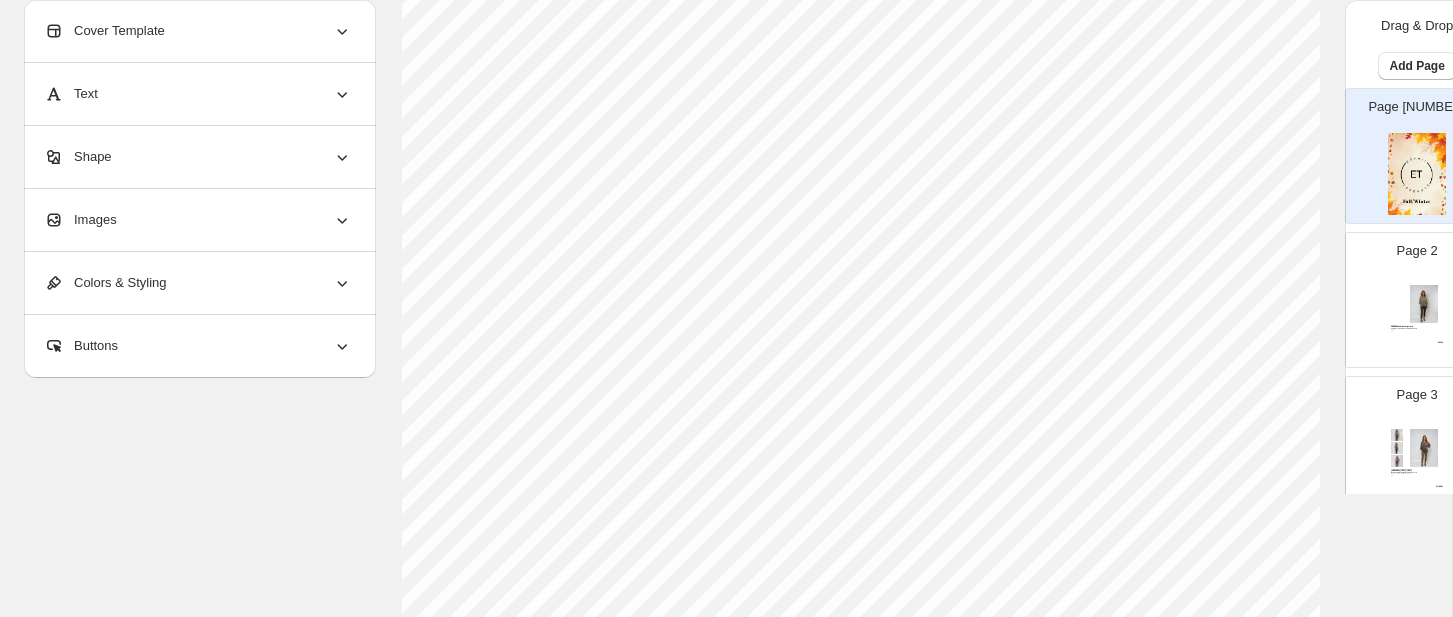 click on "Page [NUMBER] [NUMBER] [TEXT] [TEXT] [PERCENT]% Viscose, [PERCENT]% Nylon, [PERCENT]% Élasthanne [TEXT], [TEXT] [TEXT] $ [PRICE]" at bounding box center [1409, 292] 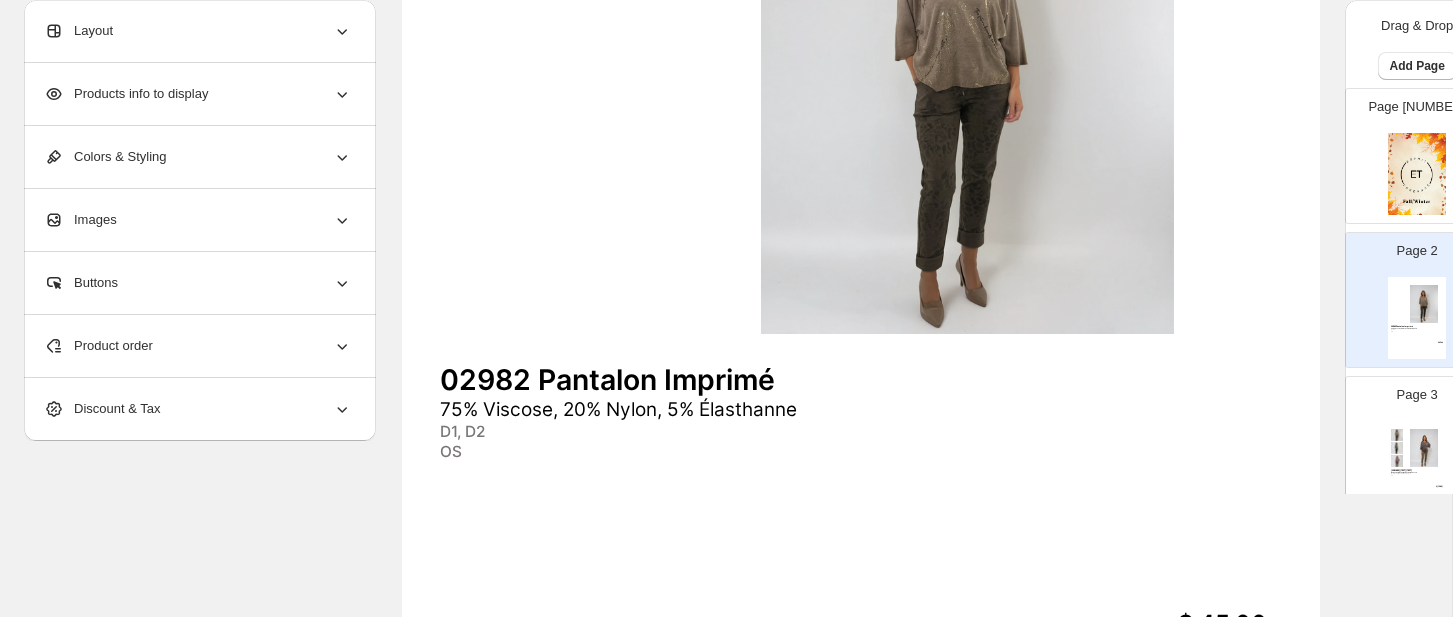 scroll, scrollTop: 365, scrollLeft: 0, axis: vertical 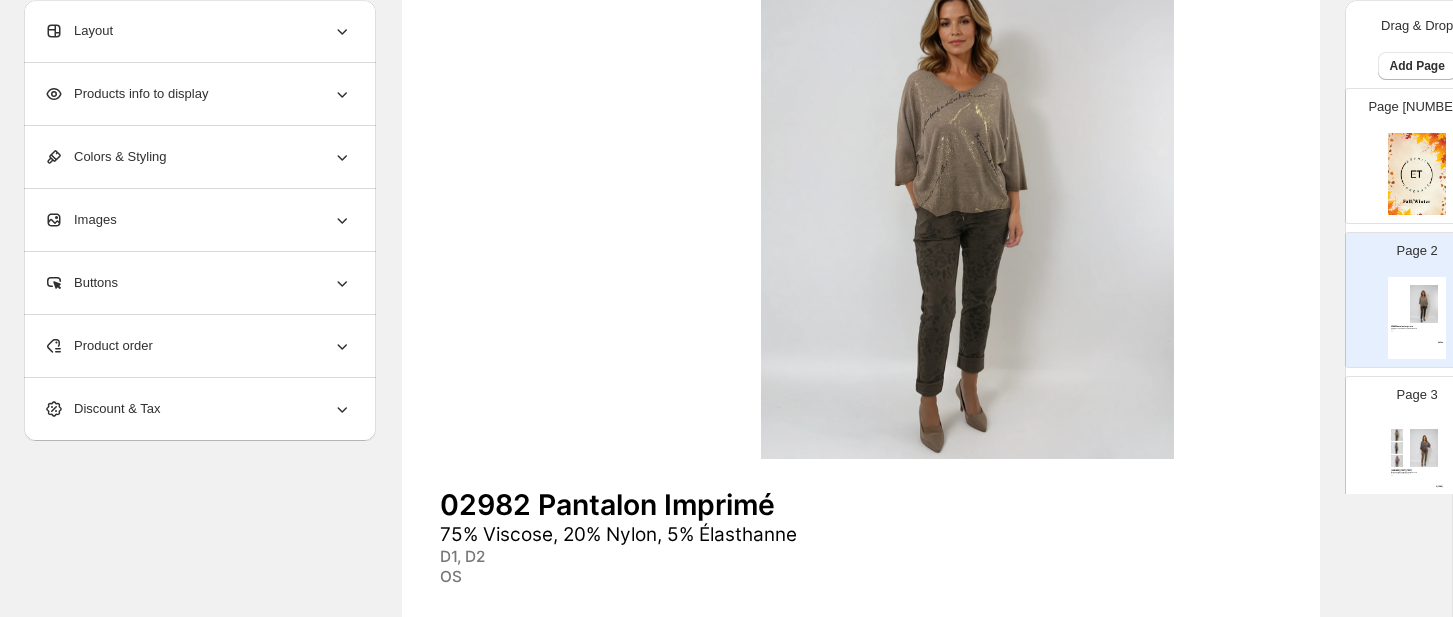 click on "Images" at bounding box center (198, 220) 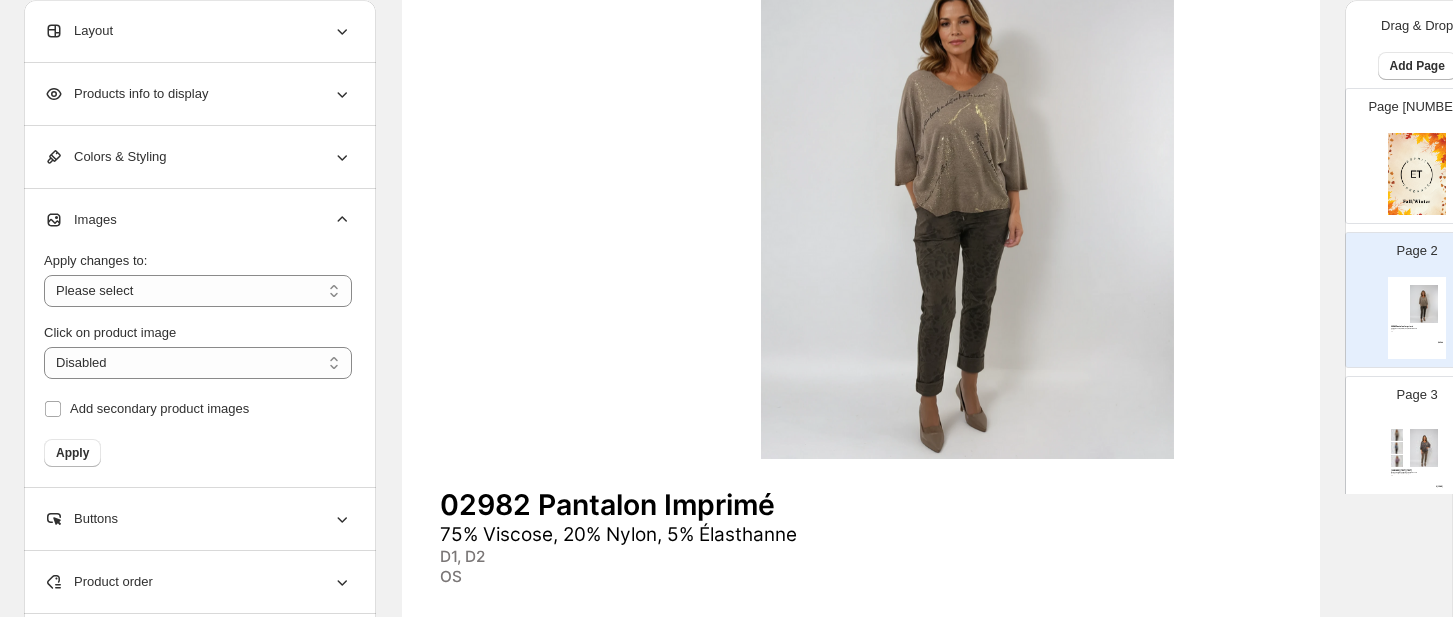 scroll, scrollTop: 426, scrollLeft: 0, axis: vertical 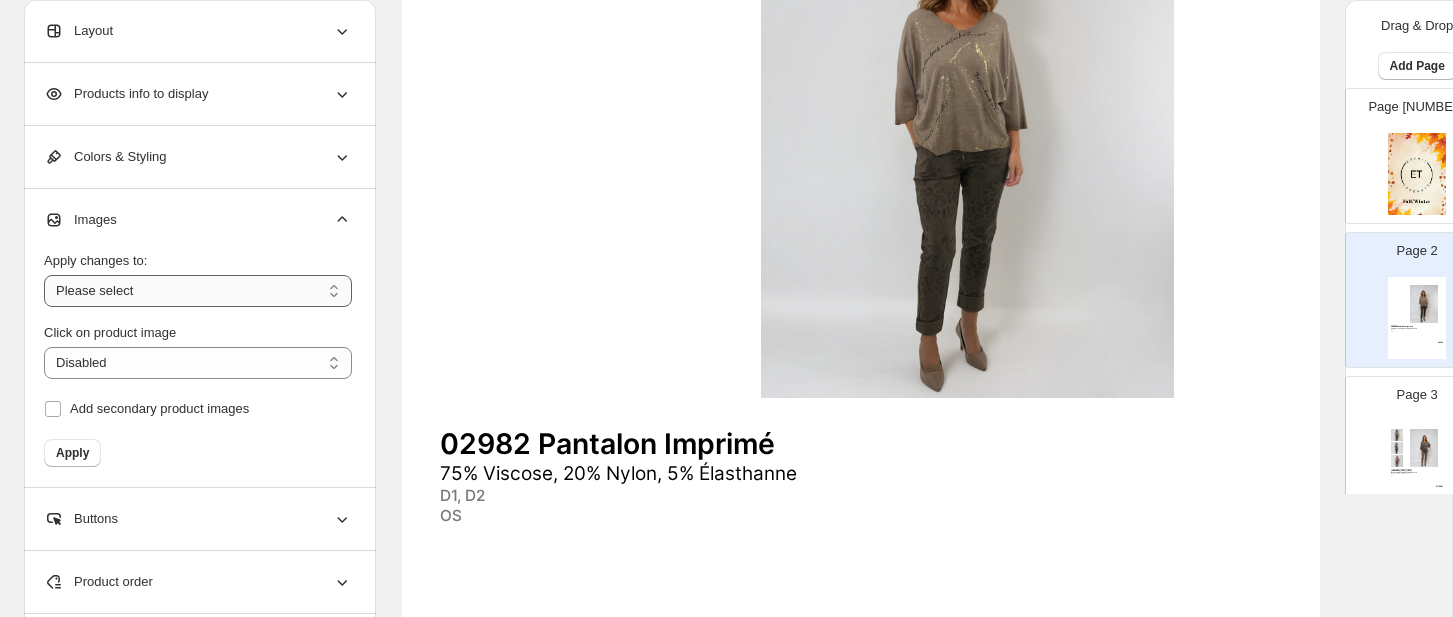 click on "**********" at bounding box center (198, 291) 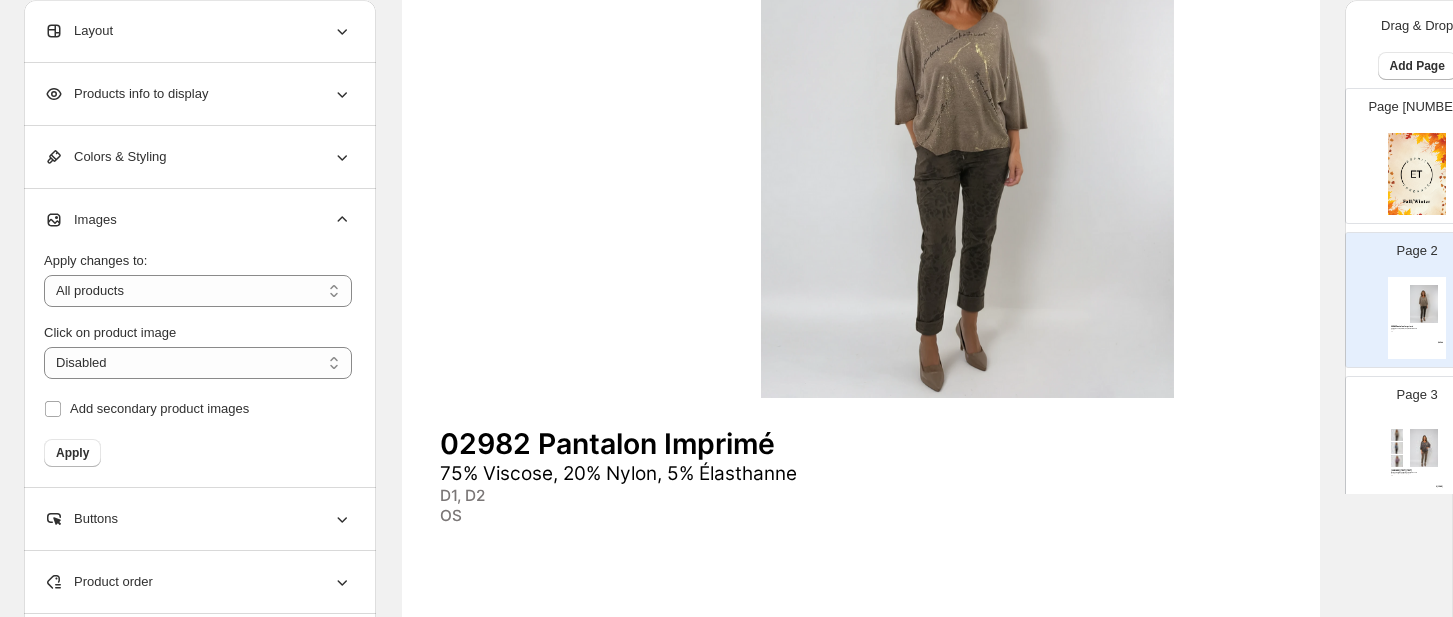 click at bounding box center [967, 121] 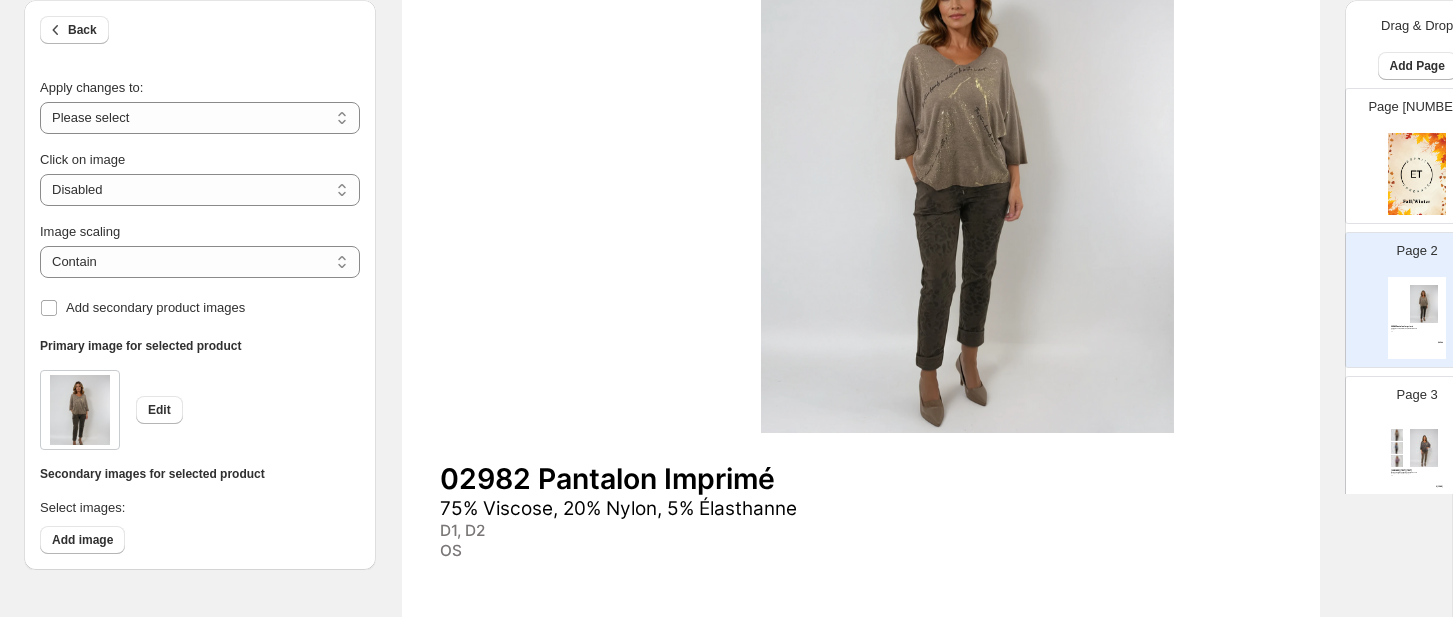 scroll, scrollTop: 418, scrollLeft: 0, axis: vertical 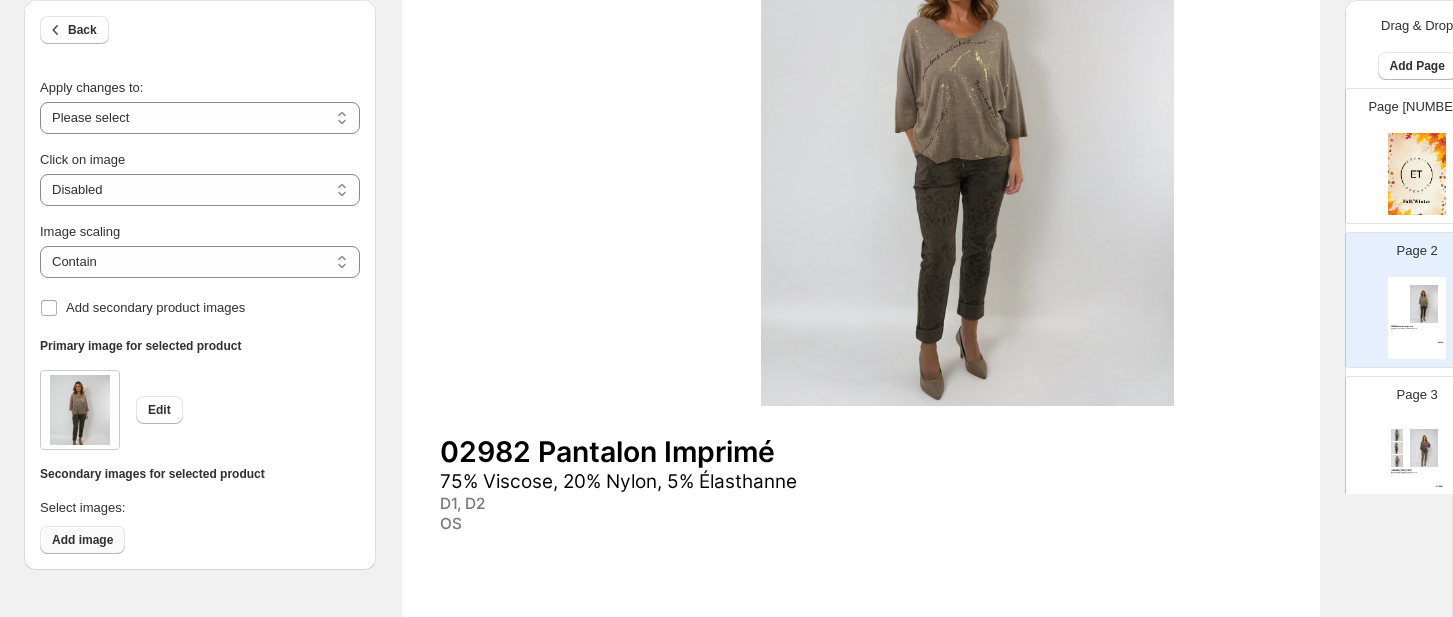 click on "Add image" at bounding box center (82, 540) 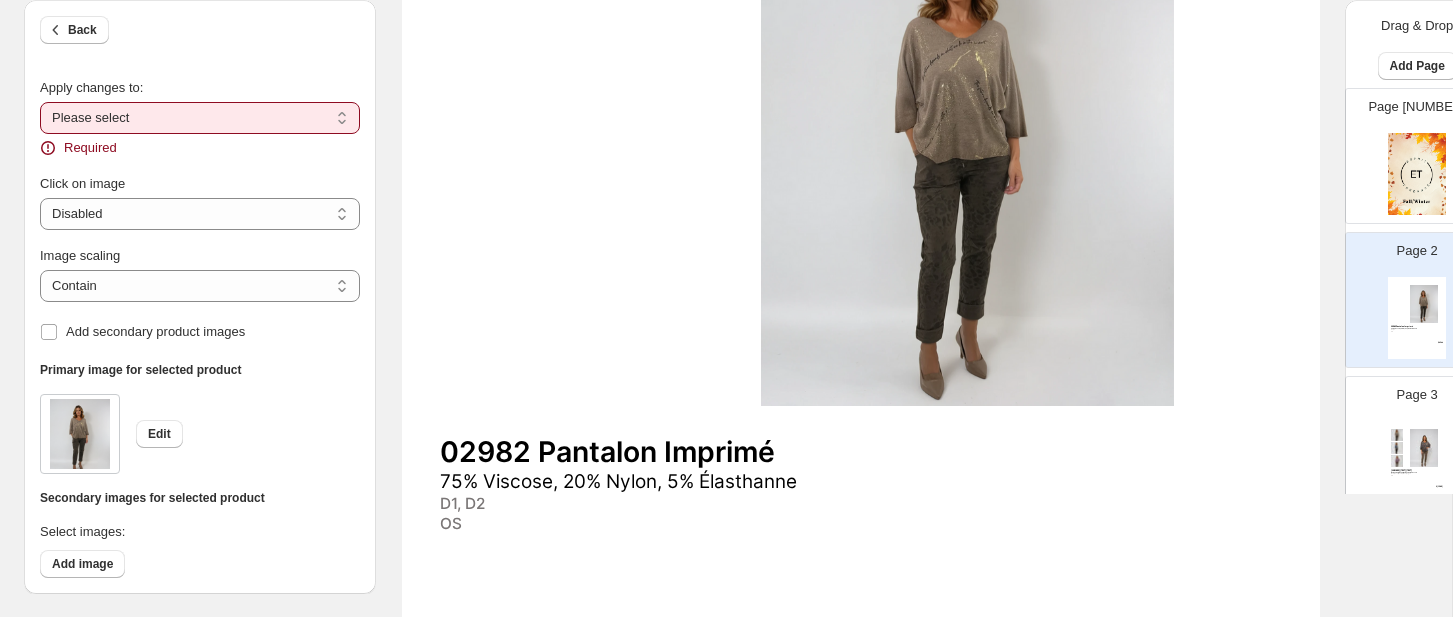 click on "**********" at bounding box center (200, 118) 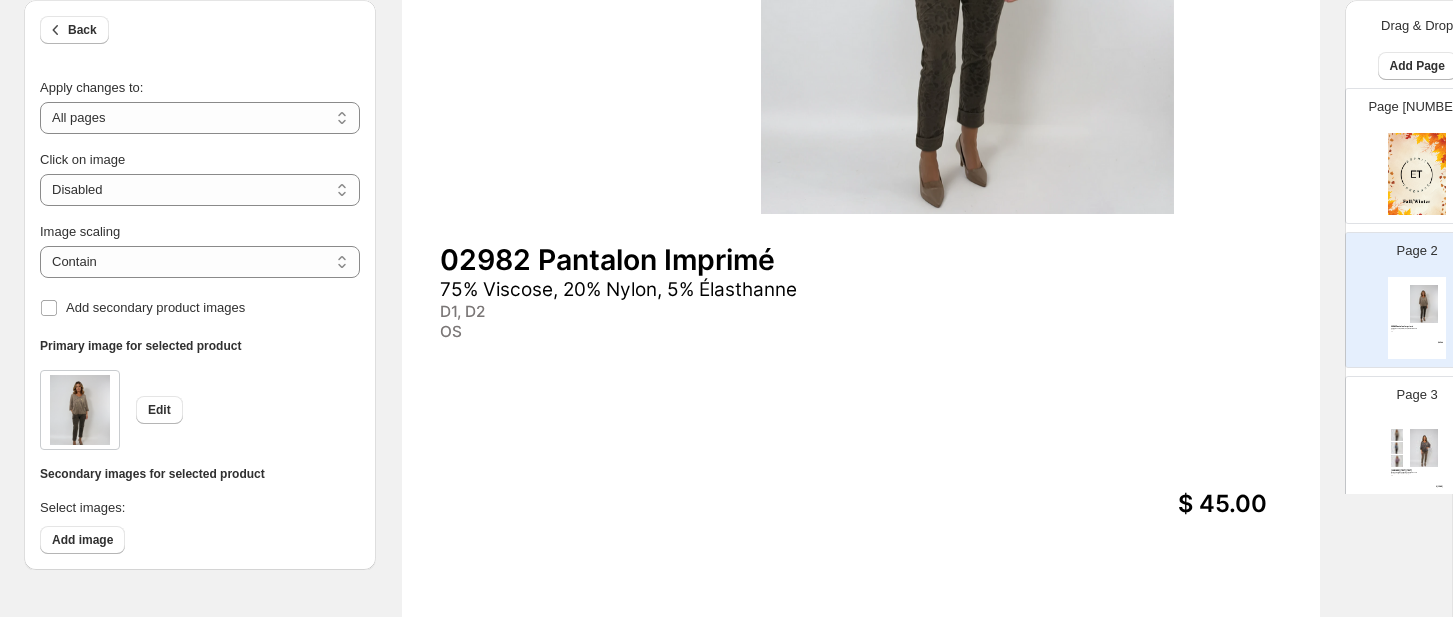 scroll, scrollTop: 601, scrollLeft: 0, axis: vertical 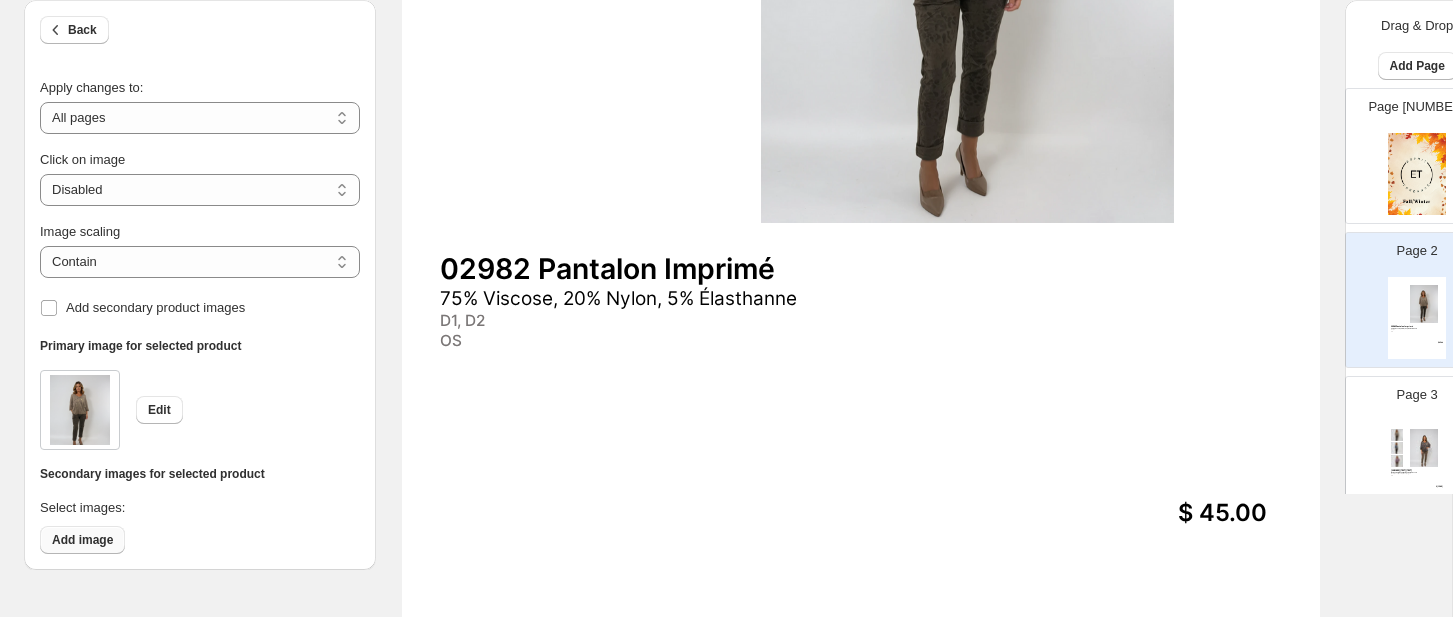 click on "Add image" at bounding box center (82, 540) 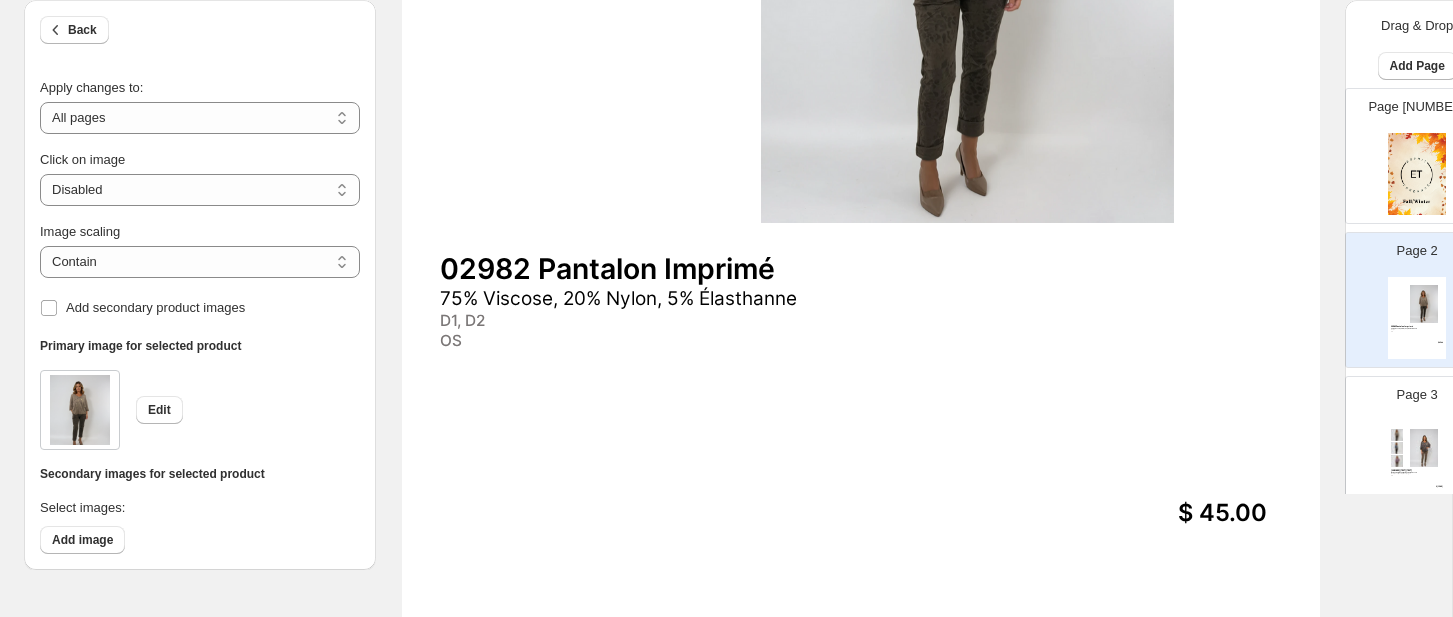 click on "Page 3 02983 Chandail Imprimé 55% Modal, 45% Viscose Café, Biscuit, Denim, Prune, Beige OS $ 39.00" at bounding box center (1409, 436) 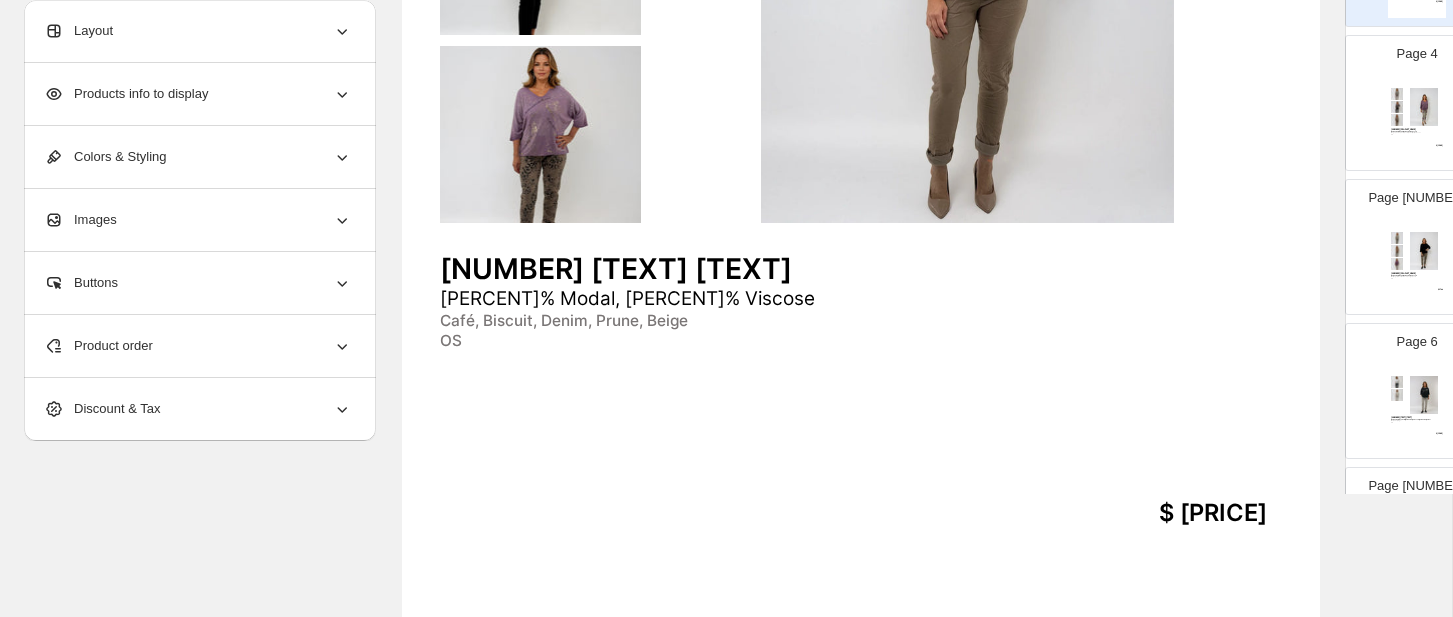click at bounding box center (1397, 382) 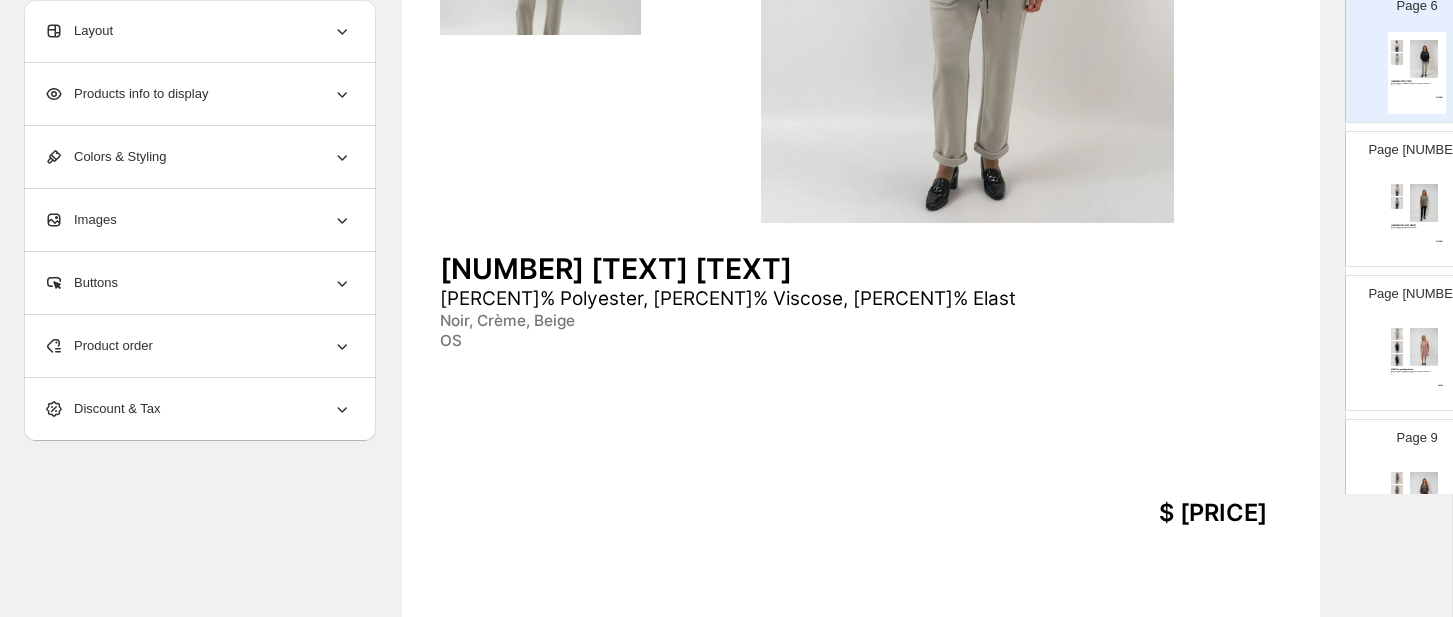 click on "[PRODUCT_CODE] Tunique Capuche Léo 50% Polyester, 45% Viscose, 5% Elast Bordeaux, Rose, Beige, Choco, Noir OS $ 42.00" at bounding box center [1417, 361] 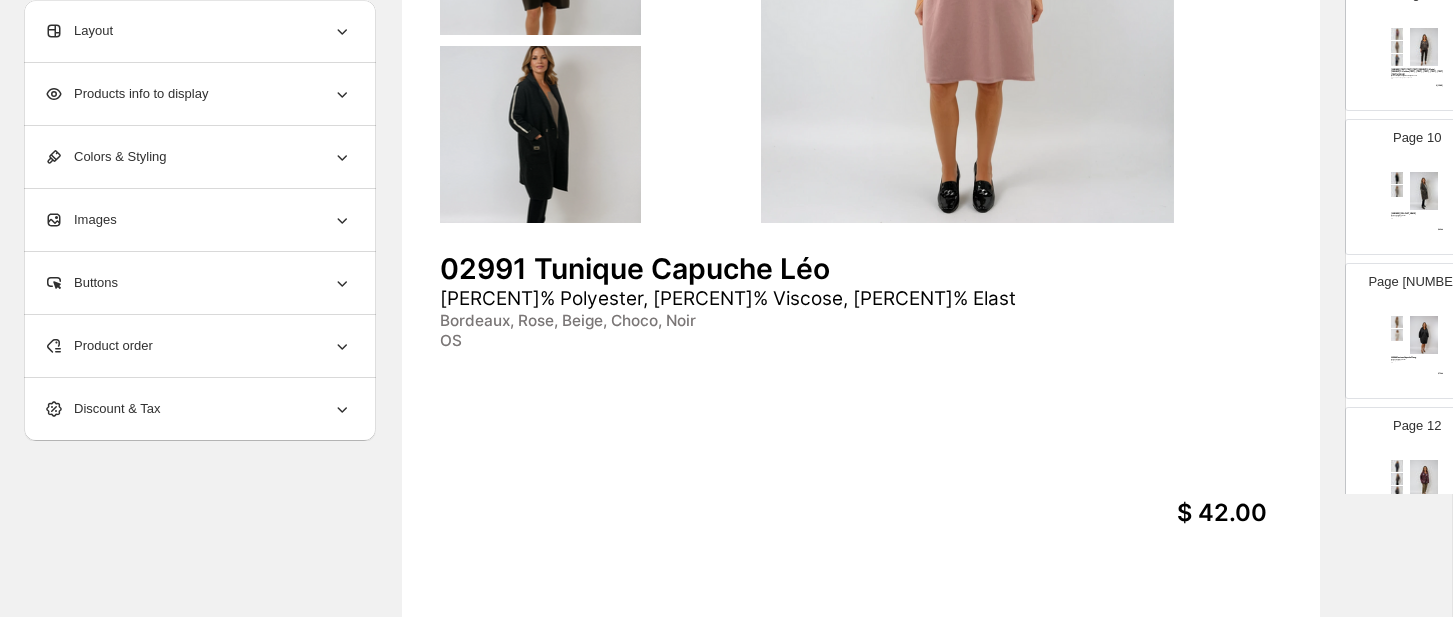scroll, scrollTop: 1426, scrollLeft: 0, axis: vertical 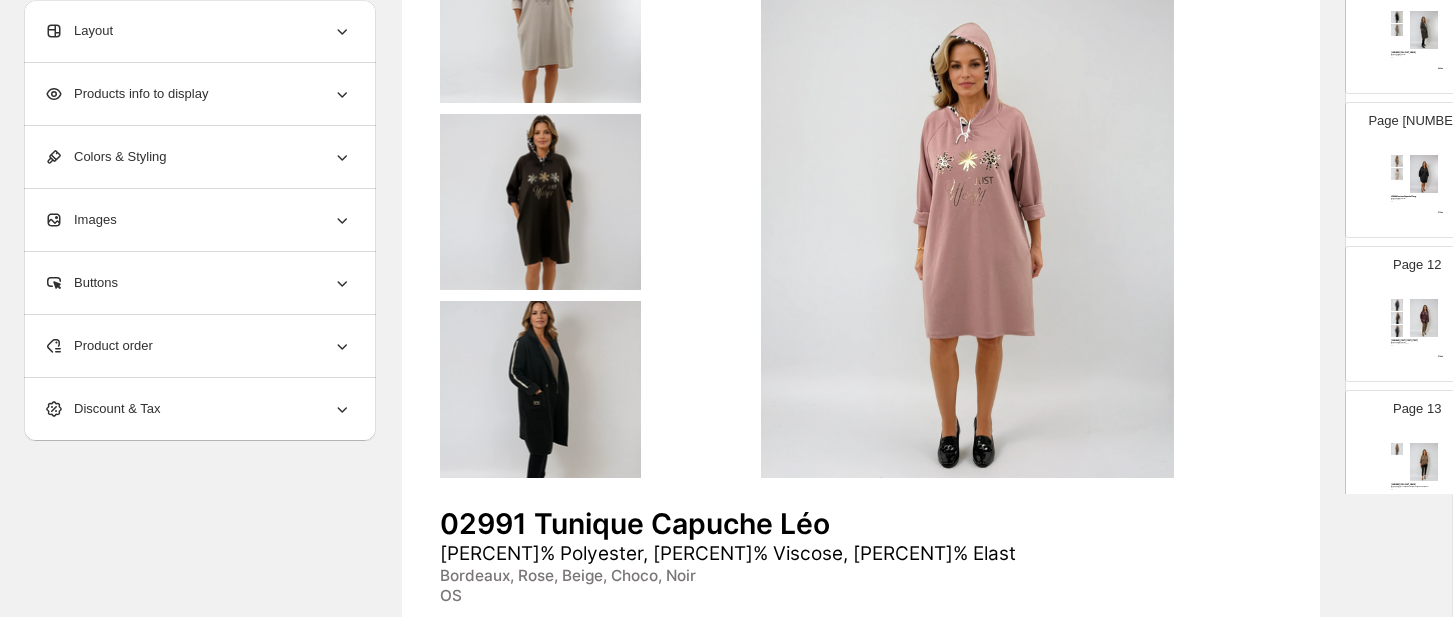 click at bounding box center [967, 201] 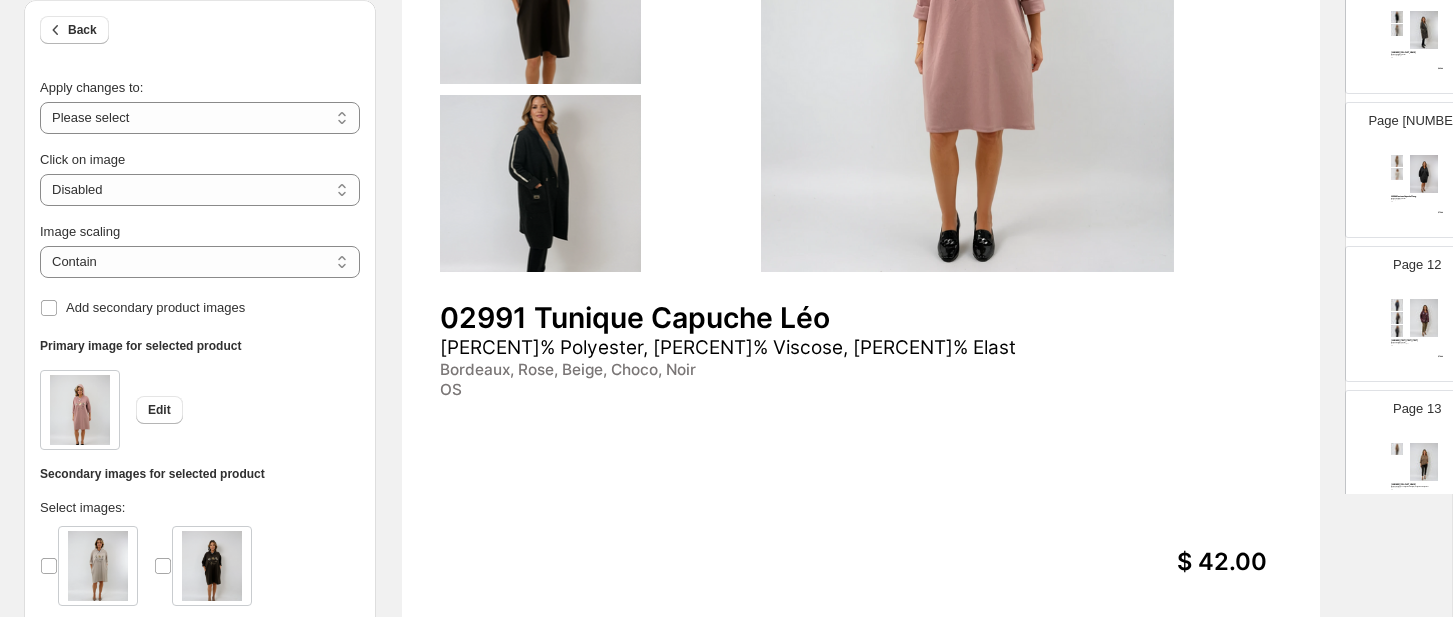 scroll, scrollTop: 764, scrollLeft: 0, axis: vertical 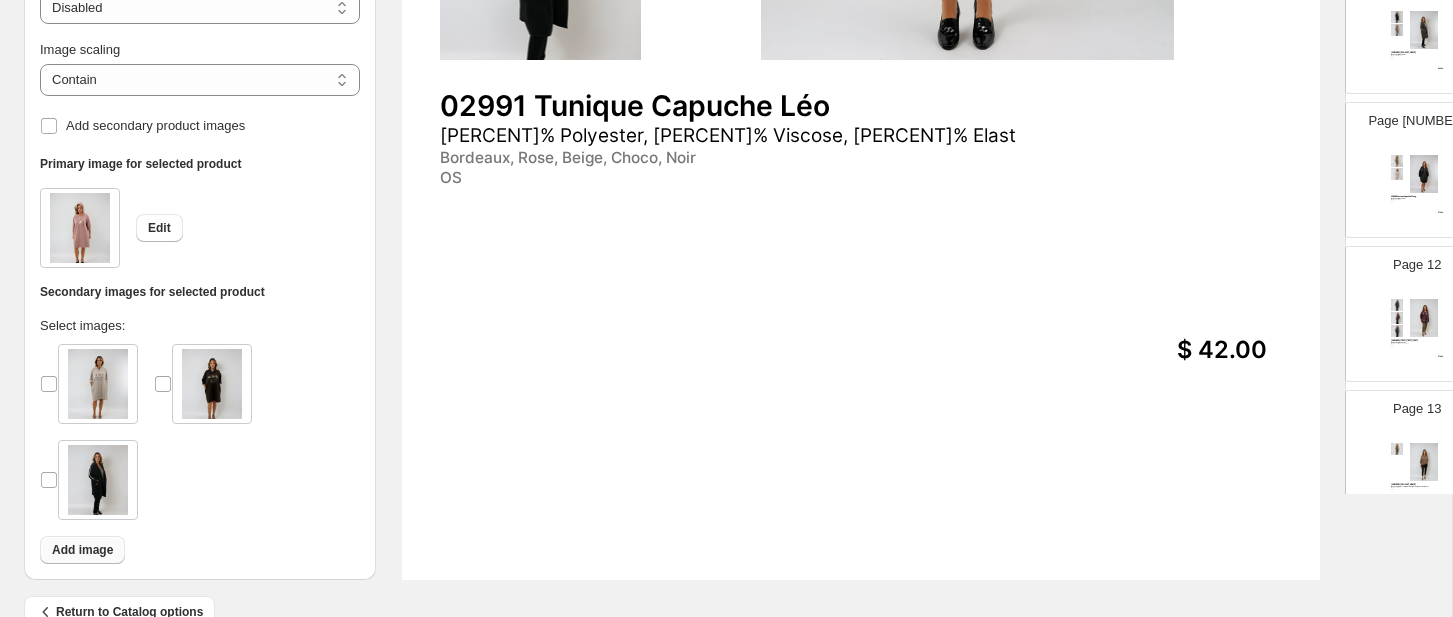 click on "Add image" at bounding box center (82, 550) 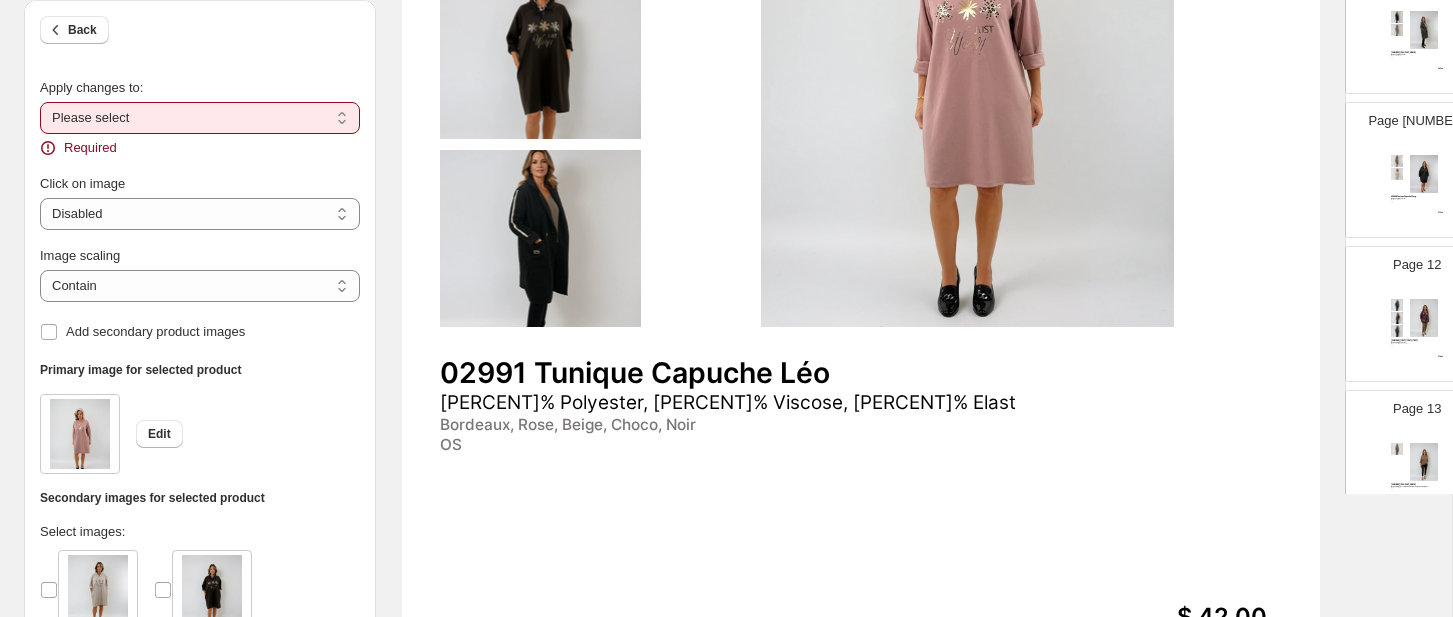 scroll, scrollTop: 595, scrollLeft: 0, axis: vertical 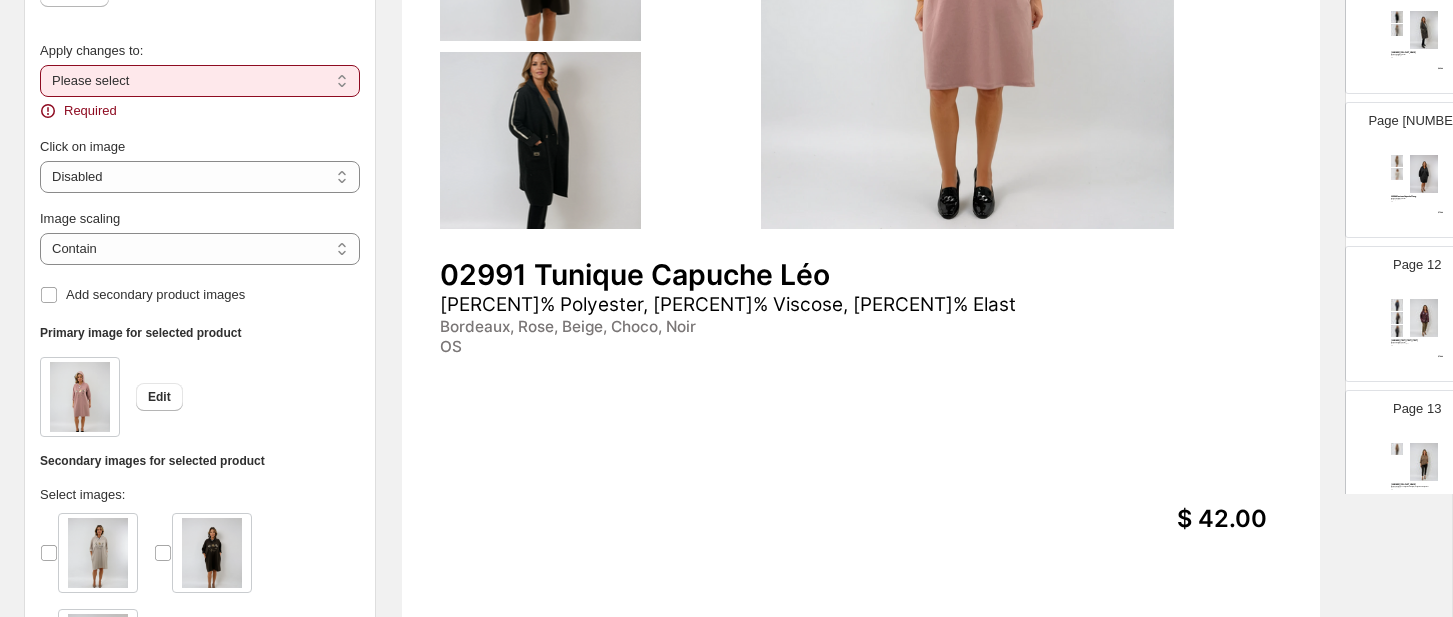 click on "**********" at bounding box center [200, 81] 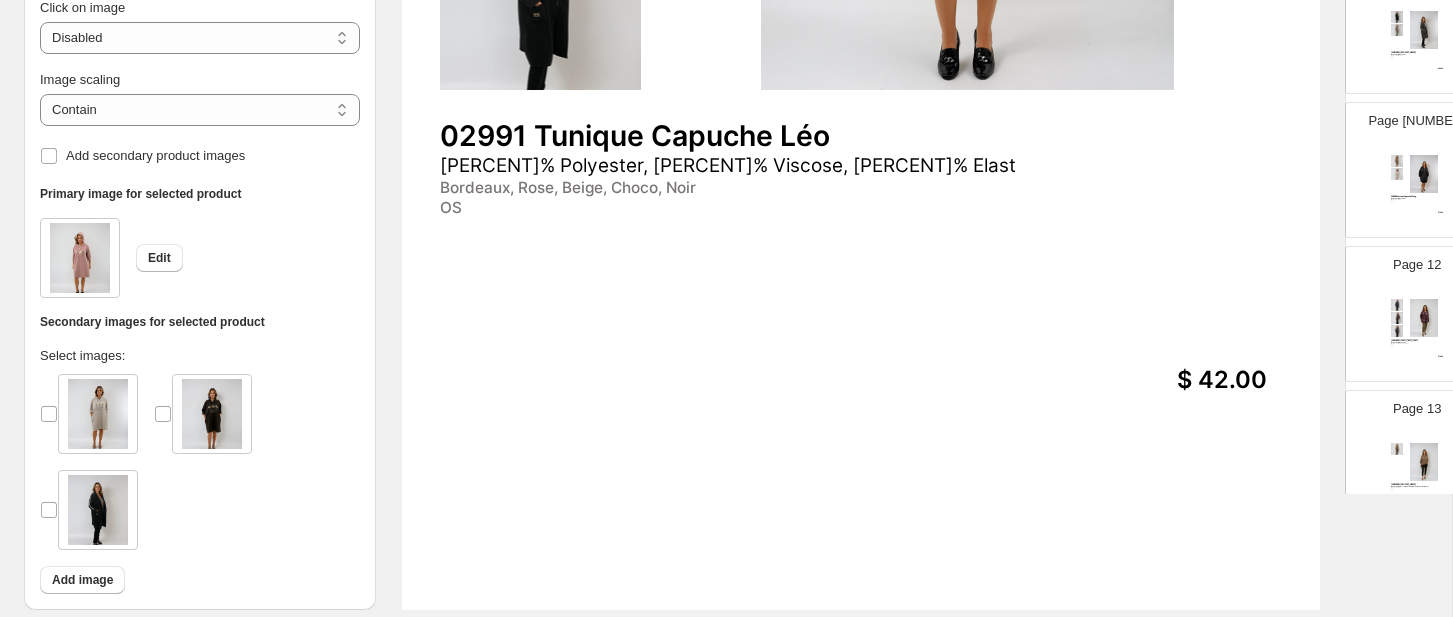 scroll, scrollTop: 761, scrollLeft: 0, axis: vertical 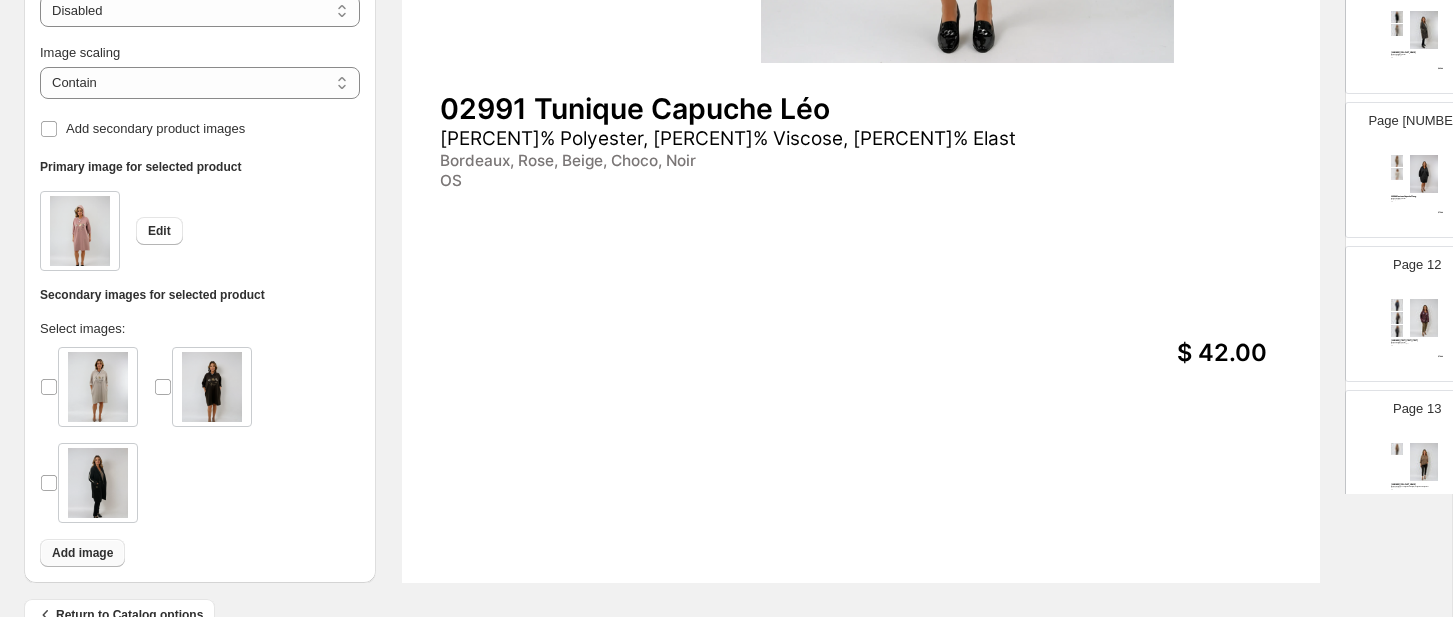 click on "Add image" at bounding box center [82, 553] 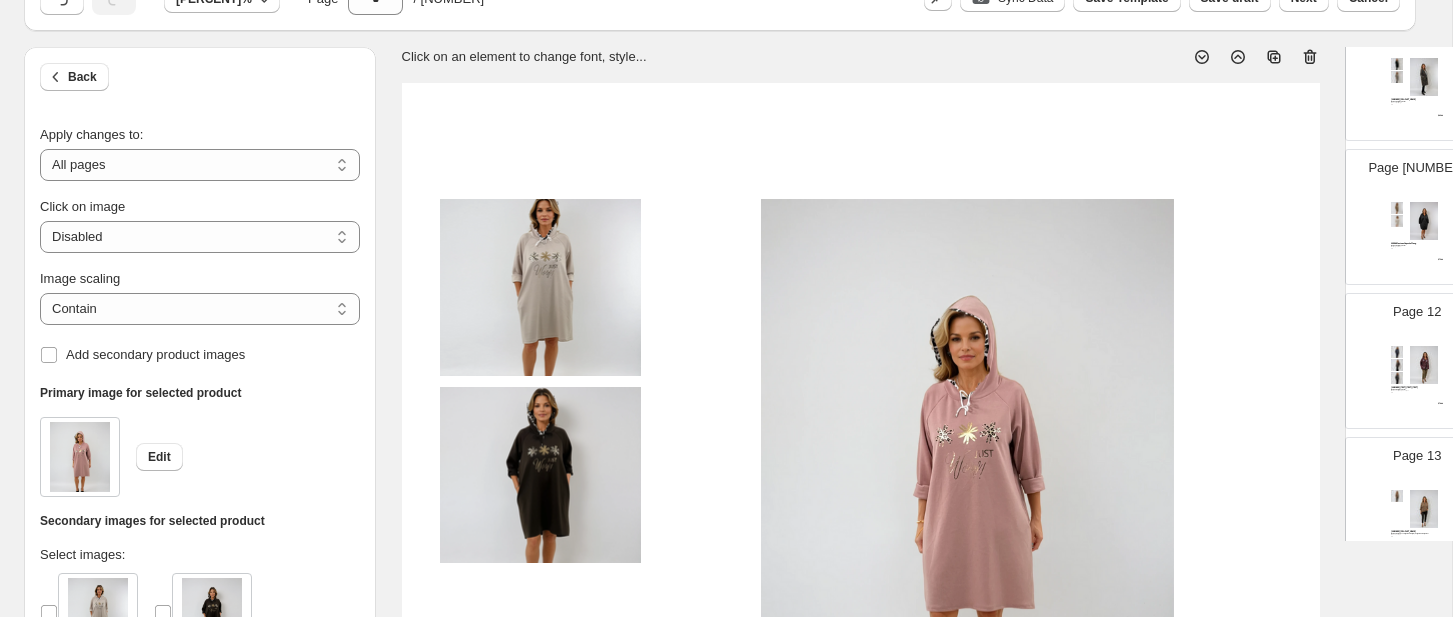 scroll, scrollTop: 0, scrollLeft: 0, axis: both 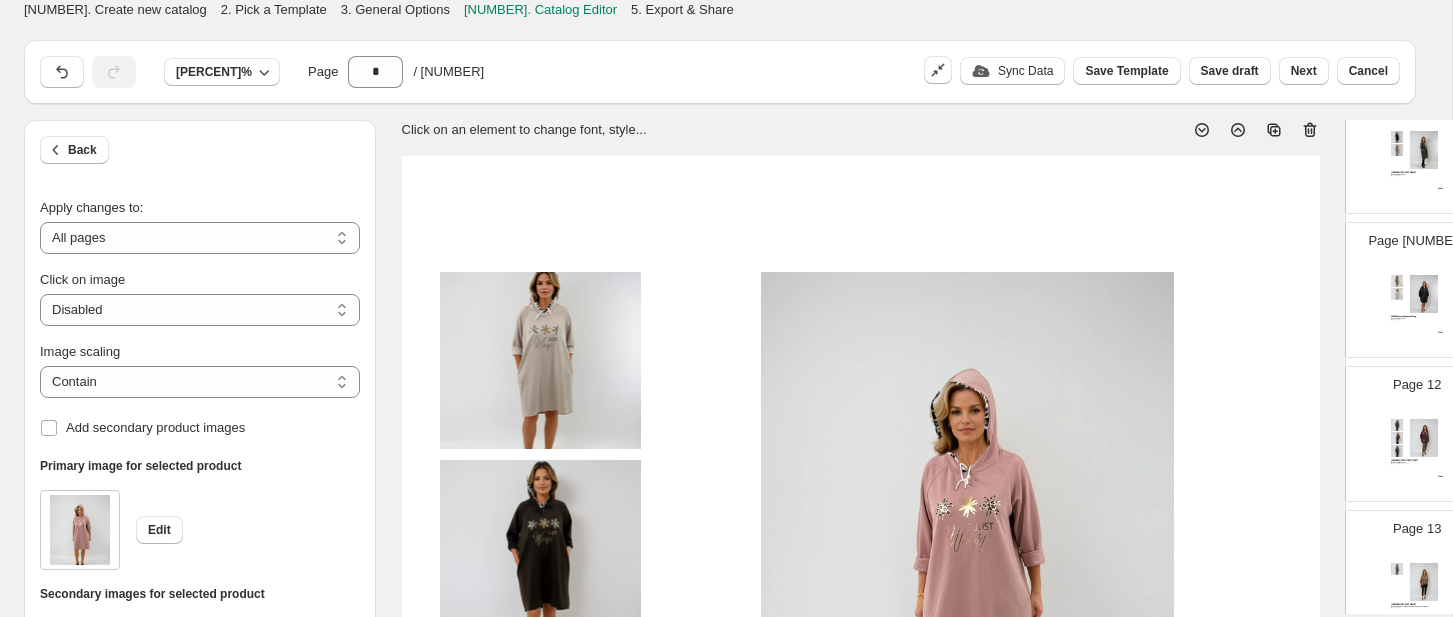 click 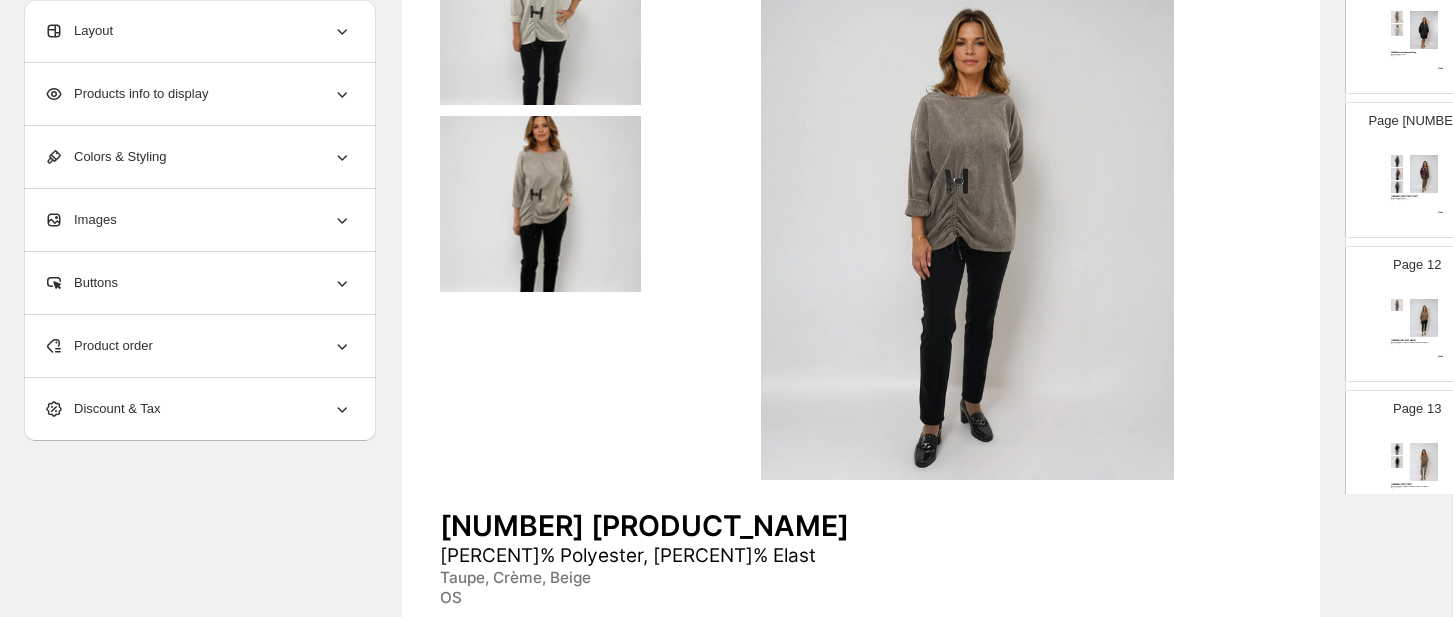 scroll, scrollTop: 808, scrollLeft: 0, axis: vertical 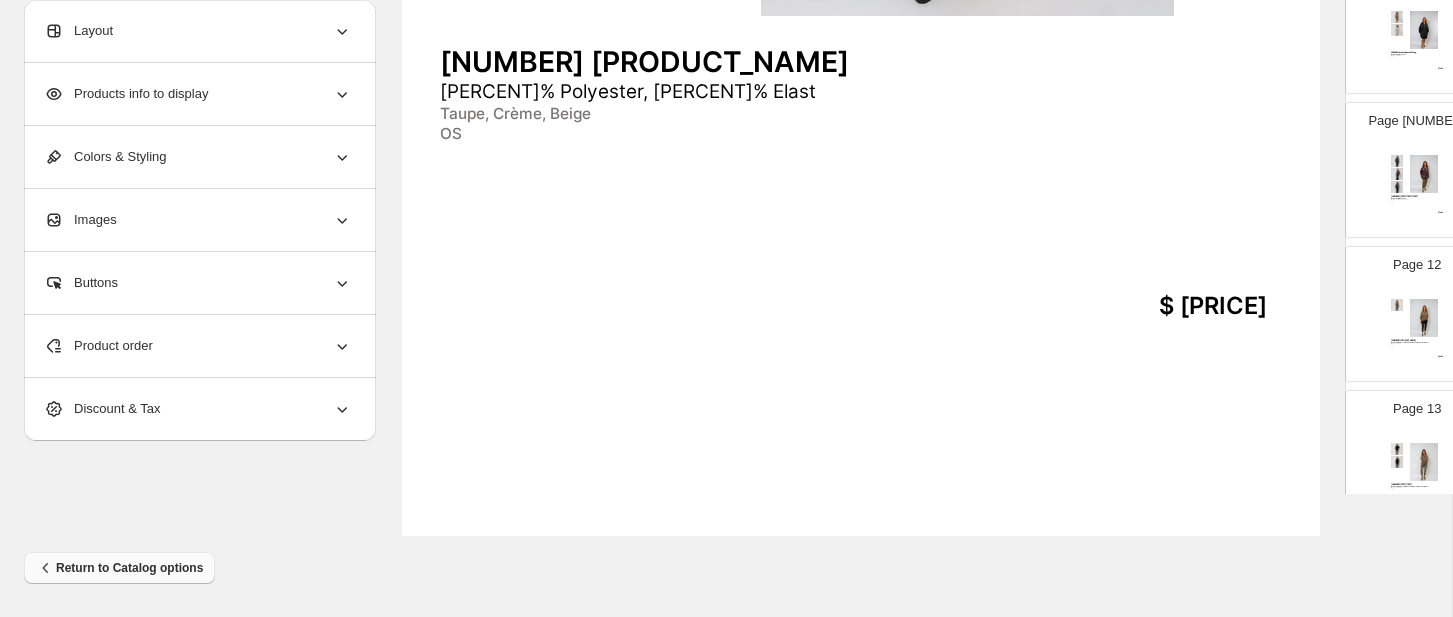 click on "Return to Catalog options" at bounding box center [119, 568] 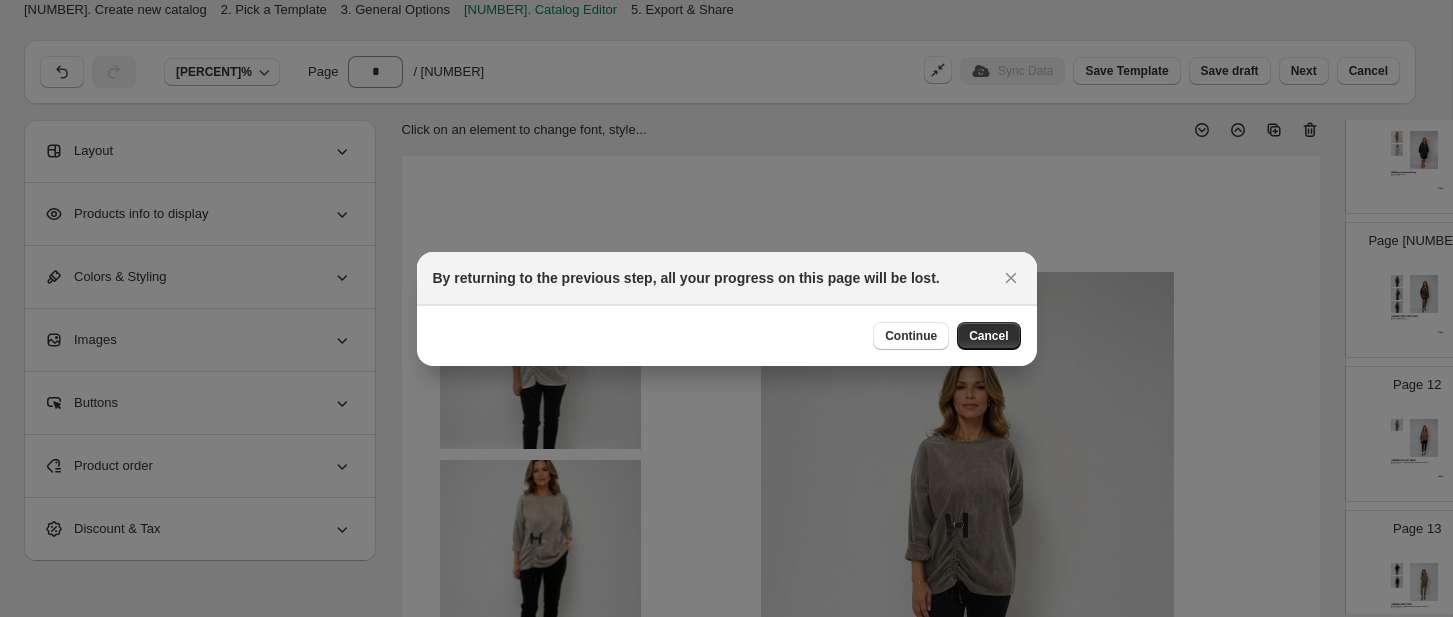 scroll, scrollTop: 0, scrollLeft: 0, axis: both 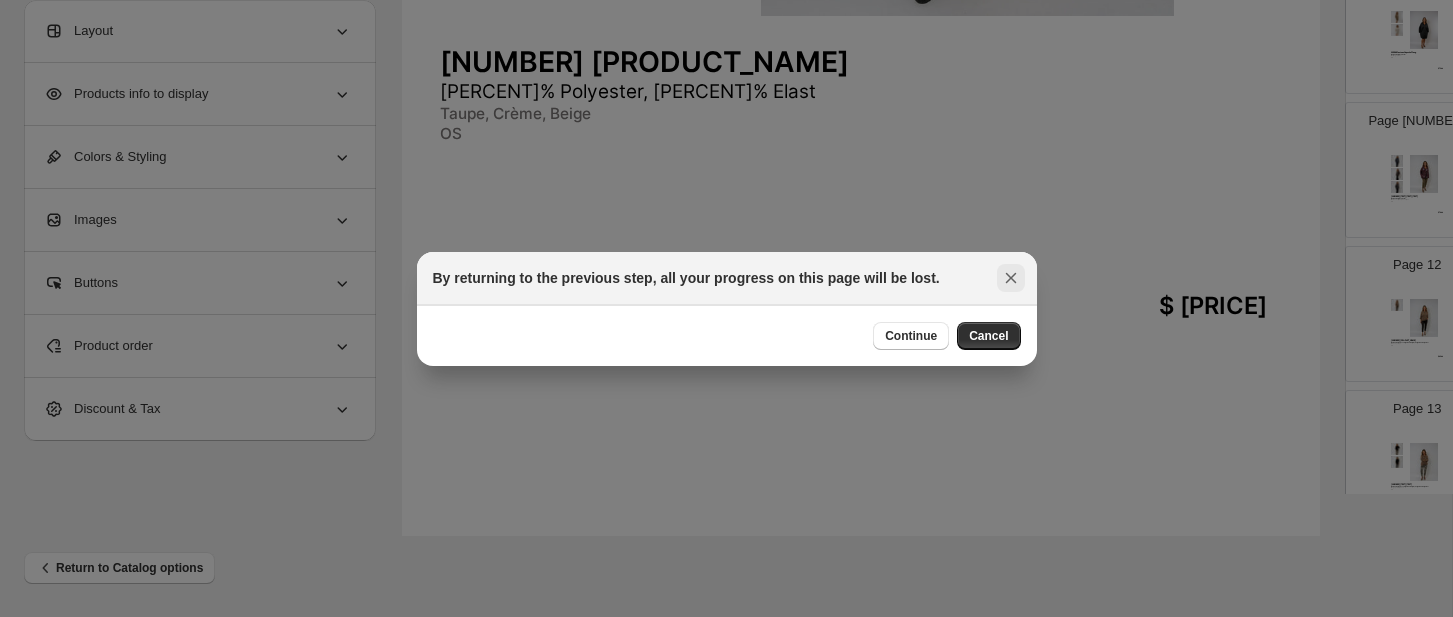 click 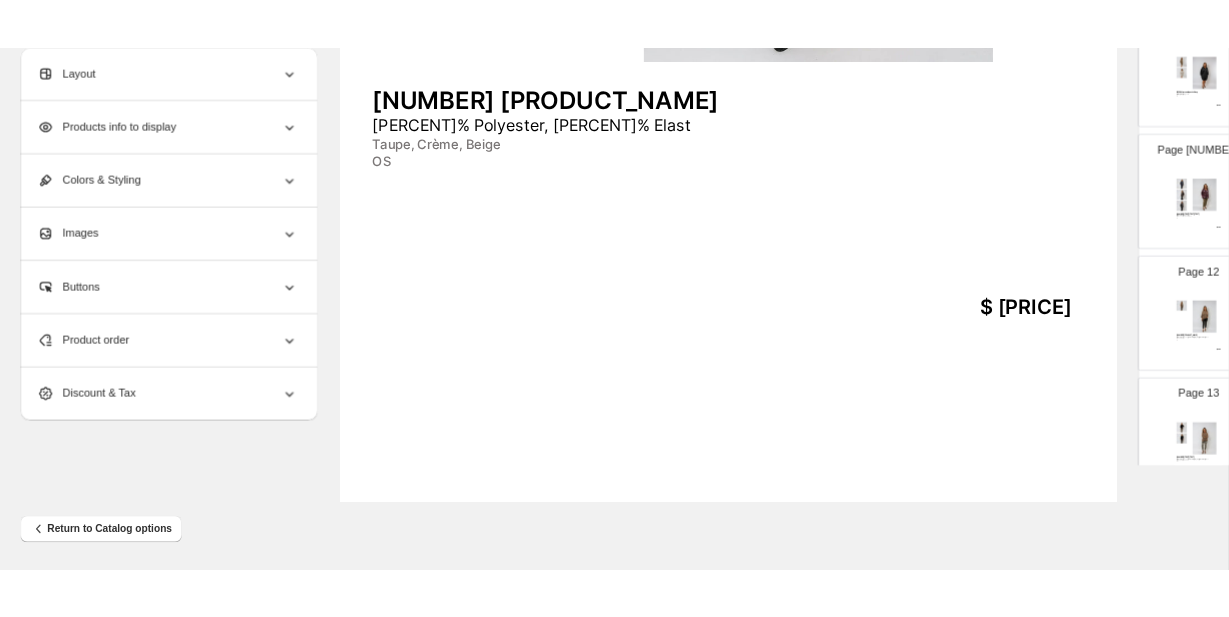 scroll, scrollTop: 0, scrollLeft: 0, axis: both 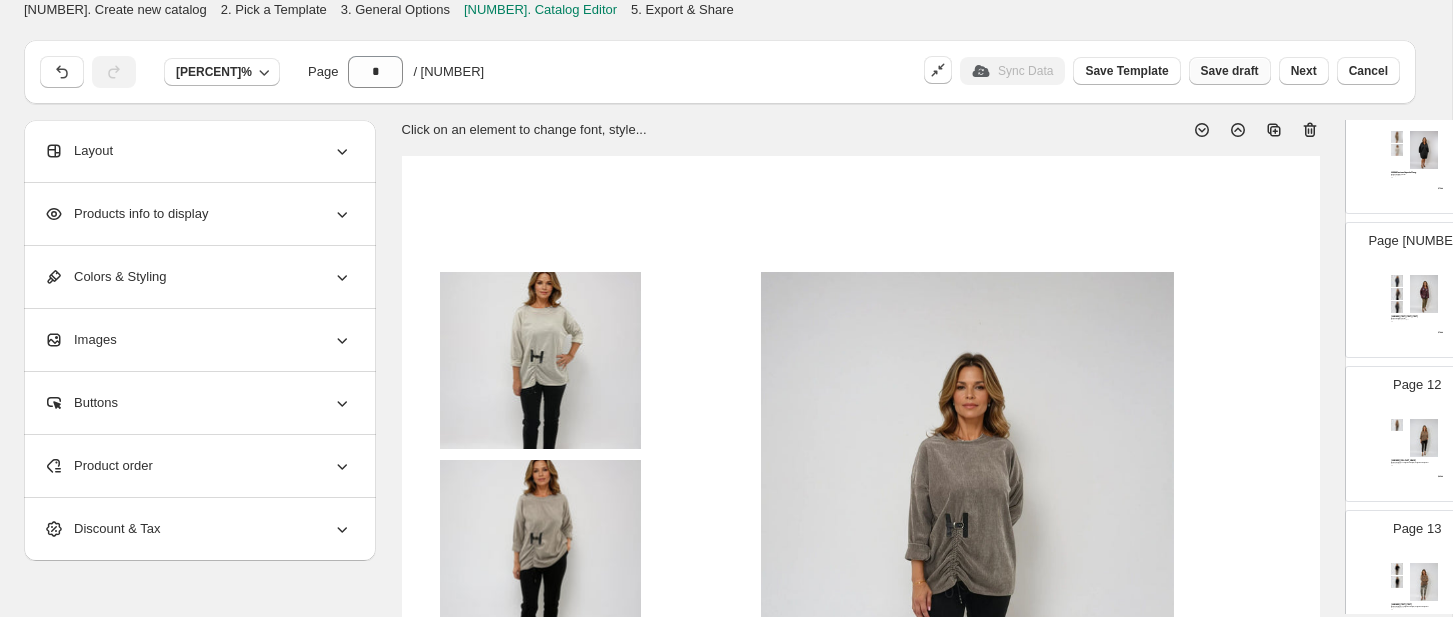 click on "Save draft" at bounding box center [1230, 71] 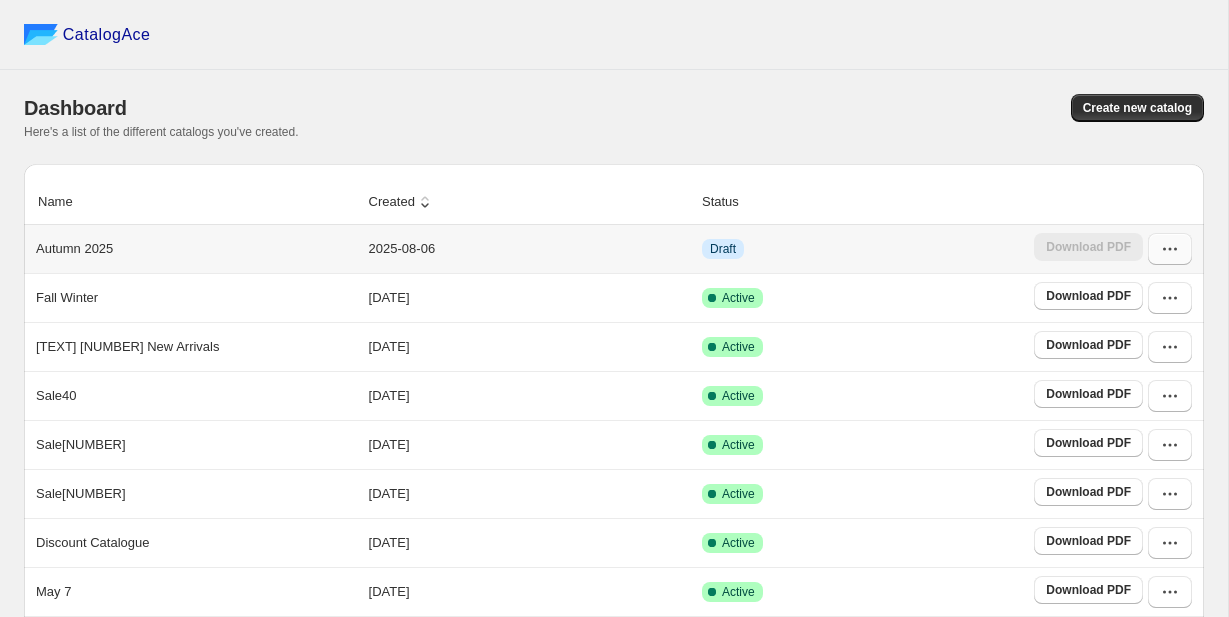 click 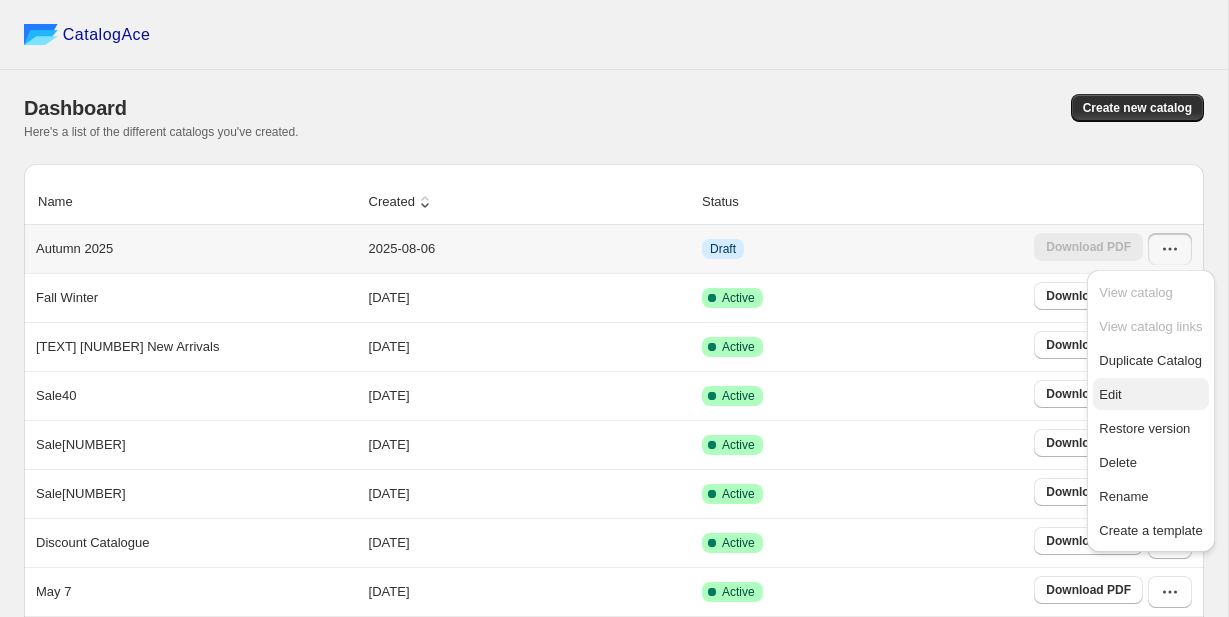 click on "Edit" at bounding box center (1150, 394) 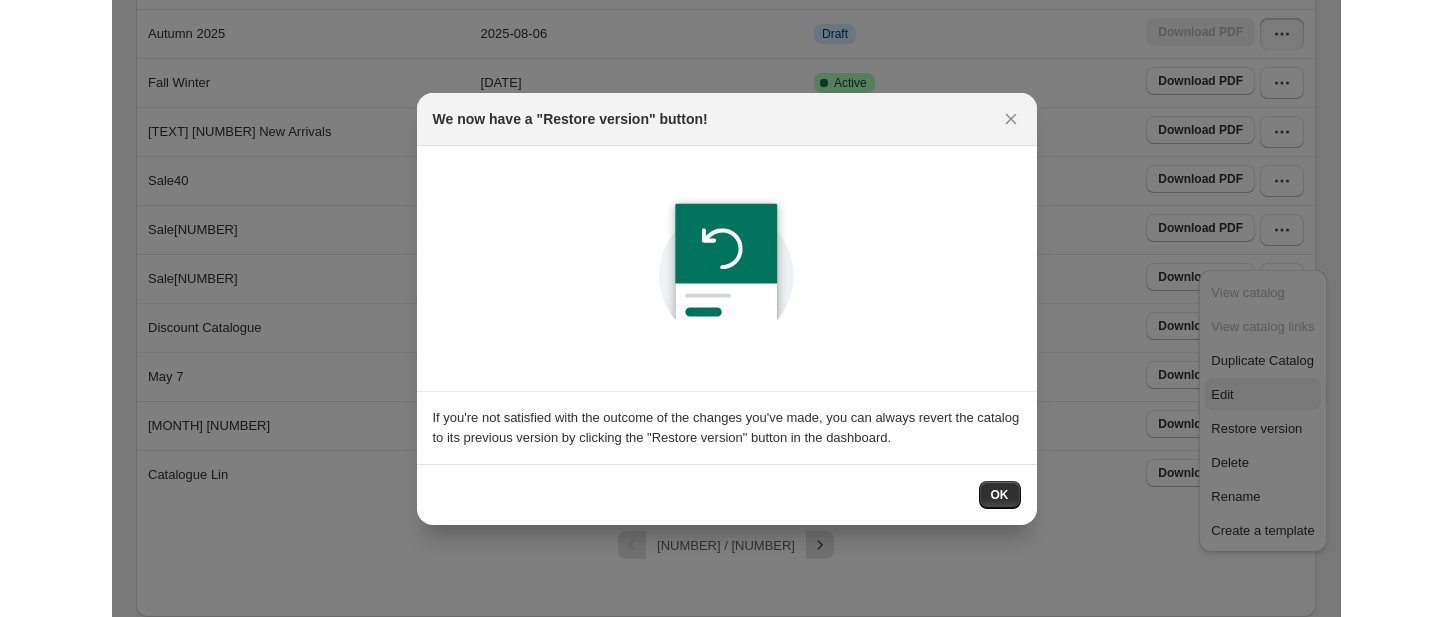 scroll, scrollTop: 0, scrollLeft: 0, axis: both 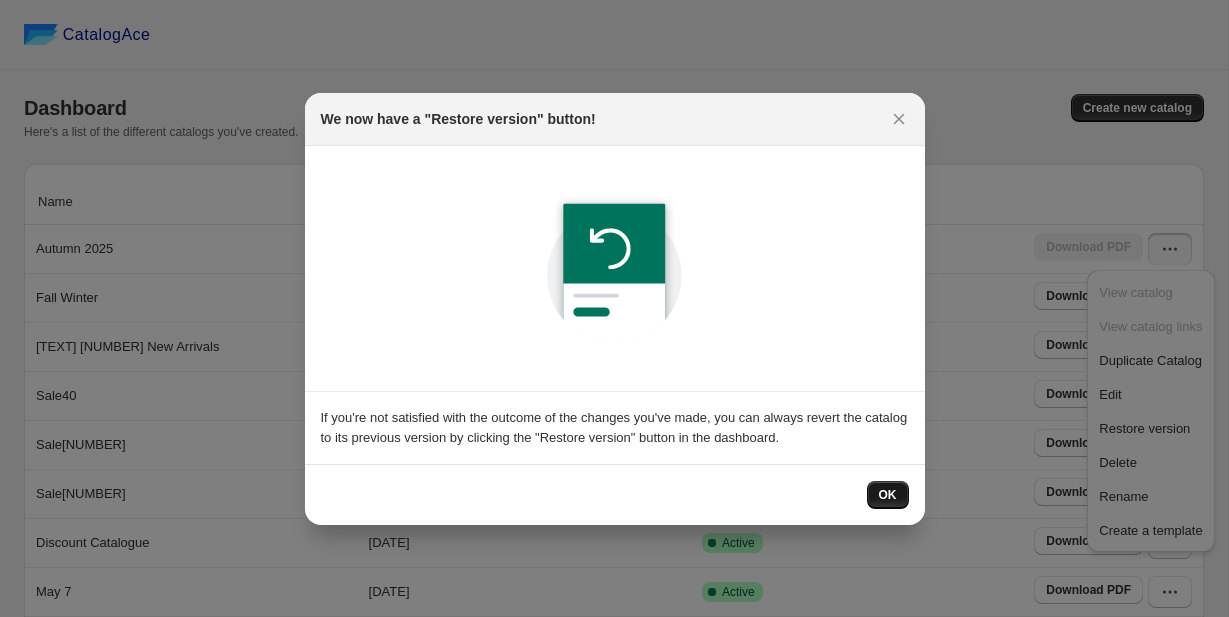 click on "OK" at bounding box center [888, 495] 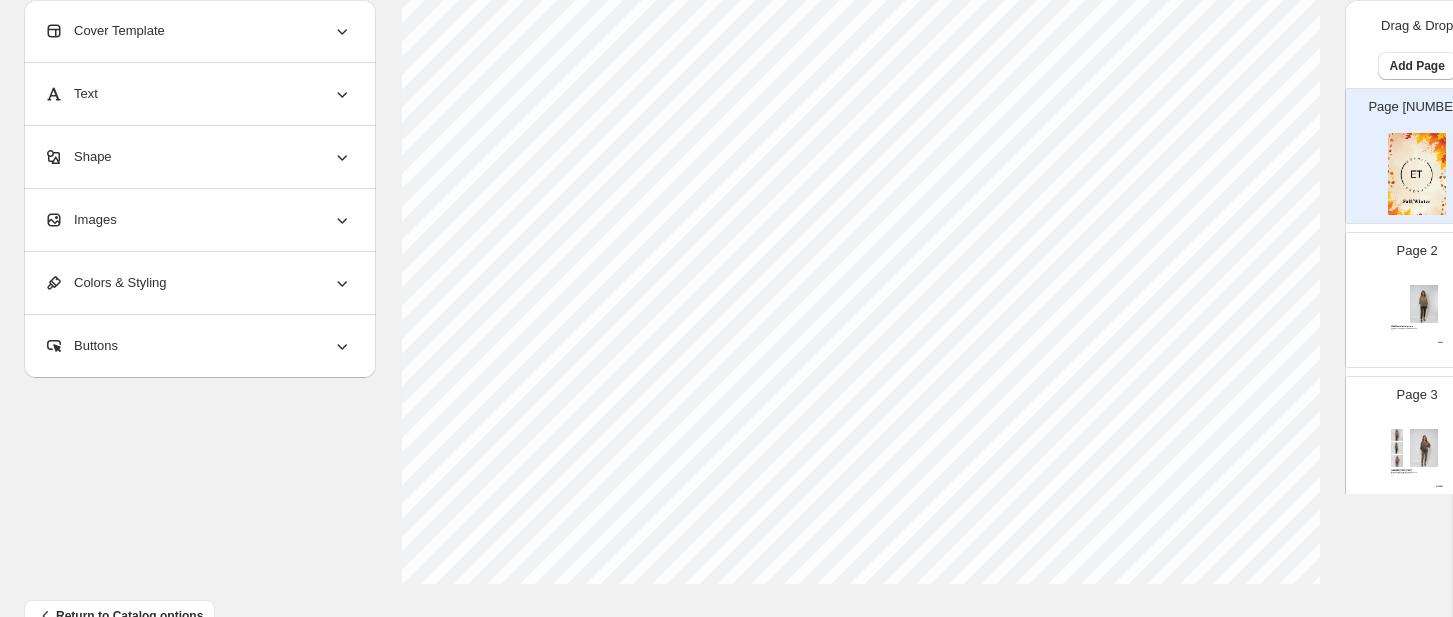 scroll, scrollTop: 808, scrollLeft: 0, axis: vertical 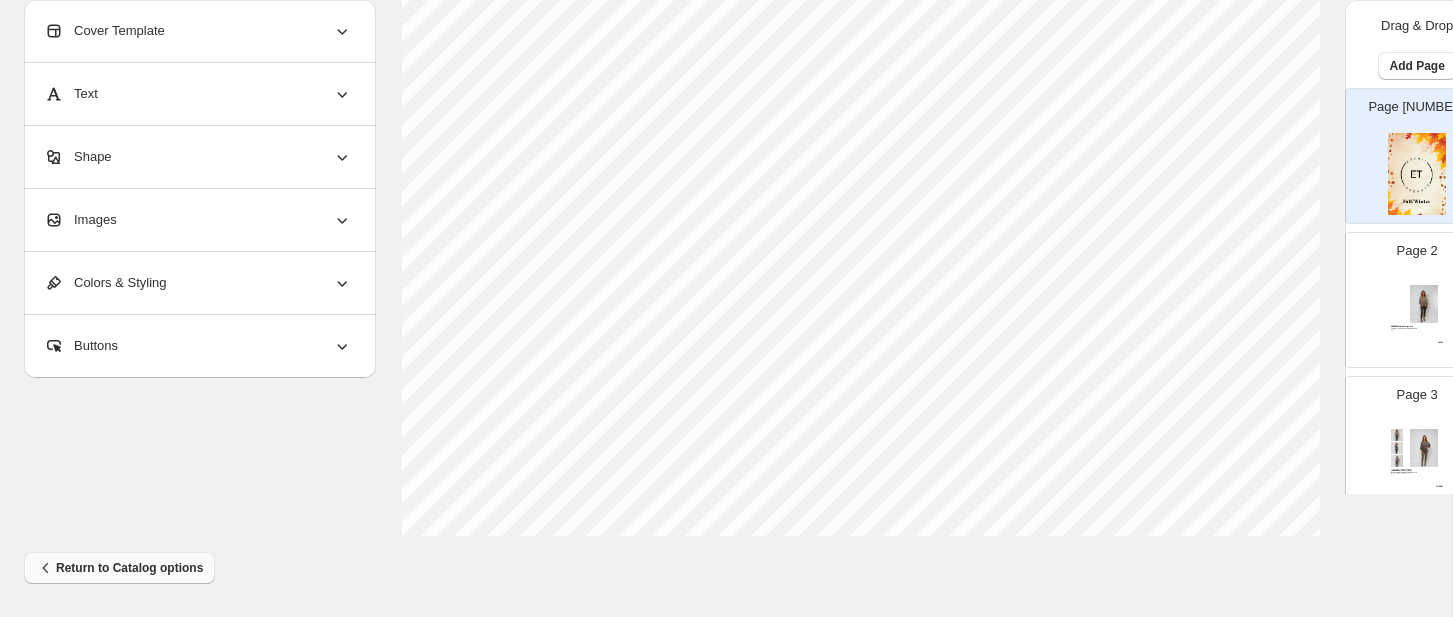 click on "Return to Catalog options" at bounding box center [119, 568] 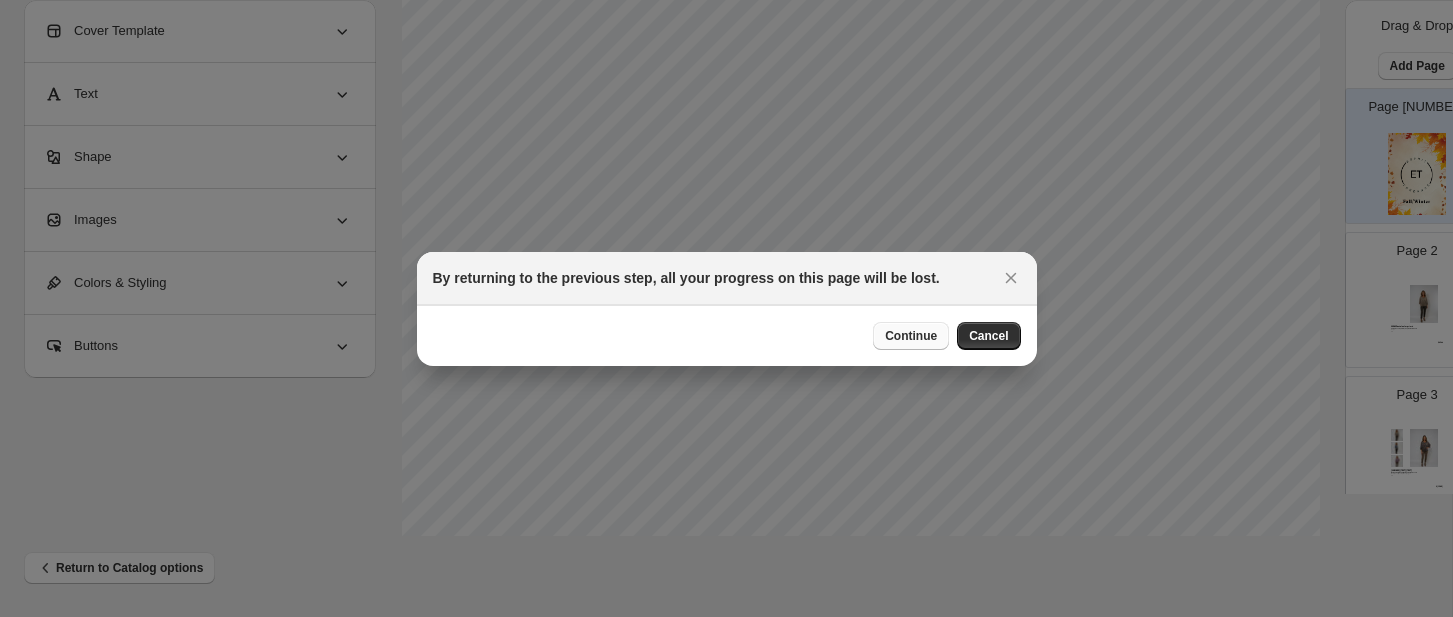 click on "Continue" at bounding box center [911, 336] 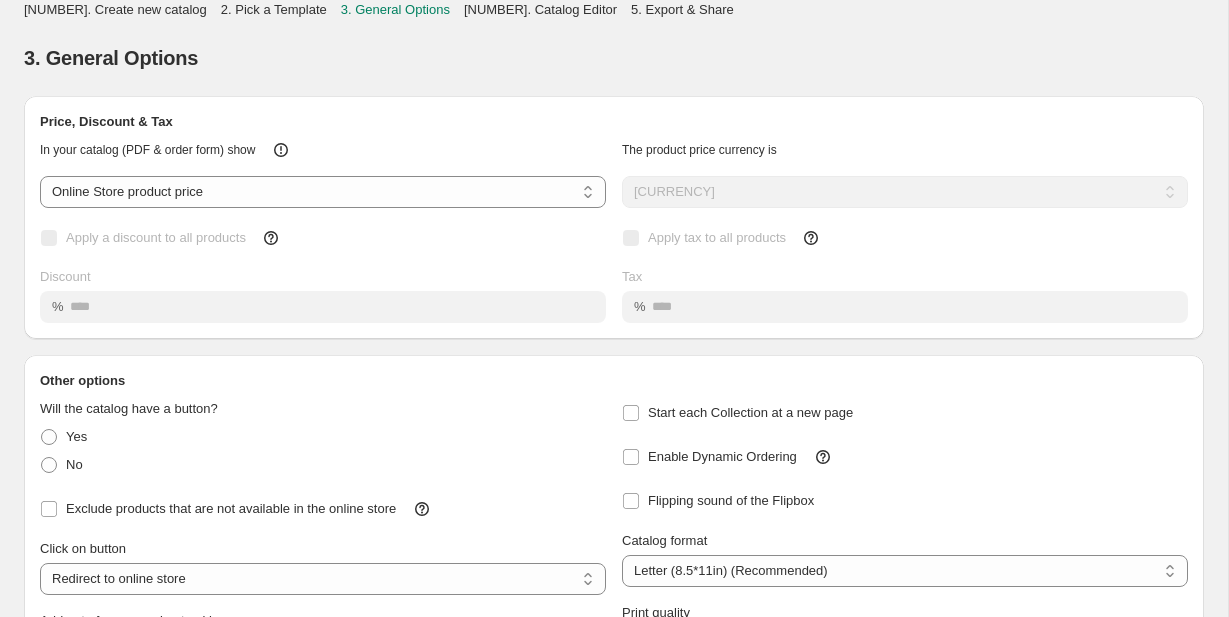 scroll, scrollTop: 184, scrollLeft: 0, axis: vertical 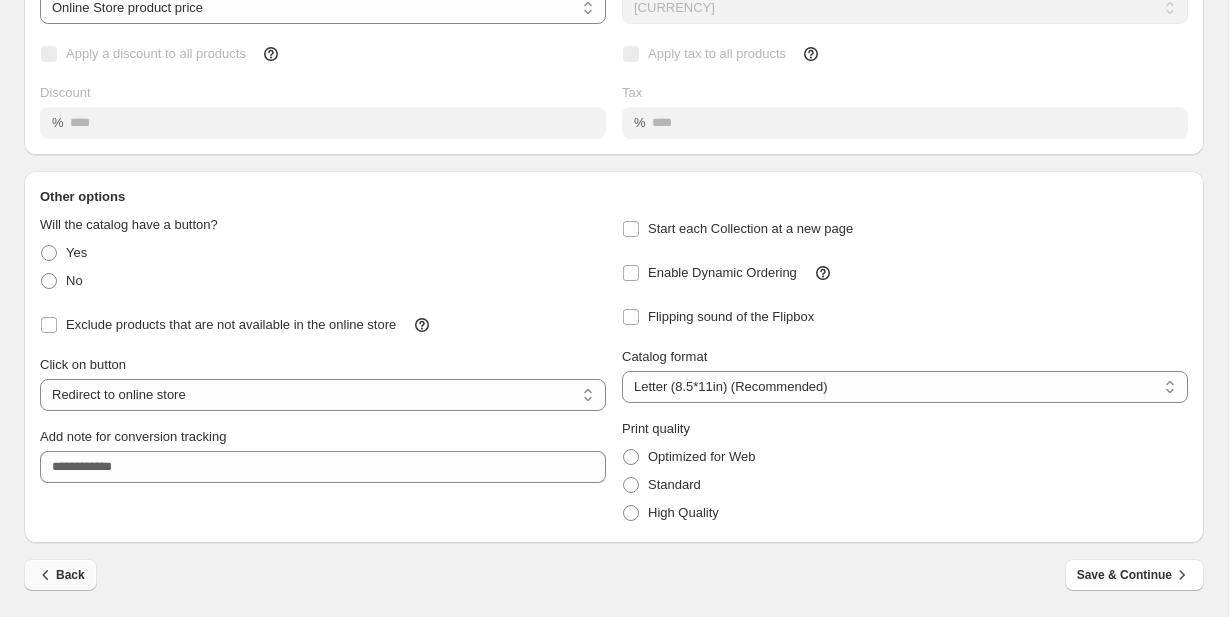 click 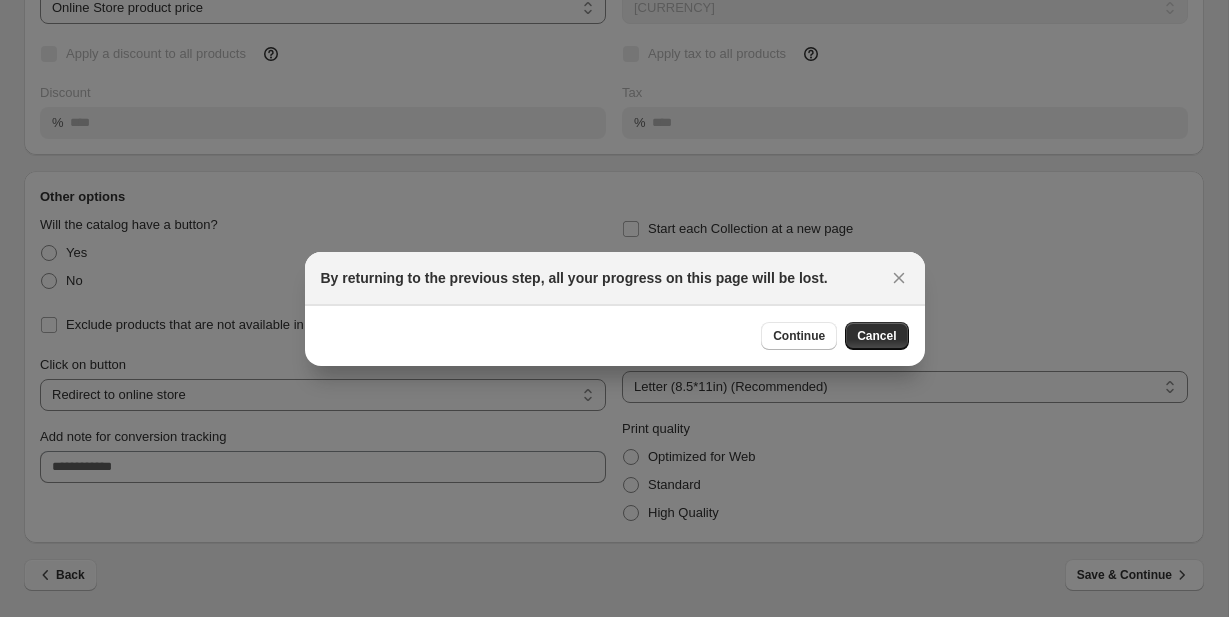 scroll, scrollTop: 0, scrollLeft: 0, axis: both 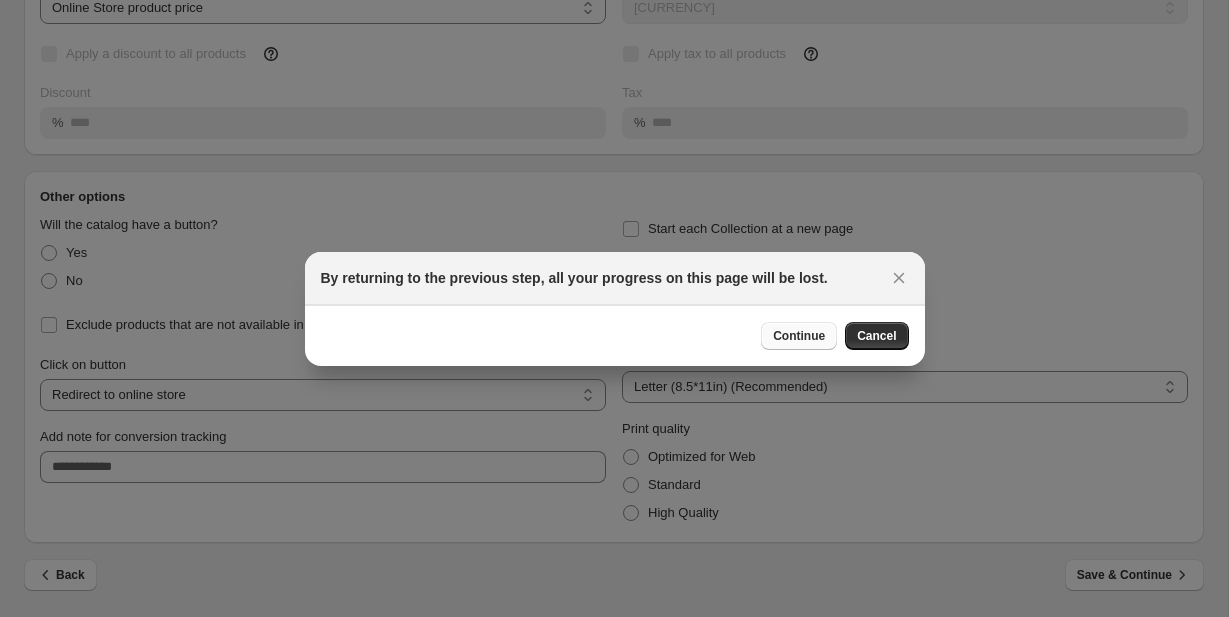 click on "Continue" at bounding box center (799, 336) 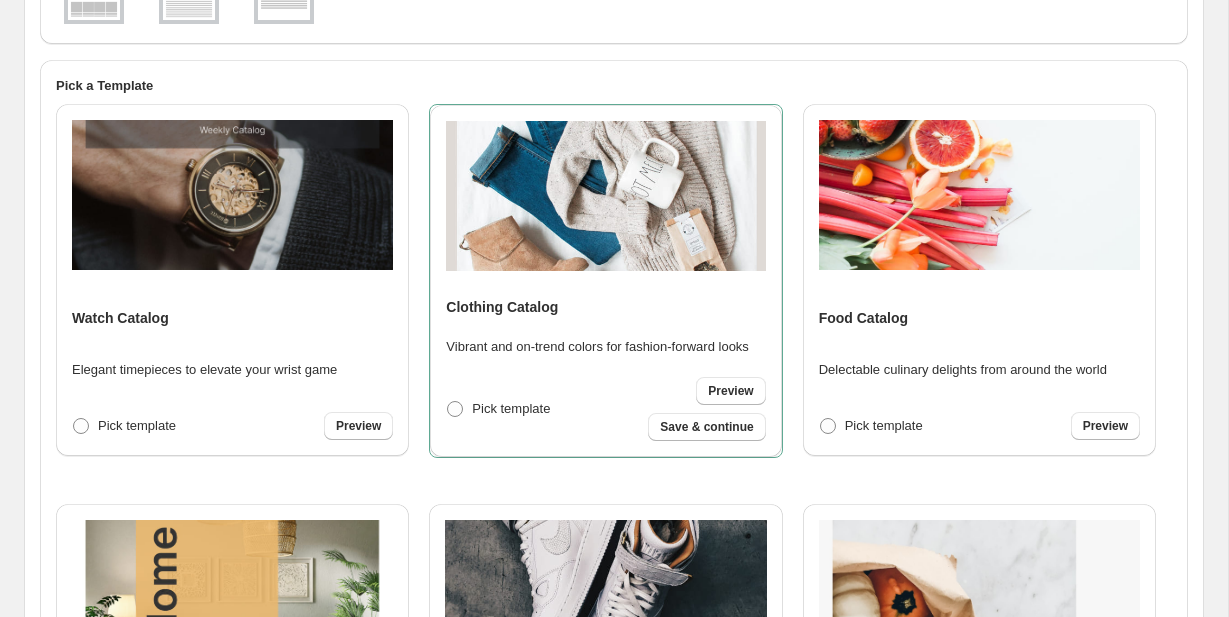 scroll, scrollTop: 345, scrollLeft: 0, axis: vertical 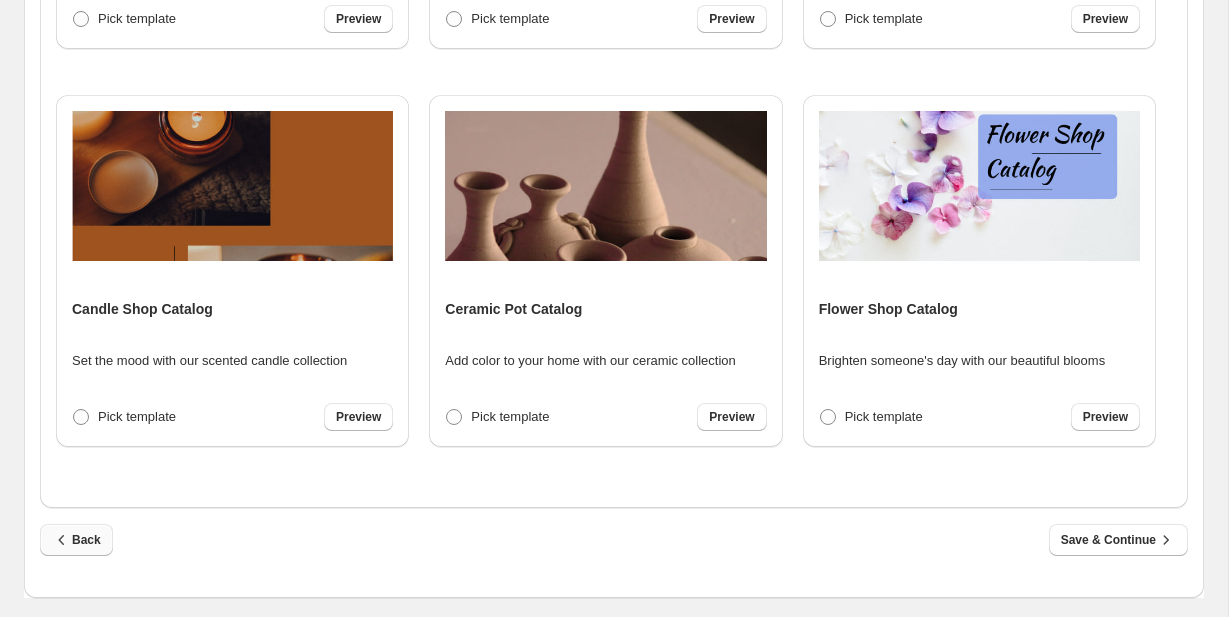 click on "Back" at bounding box center (76, 540) 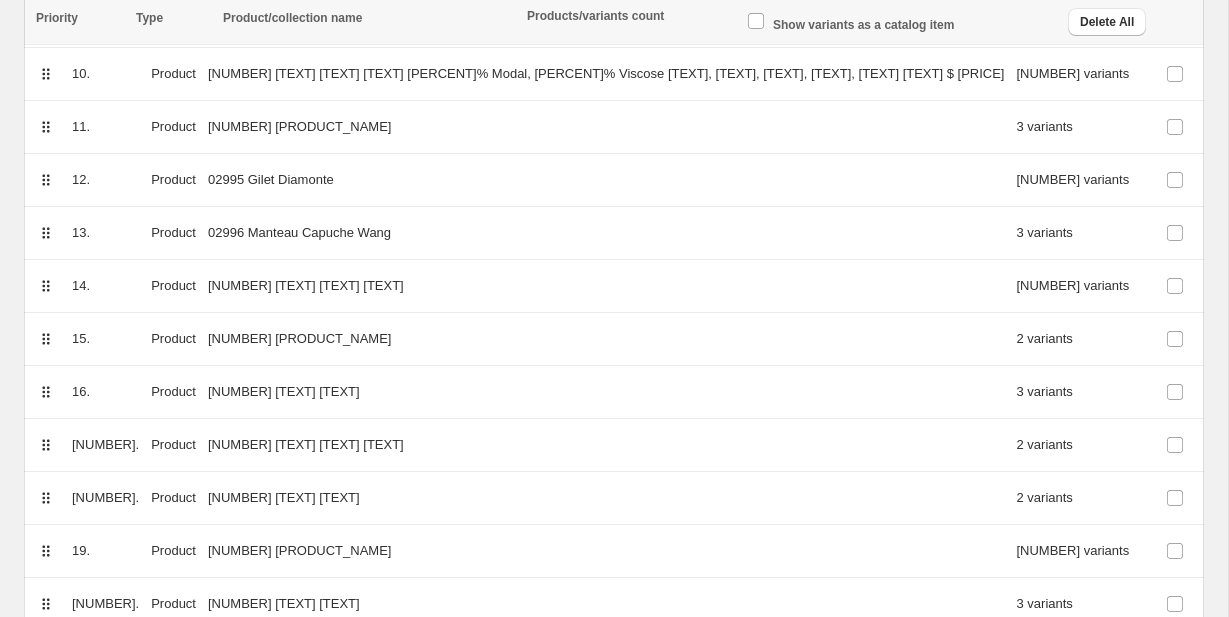 scroll, scrollTop: 943, scrollLeft: 0, axis: vertical 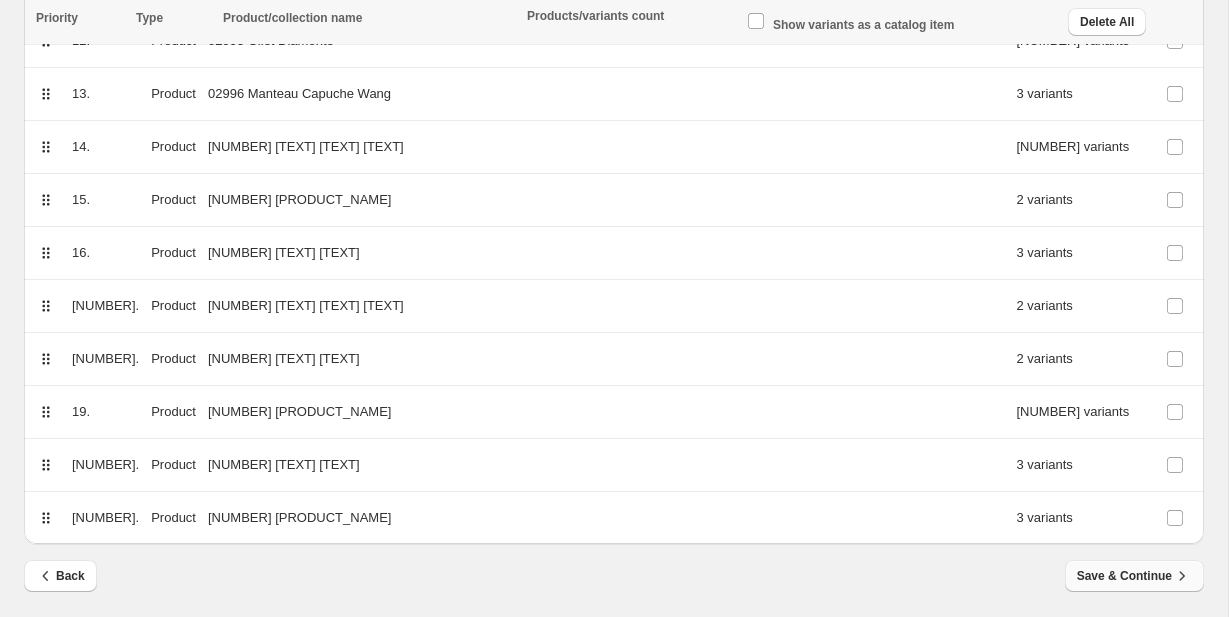 click on "Save & Continue" at bounding box center [1134, 576] 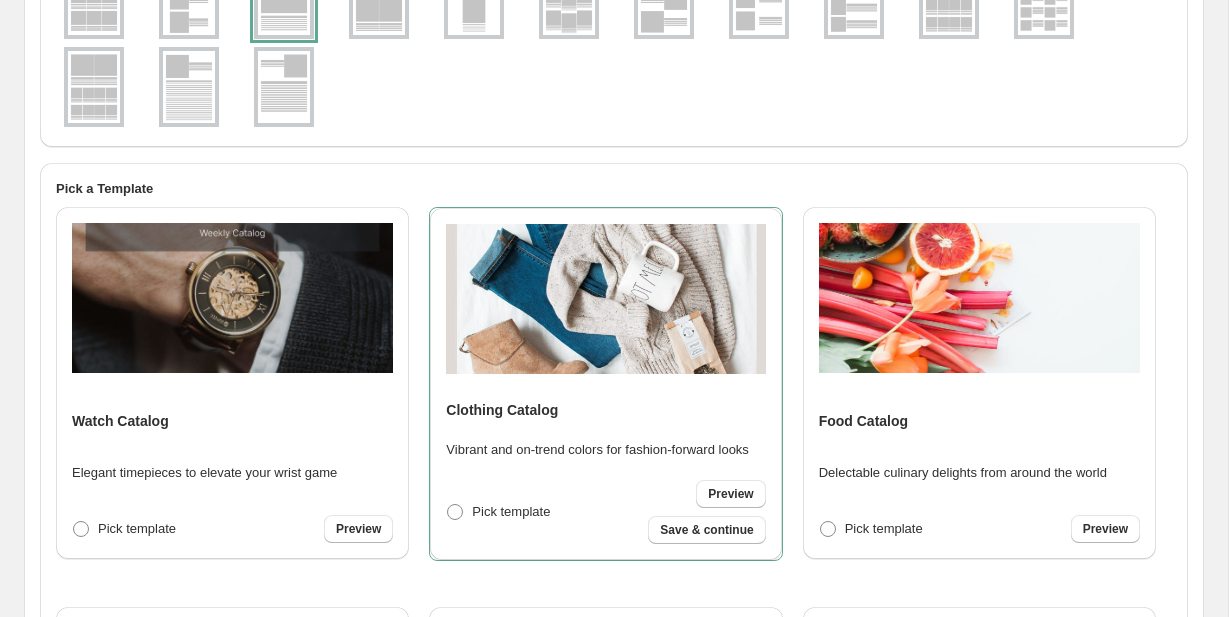 scroll, scrollTop: 27, scrollLeft: 0, axis: vertical 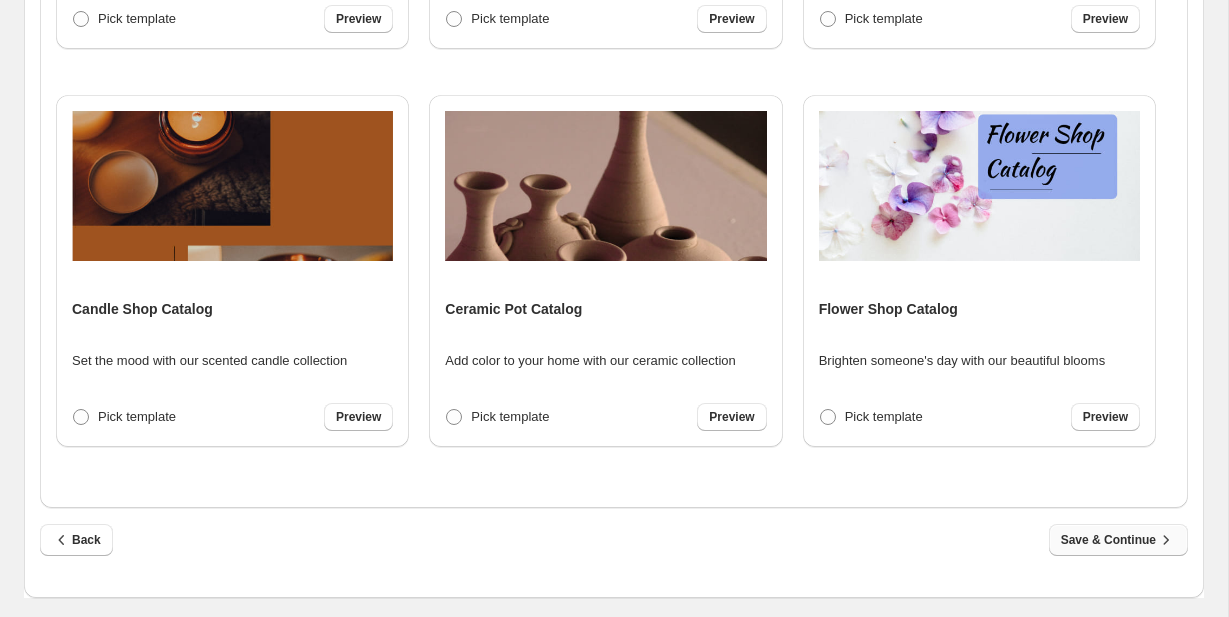 click on "Save & Continue" at bounding box center [1118, 540] 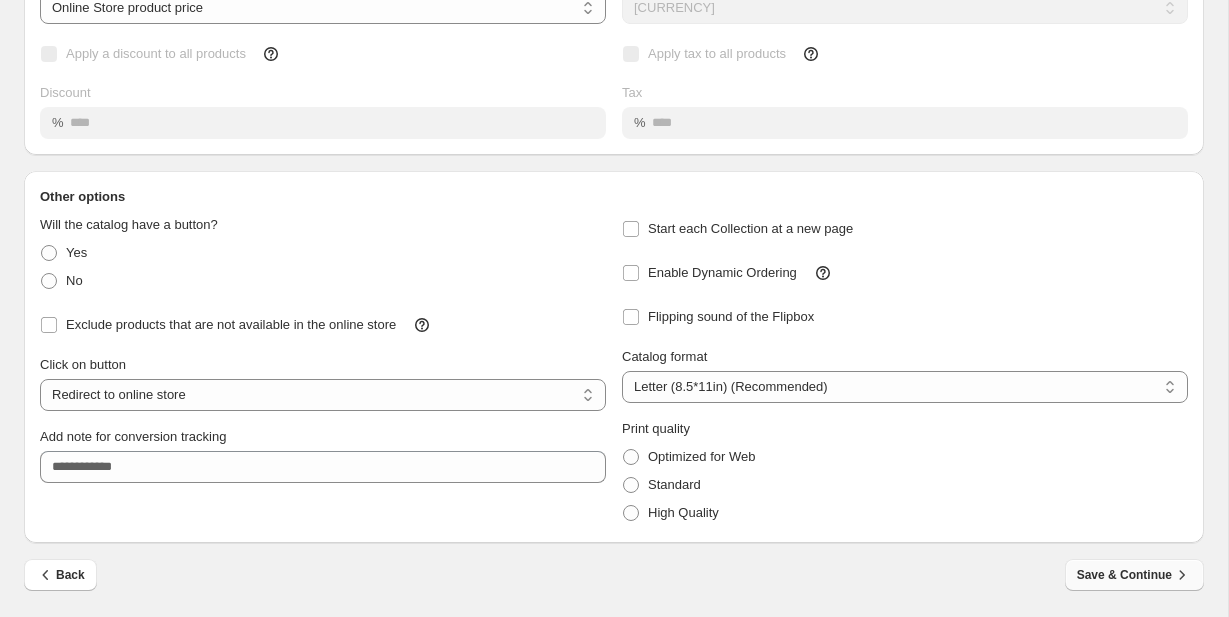 click on "Save & Continue" at bounding box center (1134, 575) 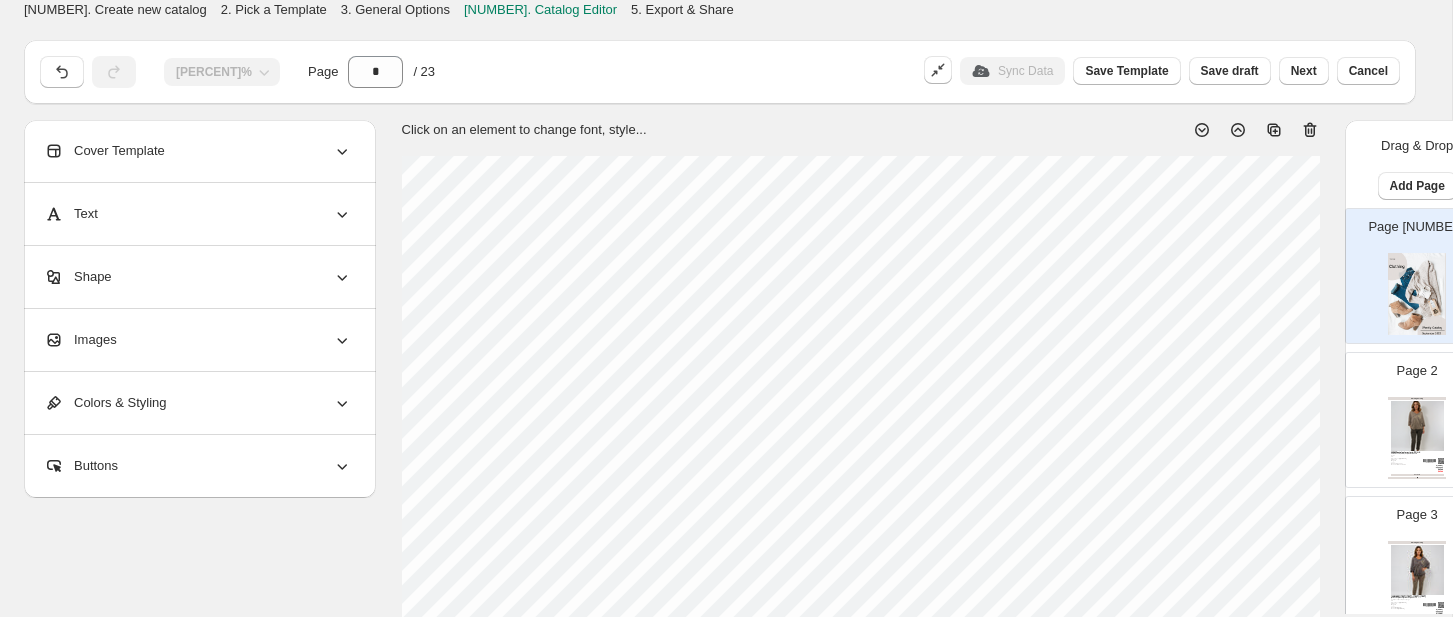 click at bounding box center [1417, 425] 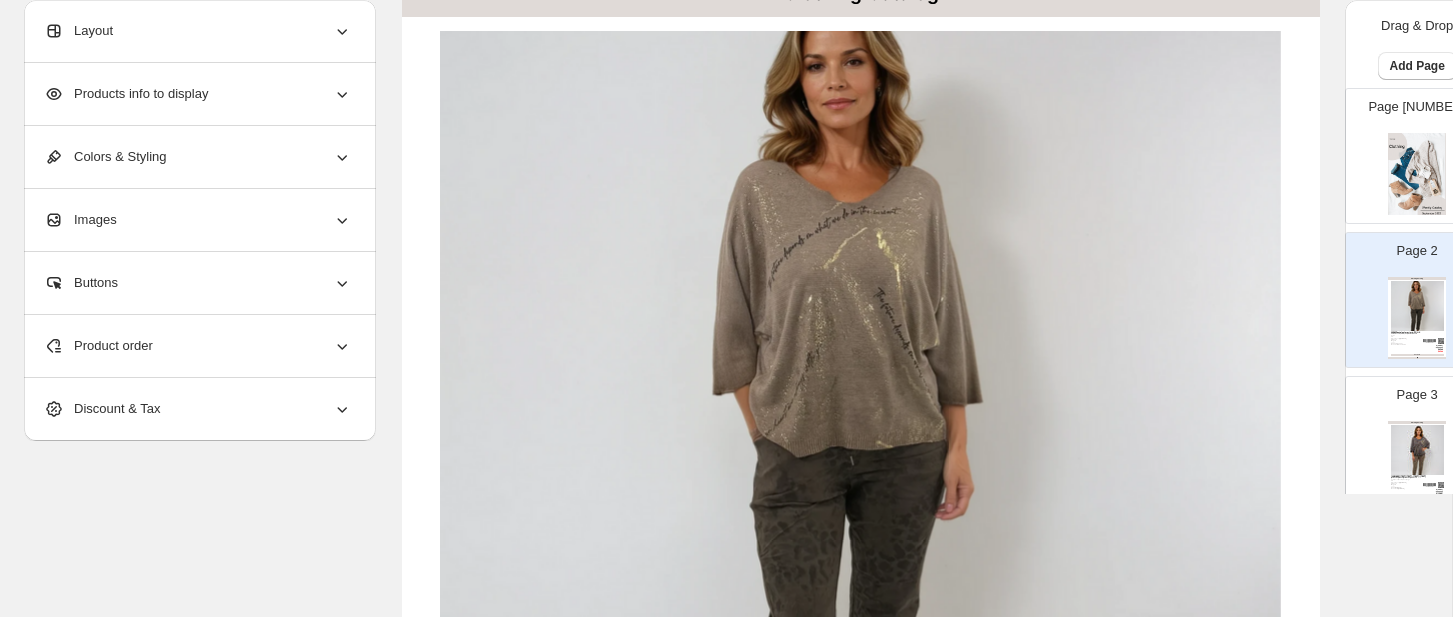 click at bounding box center [1417, 174] 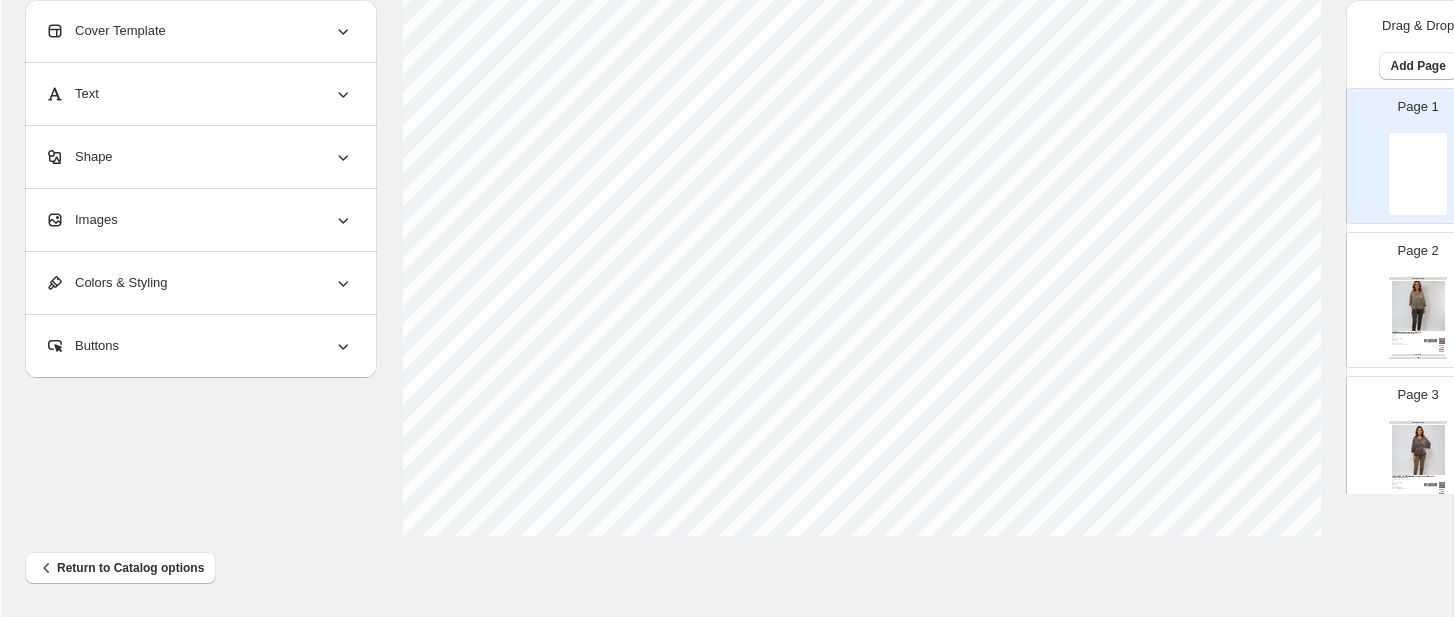 scroll, scrollTop: 619, scrollLeft: 0, axis: vertical 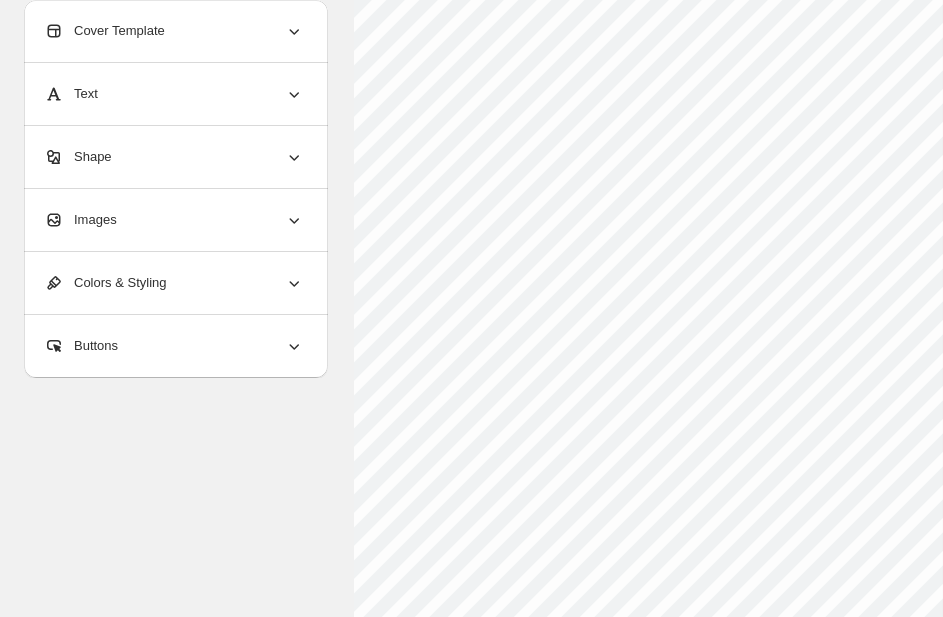 click on "Images" at bounding box center [174, 220] 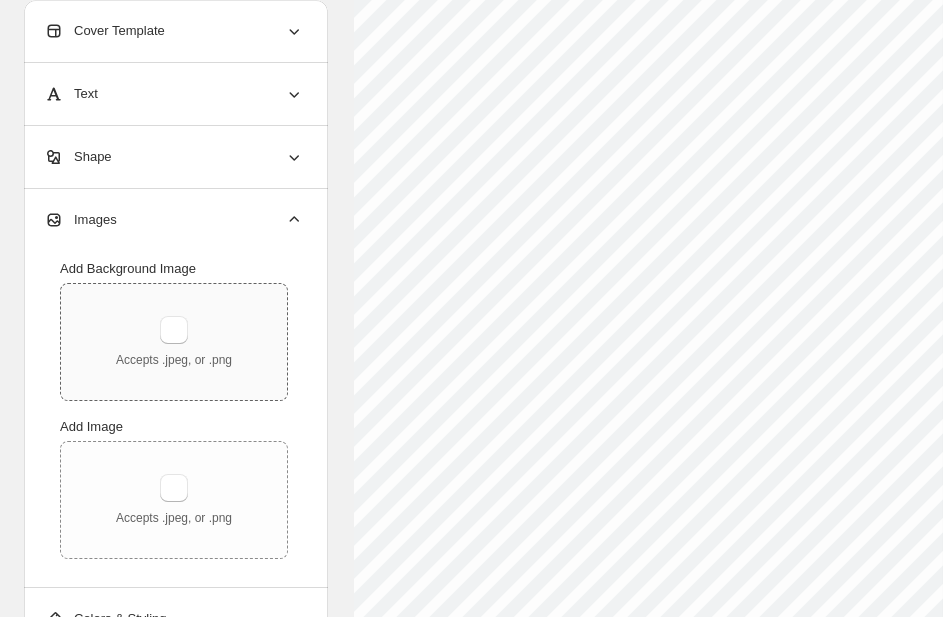 click on "Accepts .jpeg, or .png" at bounding box center [174, 360] 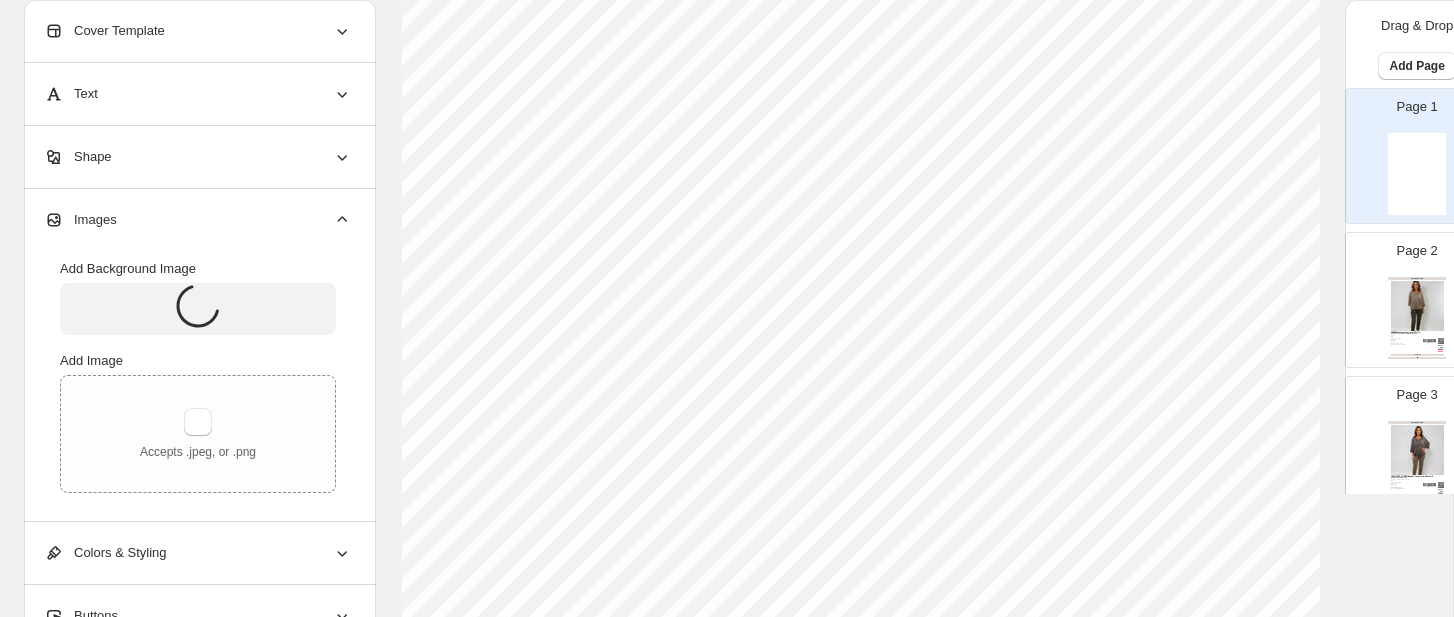 click at bounding box center [1417, 305] 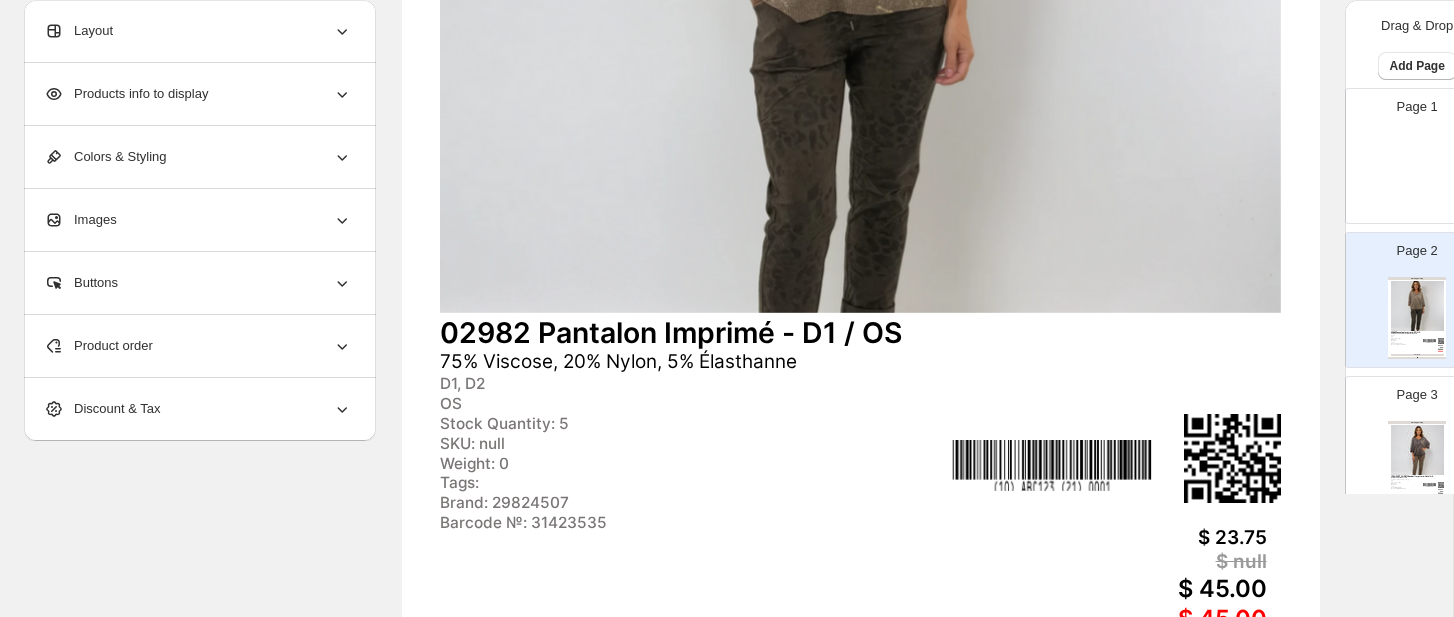 click on "Layout" at bounding box center (198, 31) 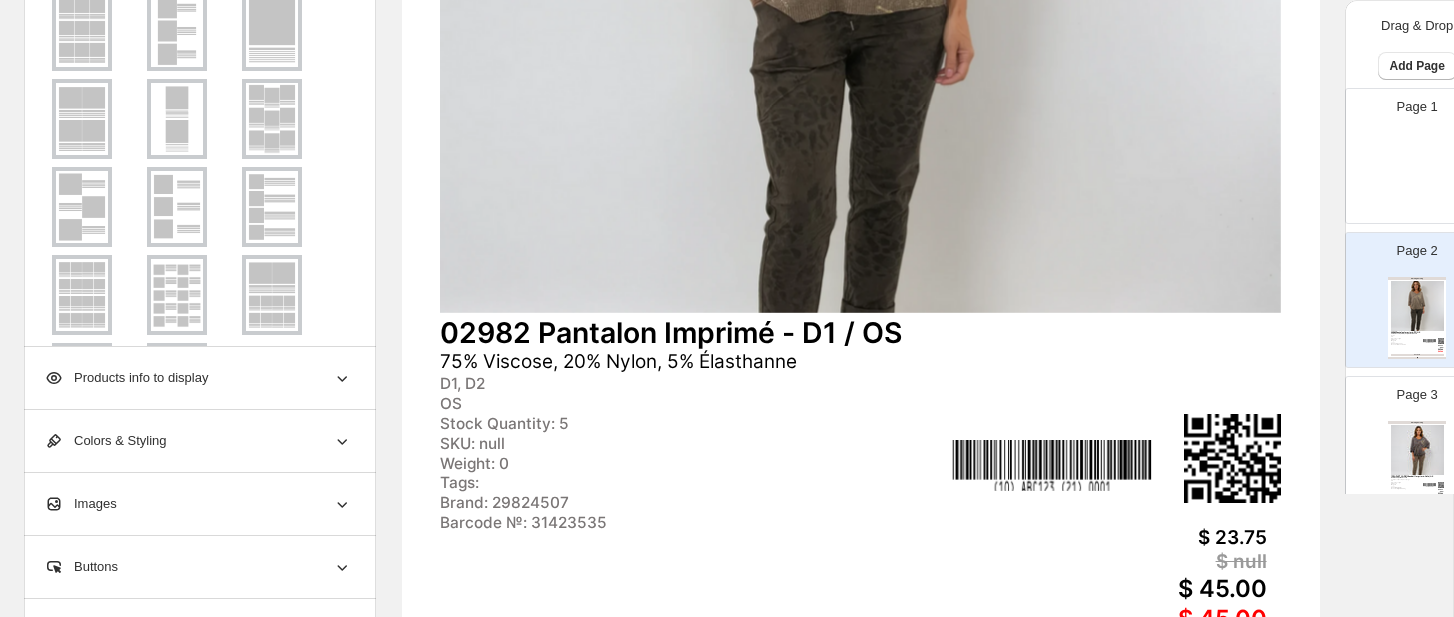 click on "Products info to display" at bounding box center (126, 378) 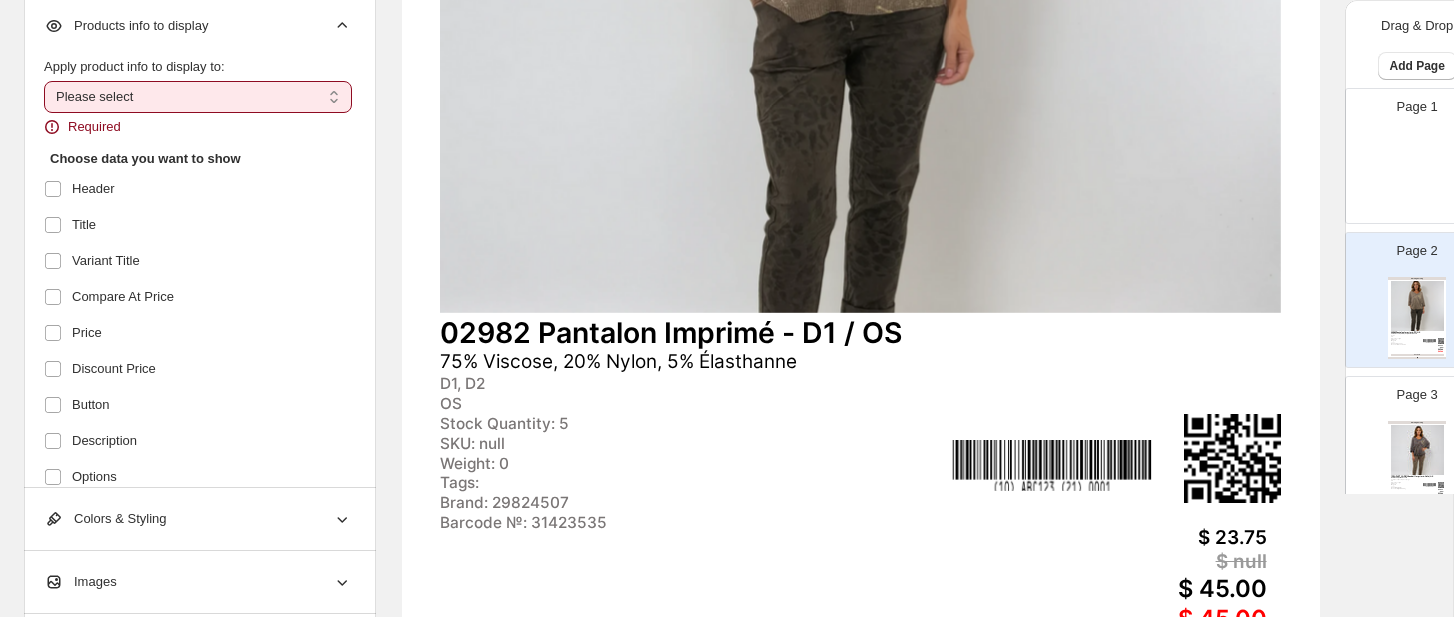 click on "**********" at bounding box center [198, 97] 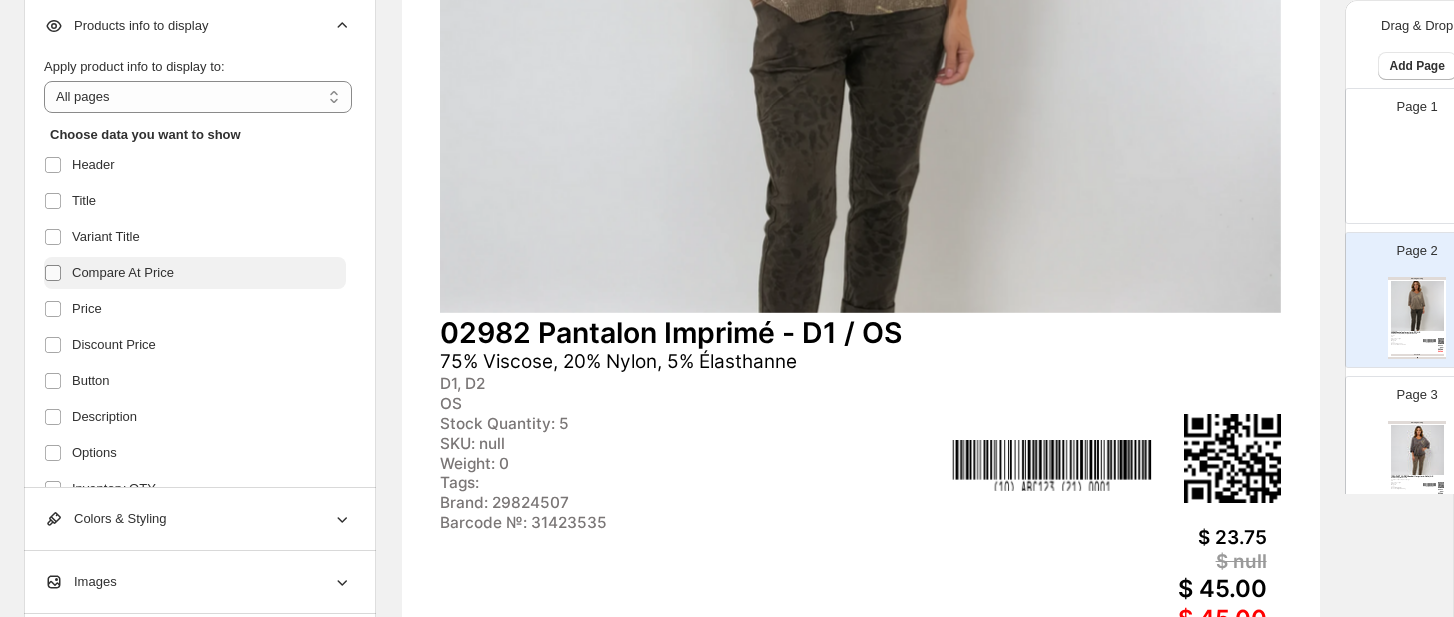 scroll, scrollTop: 77, scrollLeft: 0, axis: vertical 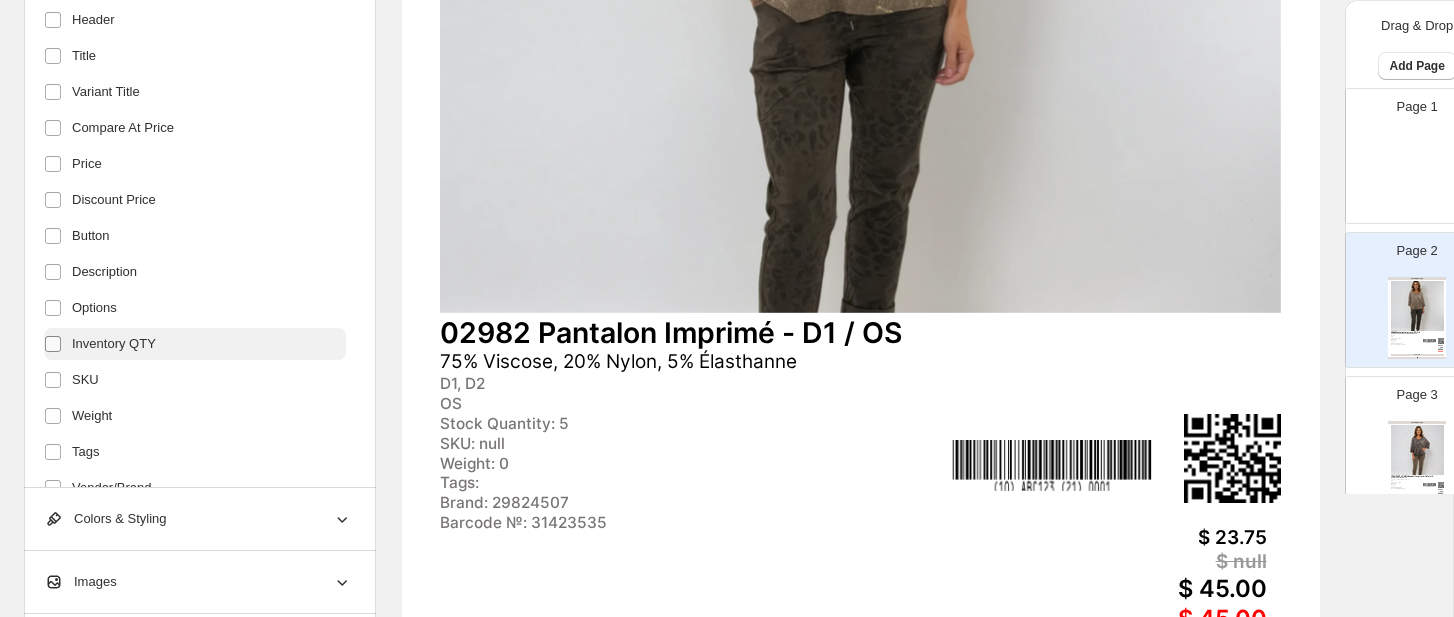 click at bounding box center [53, 344] 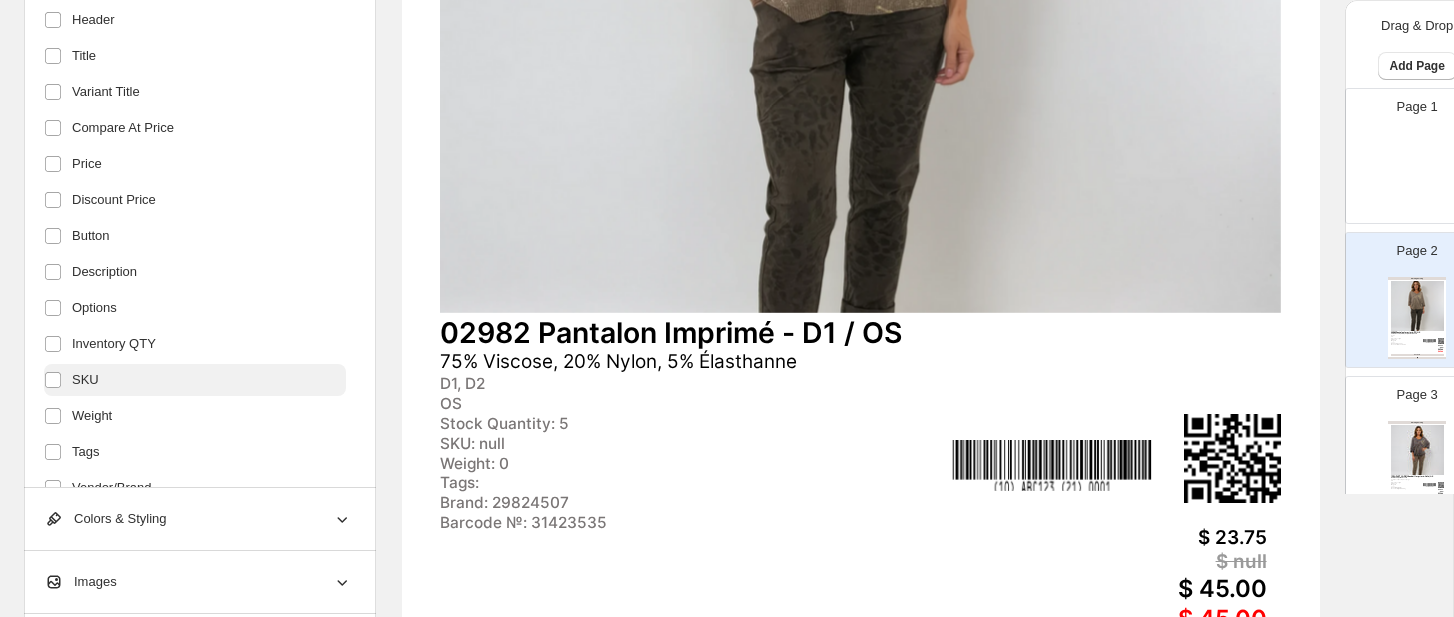 click on "SKU" at bounding box center (85, 380) 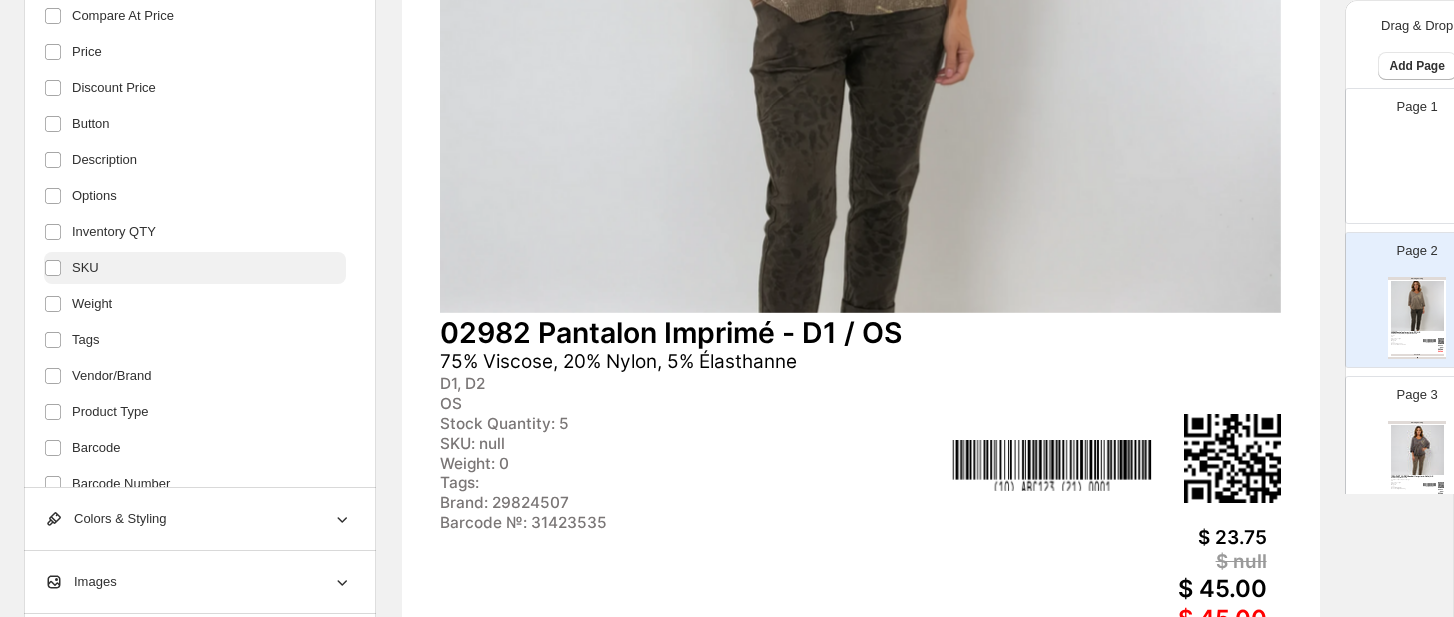 scroll, scrollTop: 330, scrollLeft: 0, axis: vertical 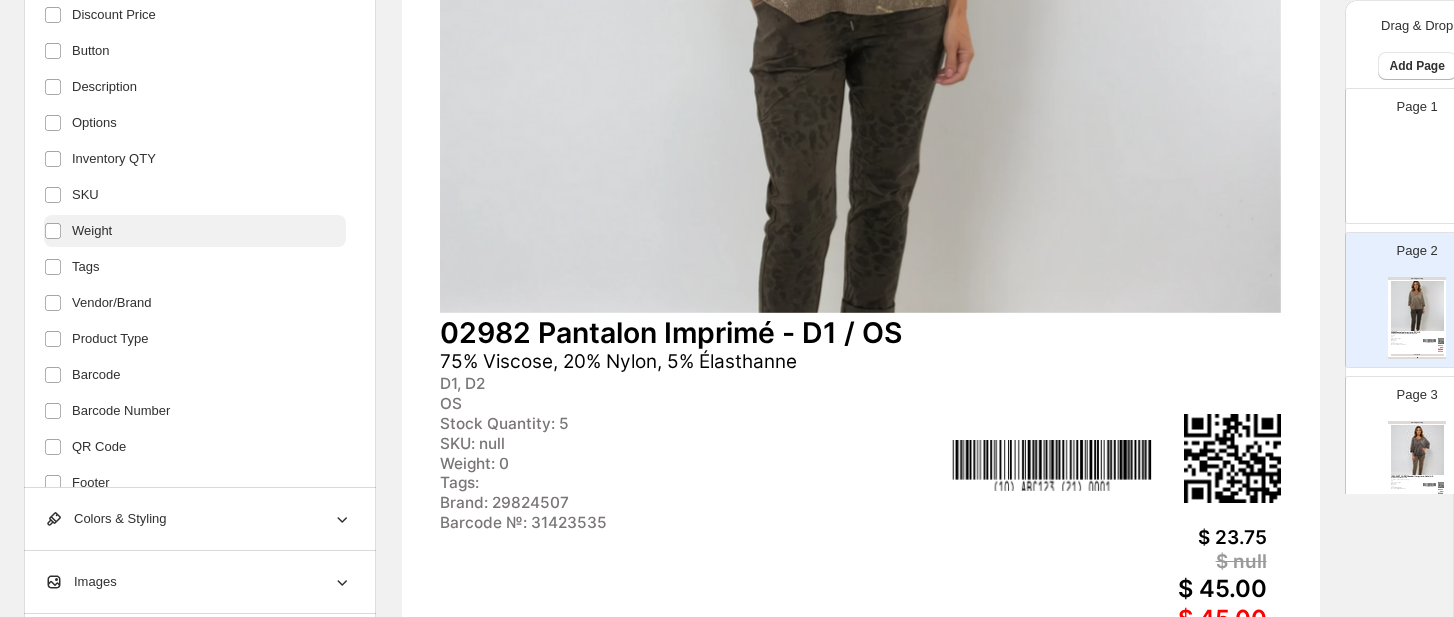 click on "Weight" at bounding box center (195, 231) 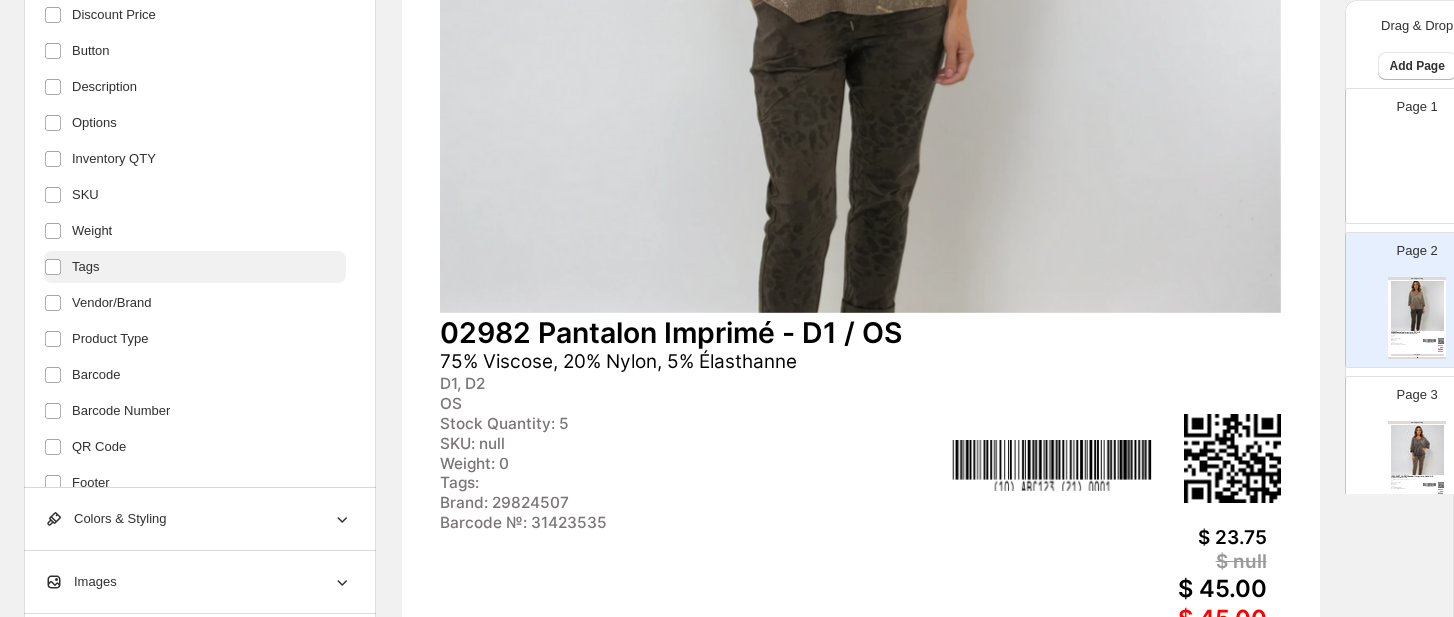 click on "Tags" at bounding box center (85, 267) 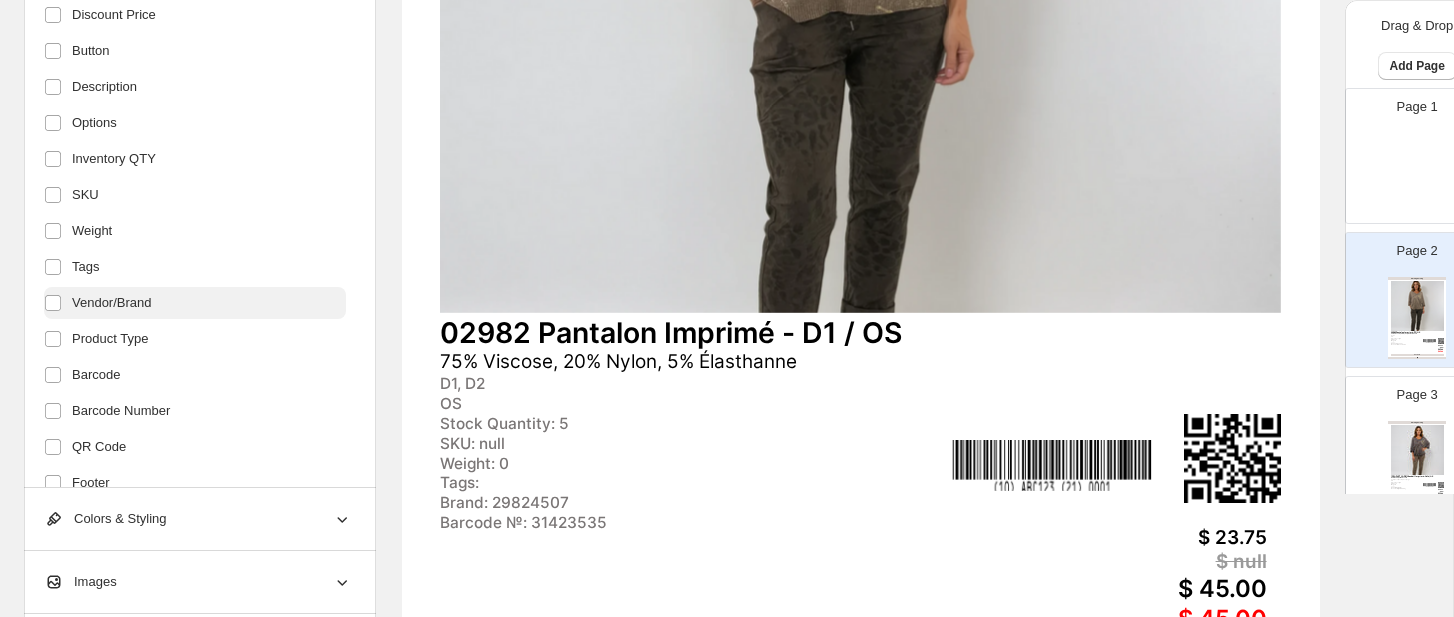 click on "Vendor/Brand" at bounding box center (112, 303) 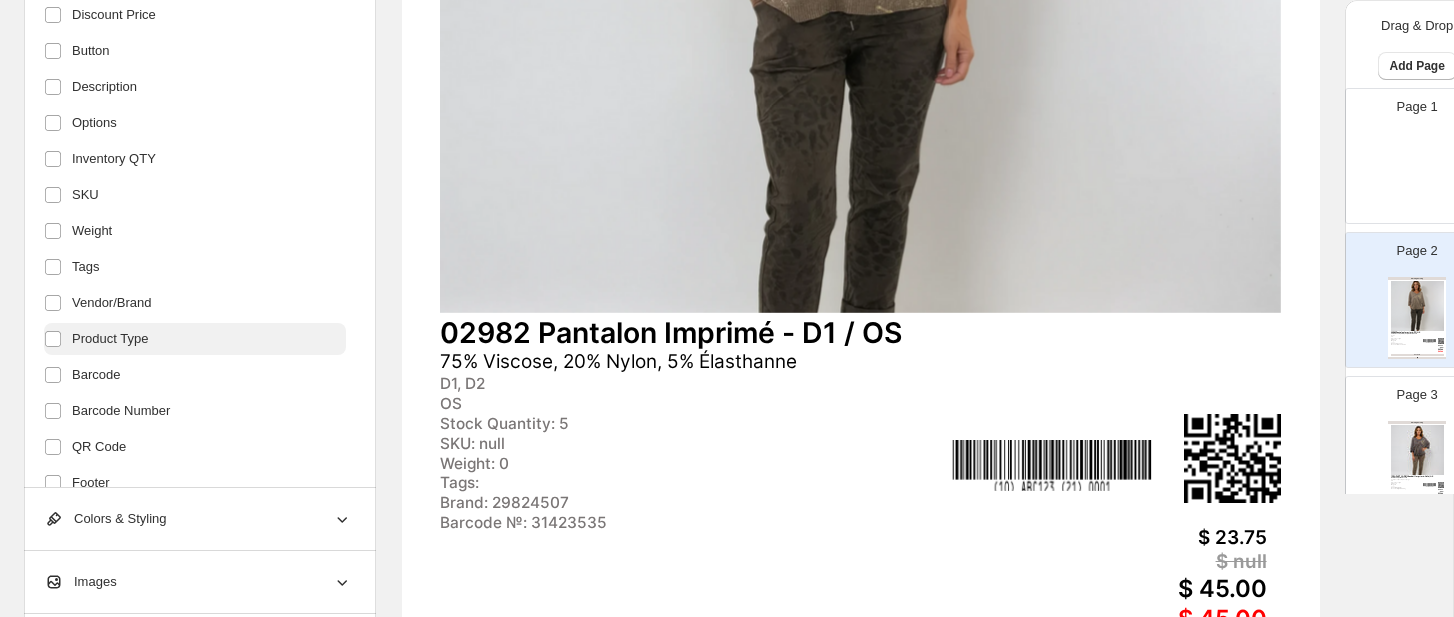 click on "Product Type" at bounding box center (110, 339) 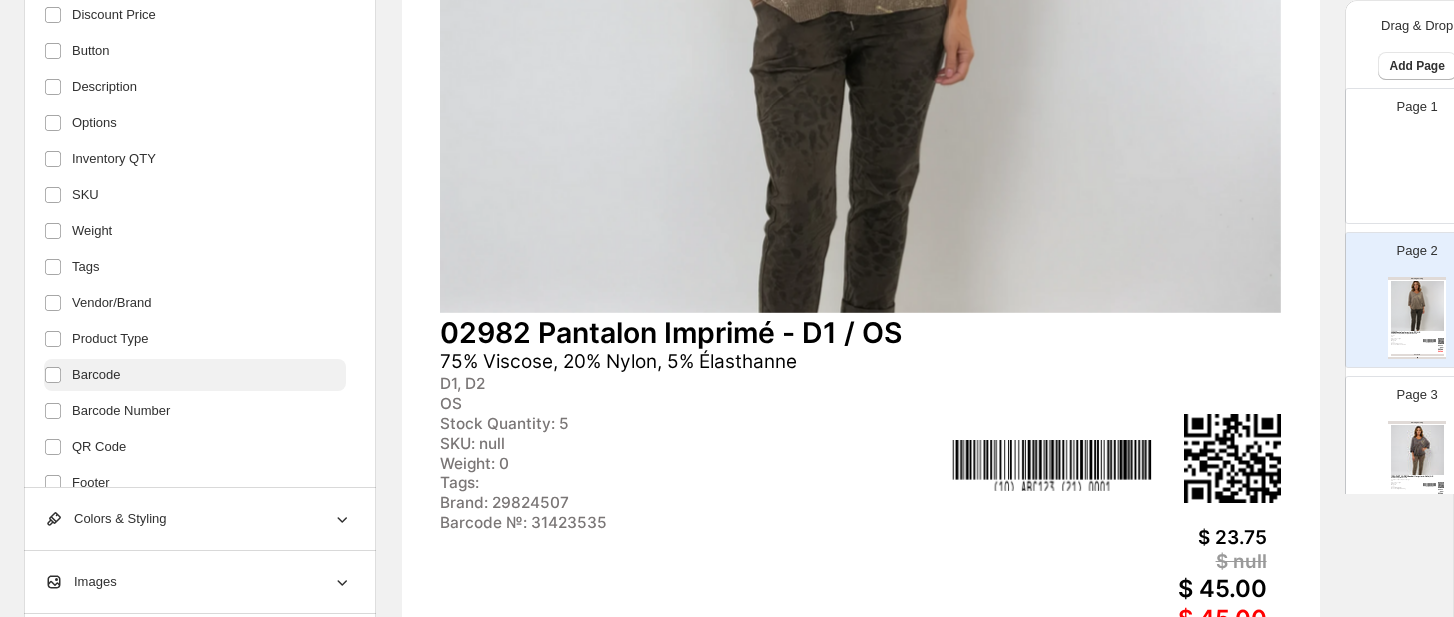 click on "Barcode" at bounding box center [96, 375] 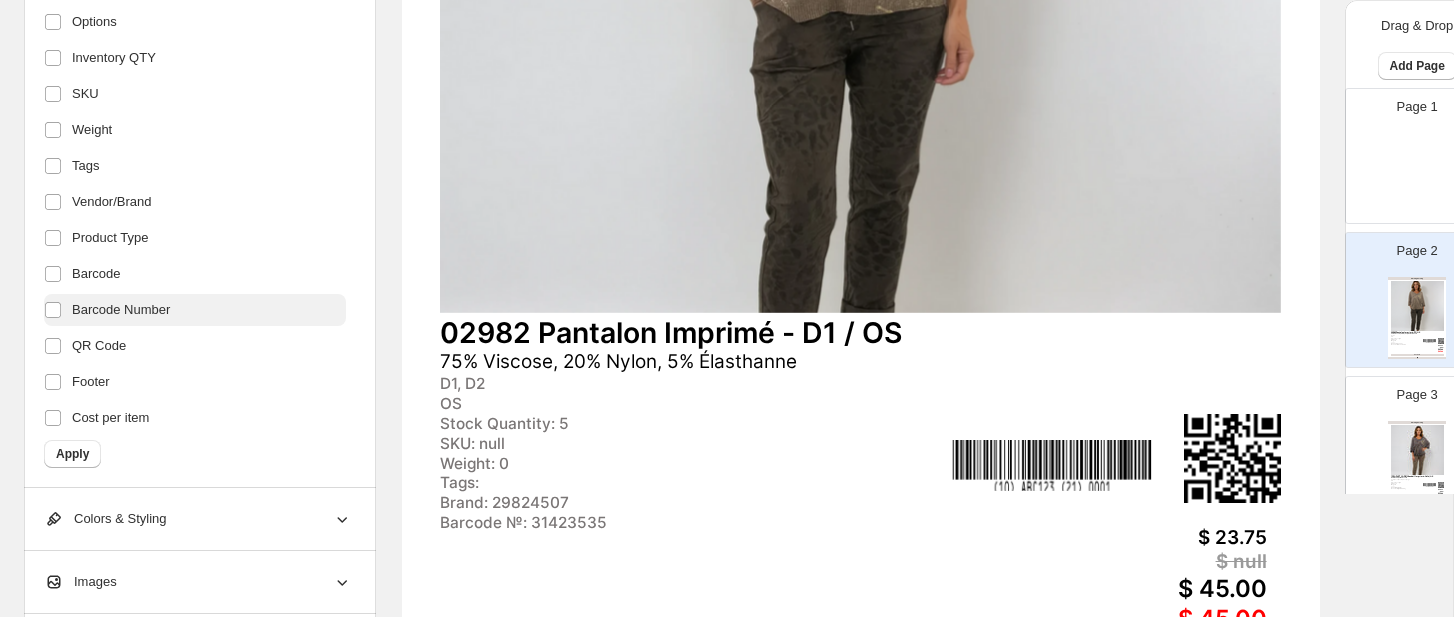 click on "Barcode Number" at bounding box center [121, 310] 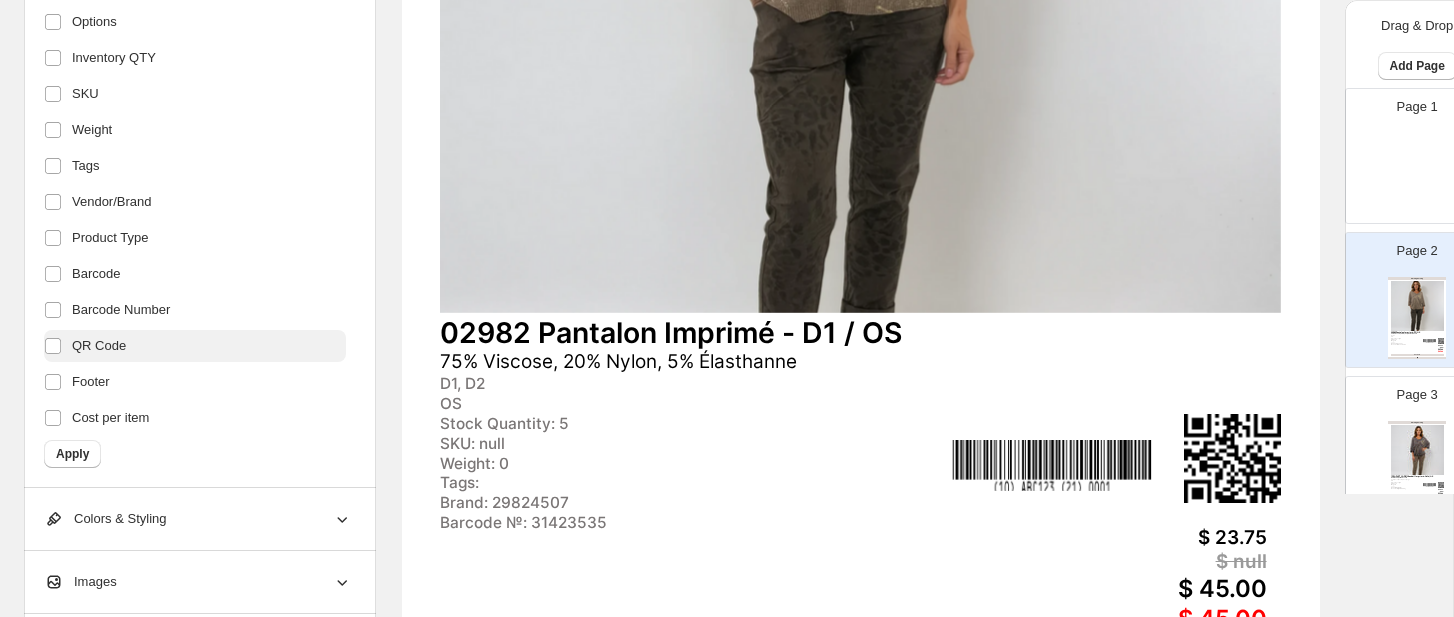 click on "QR Code" at bounding box center [99, 346] 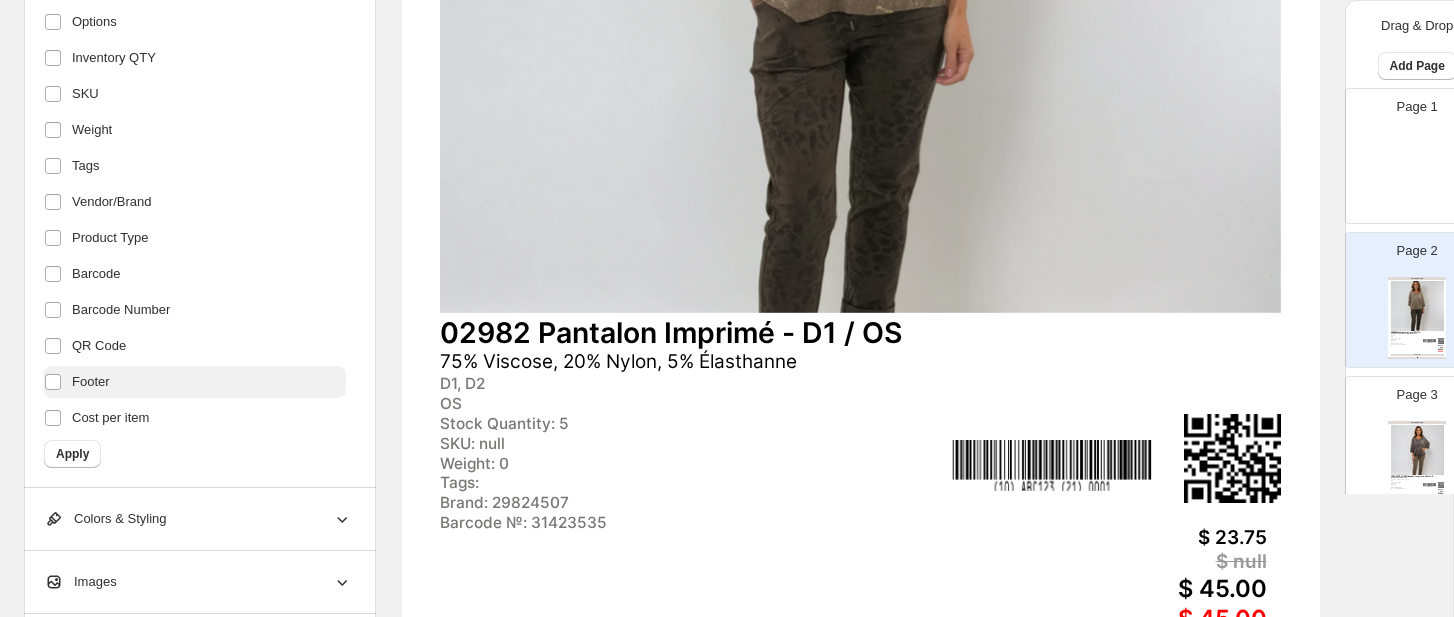 click on "Footer" at bounding box center [195, 382] 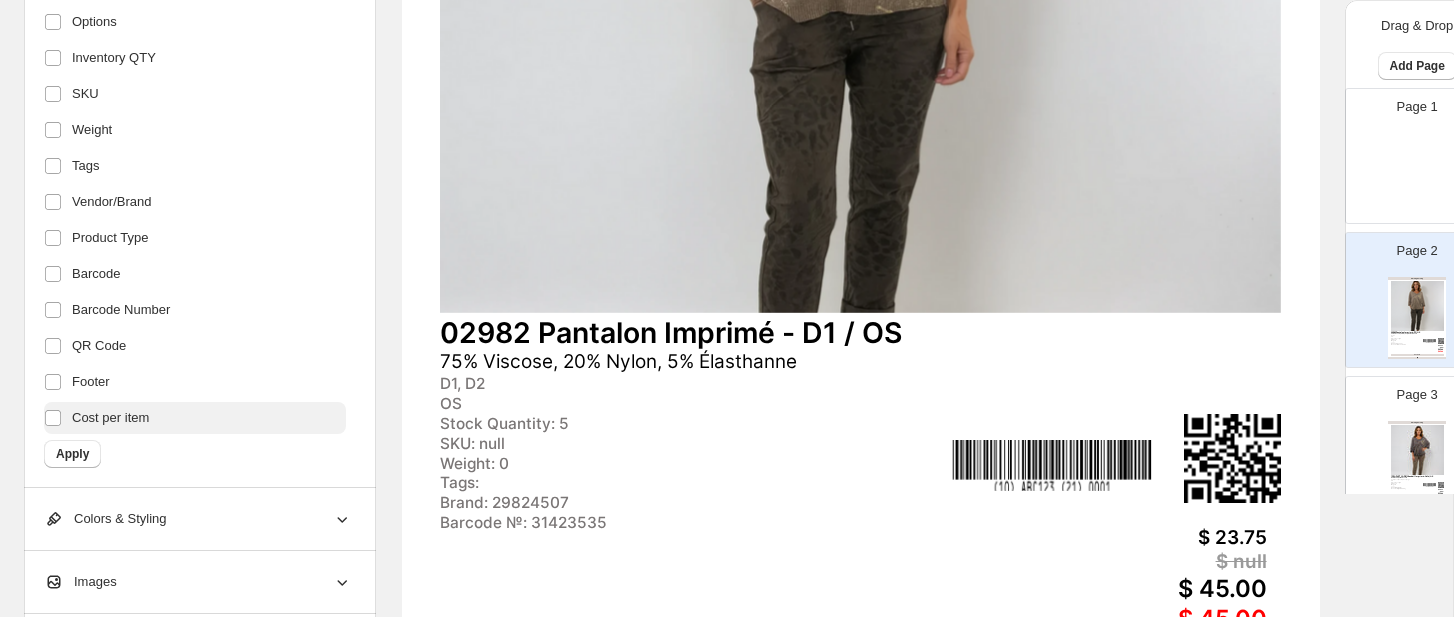 click on "Cost per item" at bounding box center [110, 418] 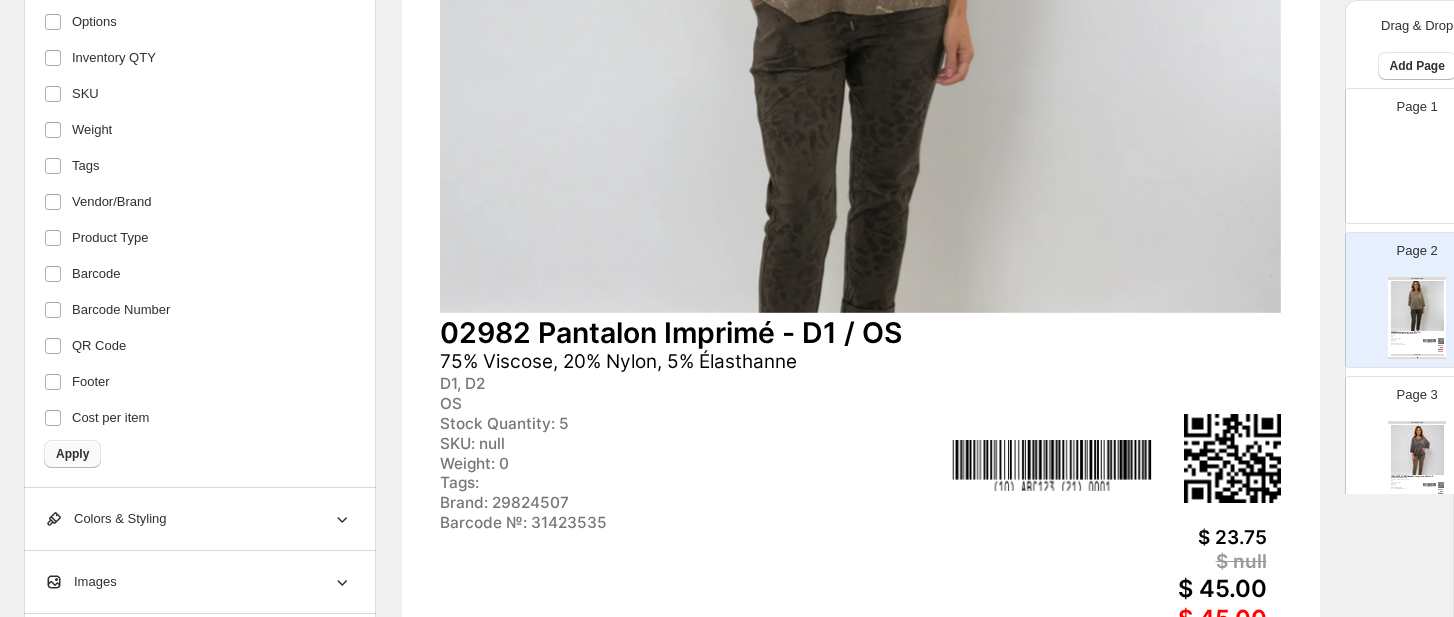 click on "Apply" at bounding box center (72, 454) 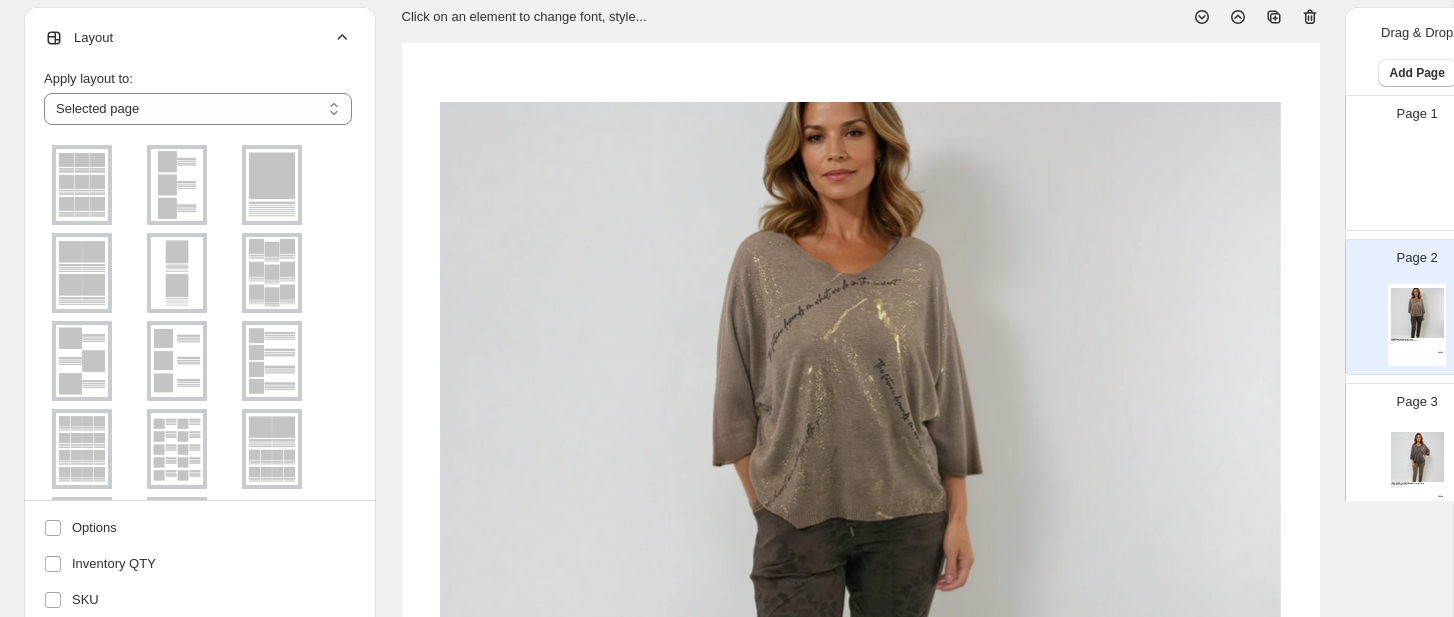 scroll, scrollTop: 74, scrollLeft: 0, axis: vertical 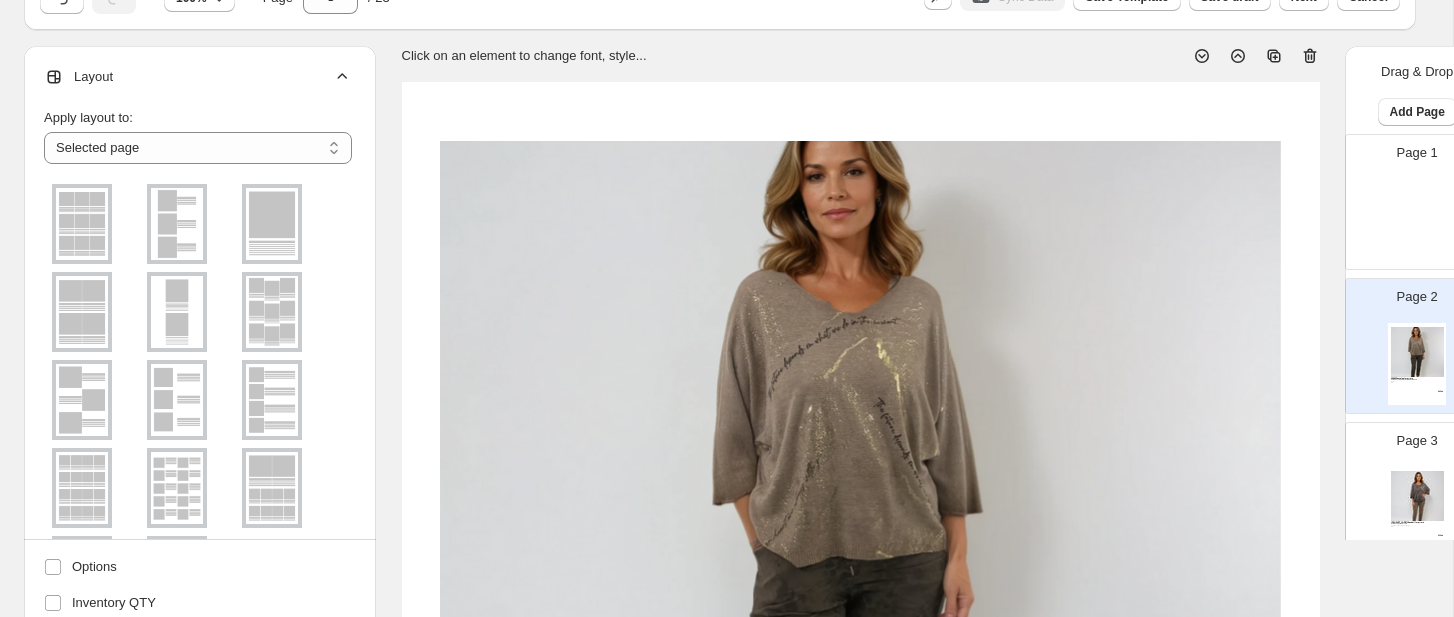 click at bounding box center (860, 499) 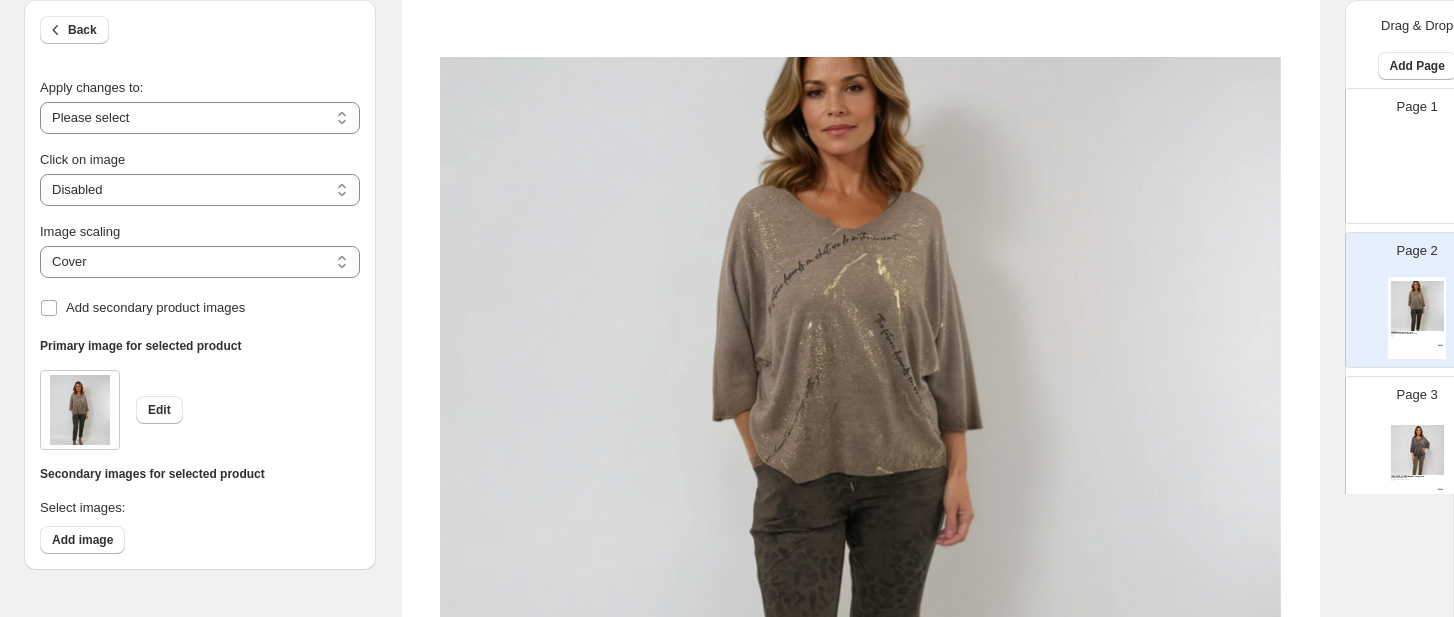 scroll, scrollTop: 167, scrollLeft: 0, axis: vertical 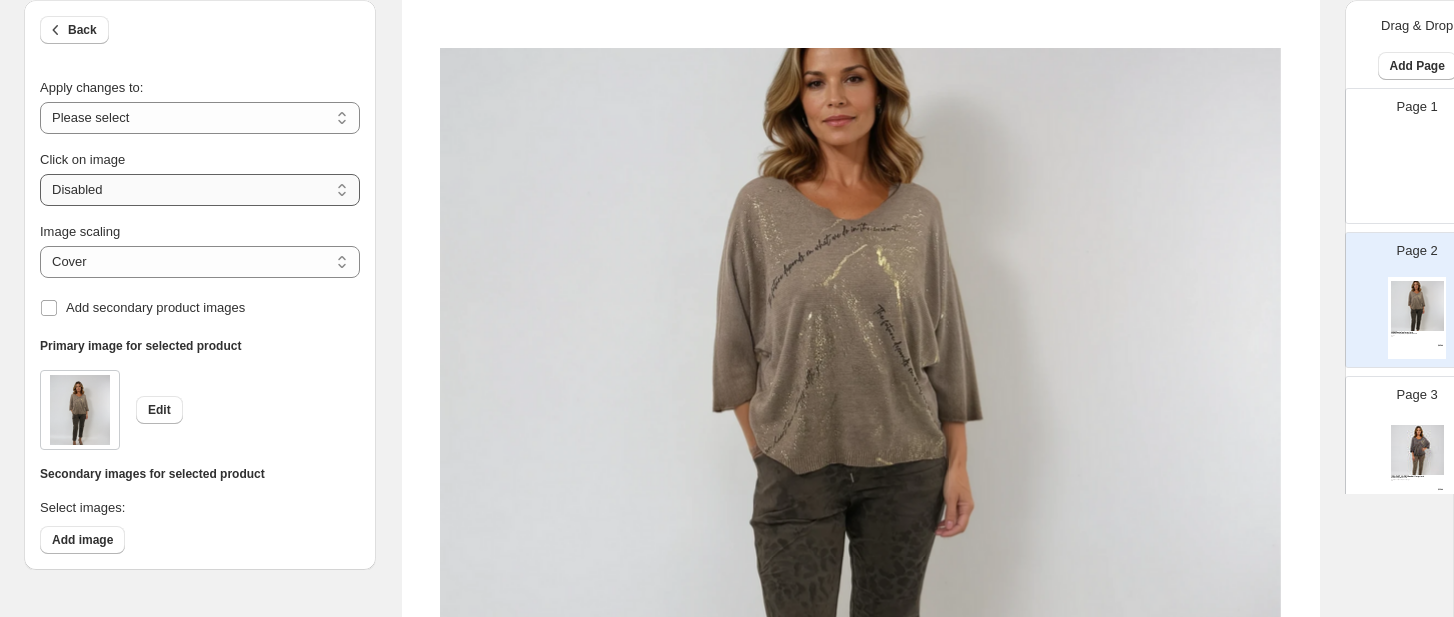 click on "**********" at bounding box center (200, 190) 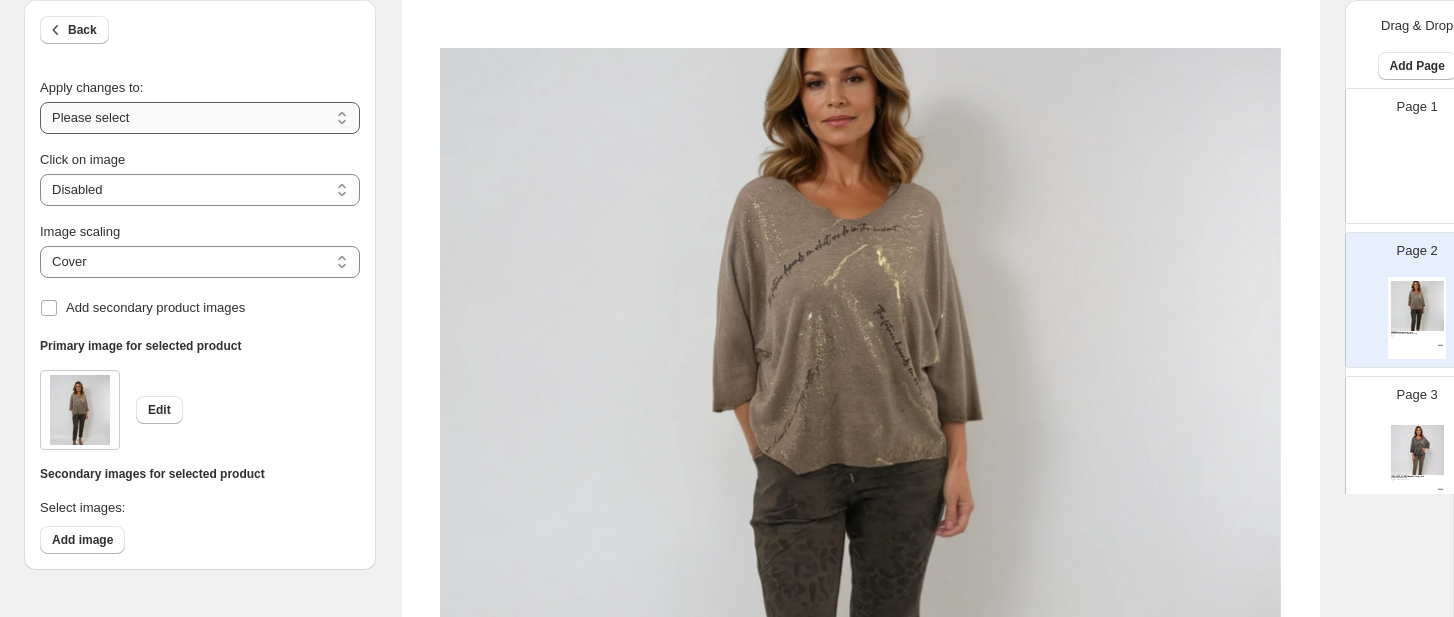 click on "**********" at bounding box center (200, 118) 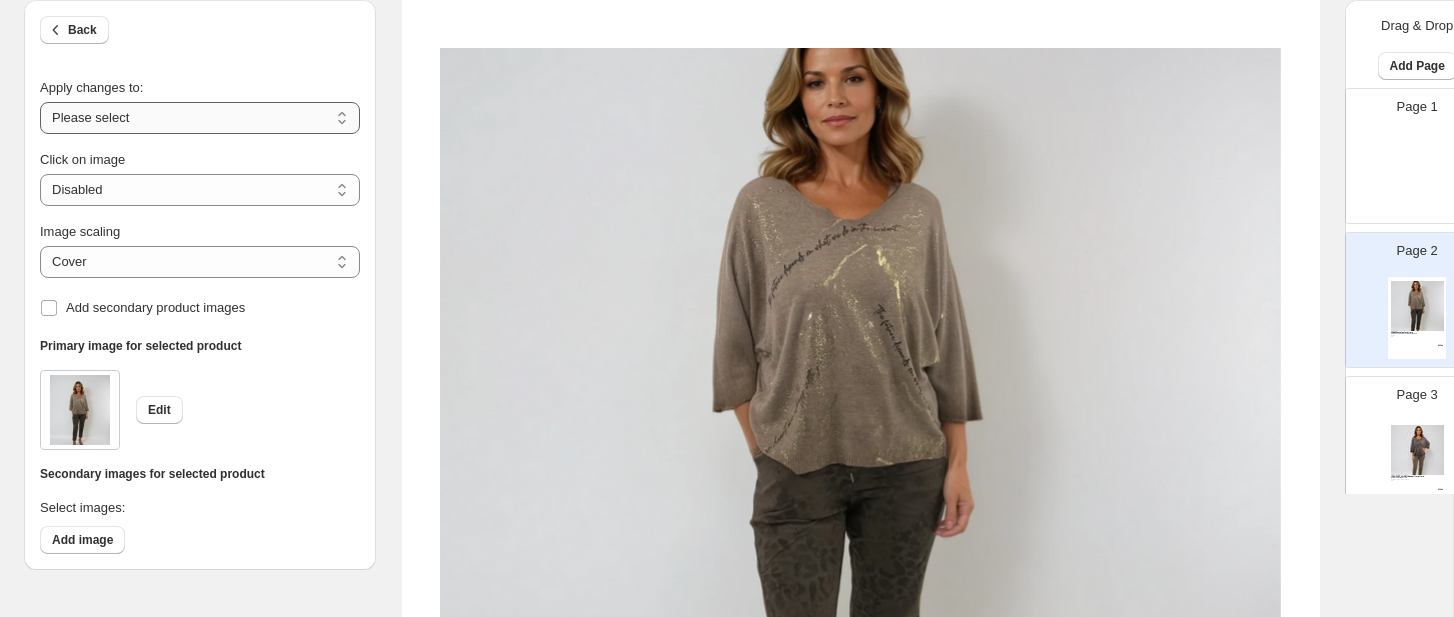 select on "**********" 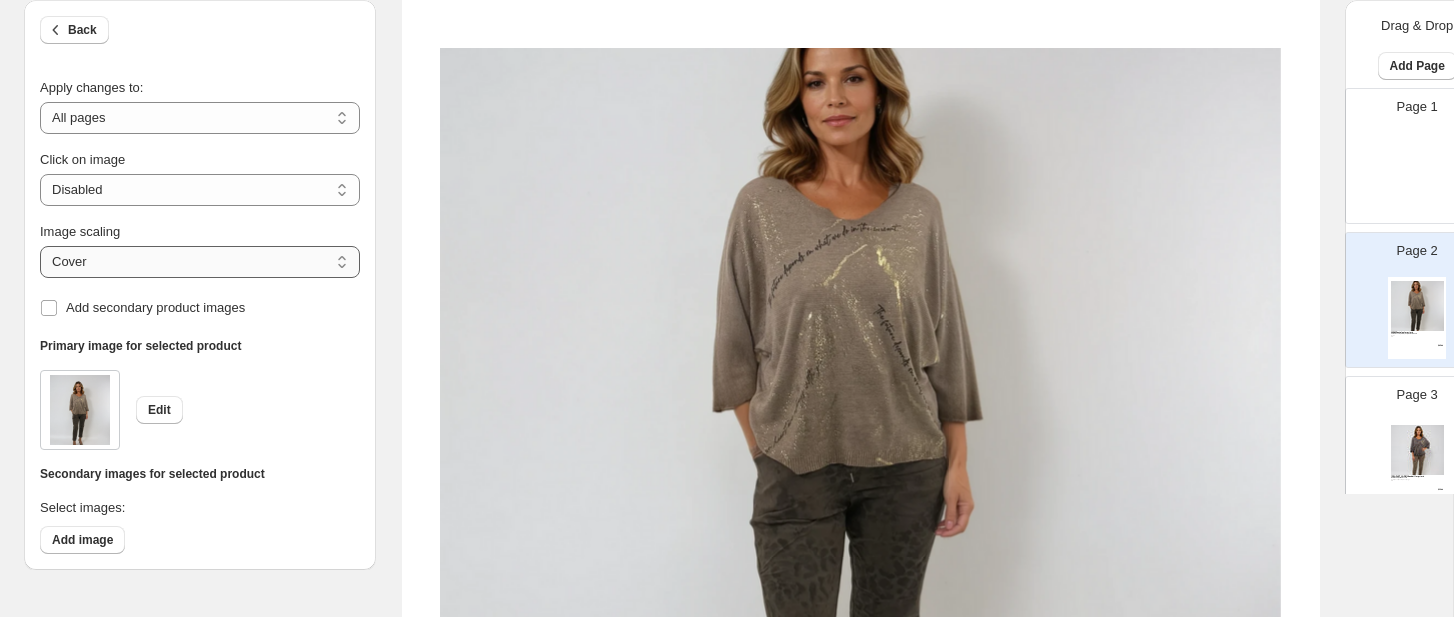 click on "***** *******" at bounding box center [200, 262] 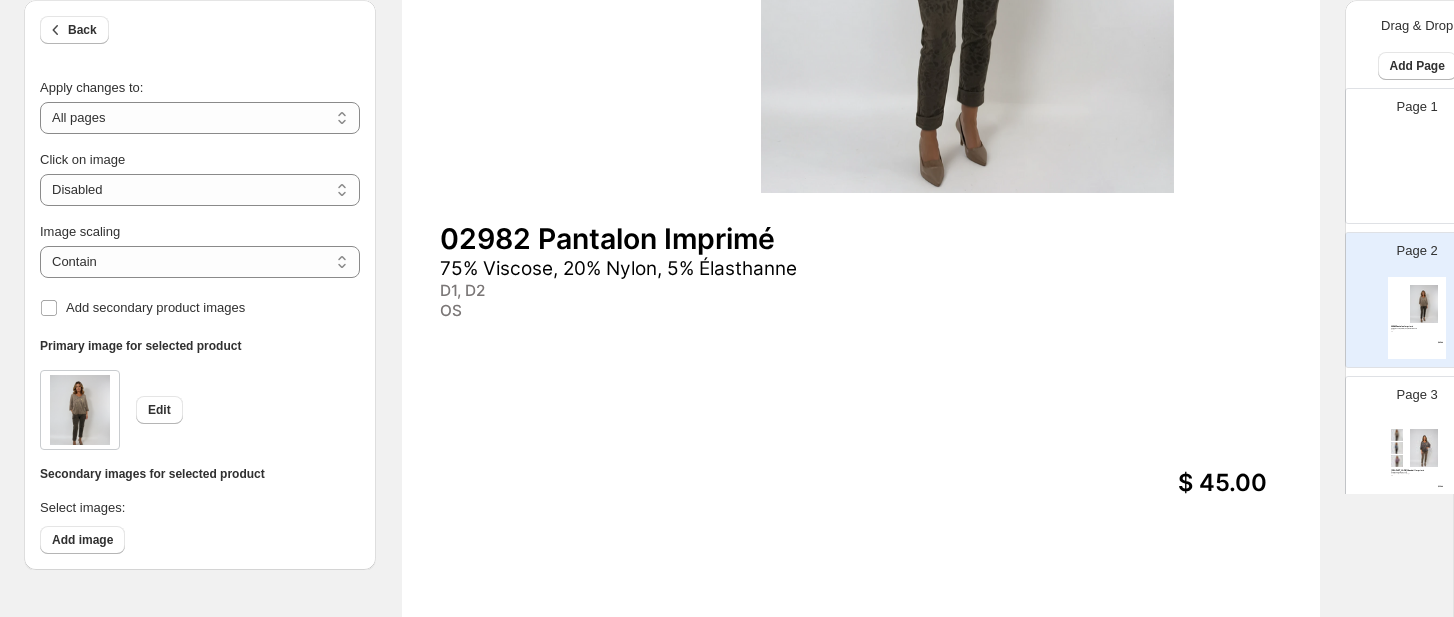scroll, scrollTop: 808, scrollLeft: 0, axis: vertical 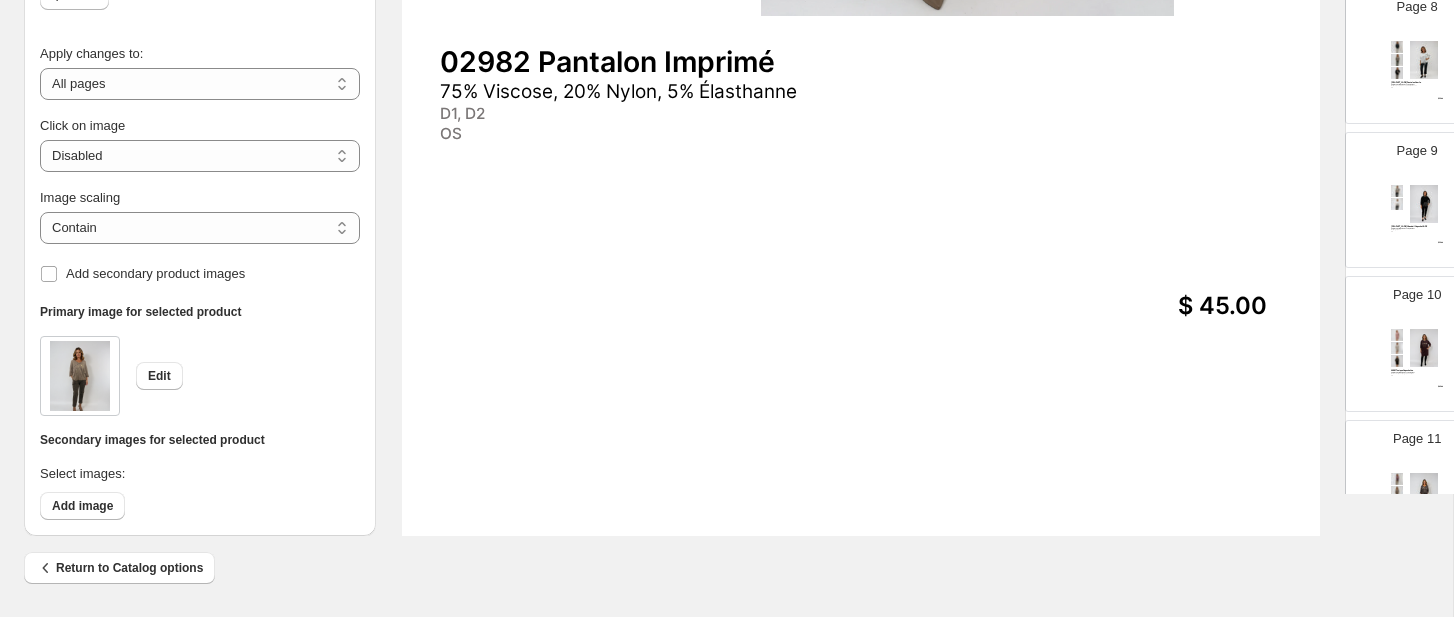 click at bounding box center [1424, 348] 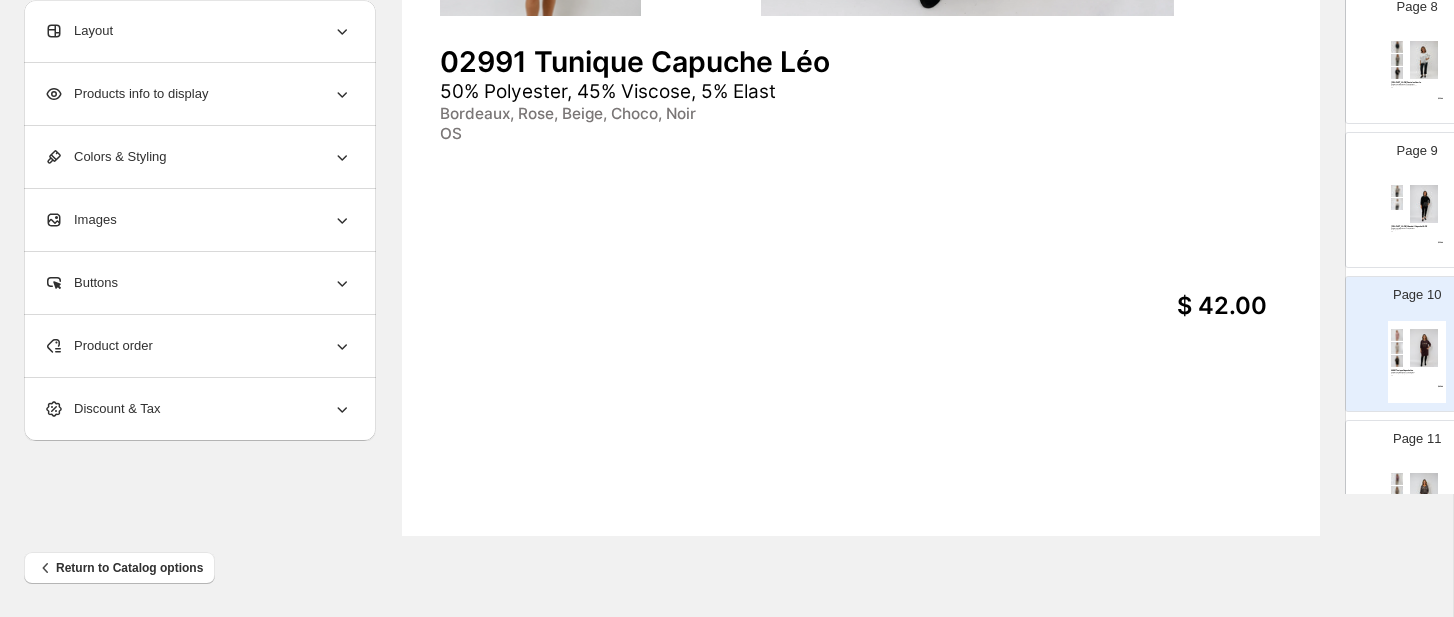 click on "[PRODUCT_CODE] Chandail Capuche HOPE 50% Polyester, 45% Viscose, 5% Elast Noir, Beige, Blanc OS $ 39.00" at bounding box center [1417, 218] 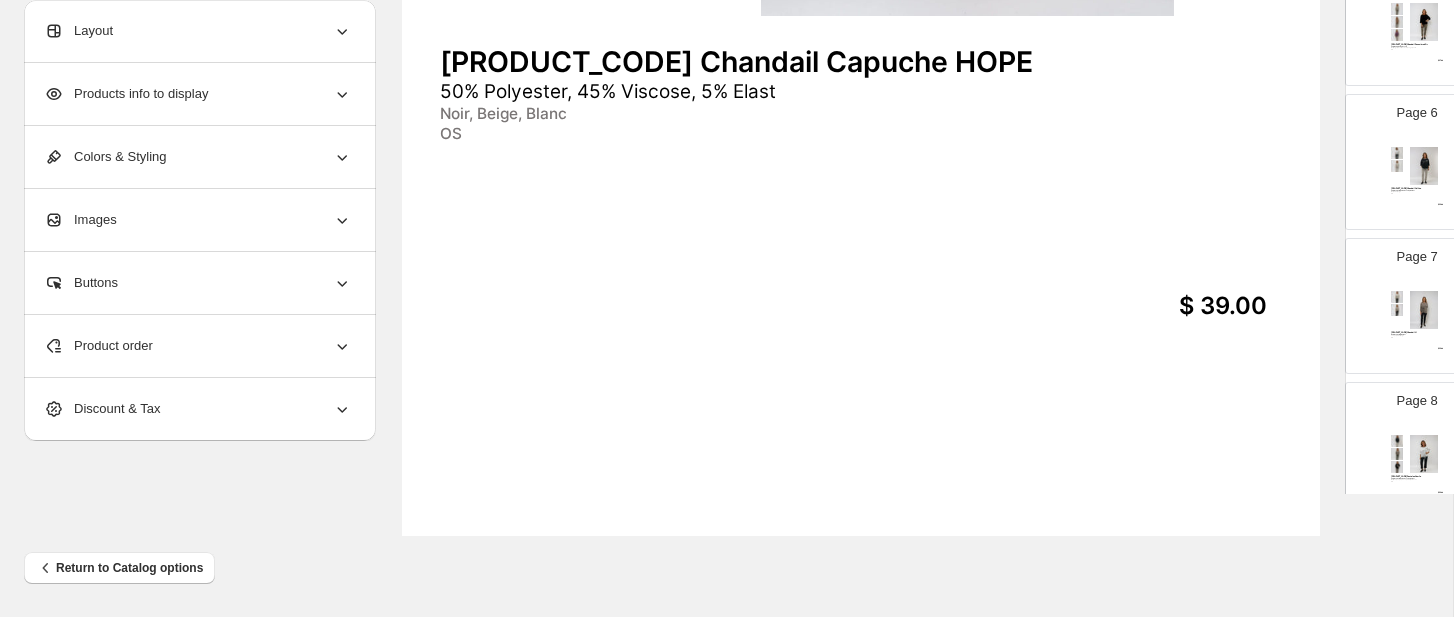scroll, scrollTop: 604, scrollLeft: 0, axis: vertical 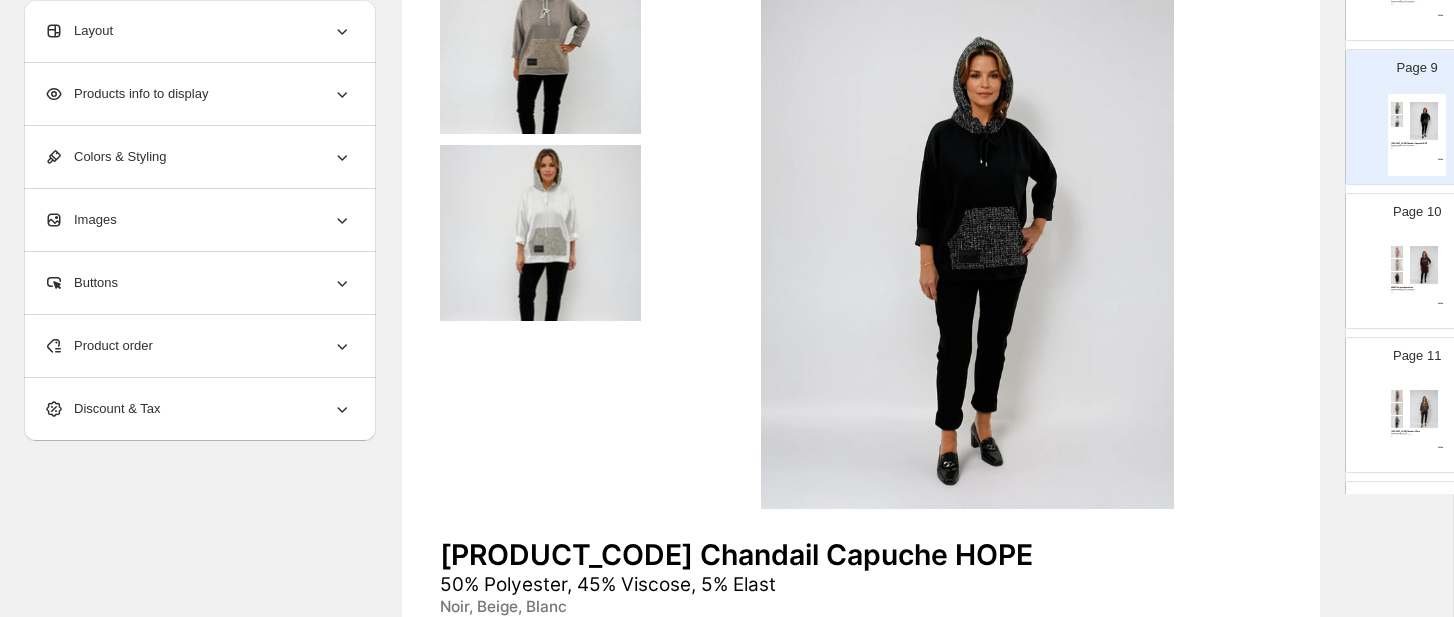 click on "[PRODUCT_CODE] Tunique Capuche Léo 50% Polyester, 45% Viscose, 5% Elast Bordeaux, Rose, Beige, Choco, Noir OS $ 42.00" at bounding box center [1417, 279] 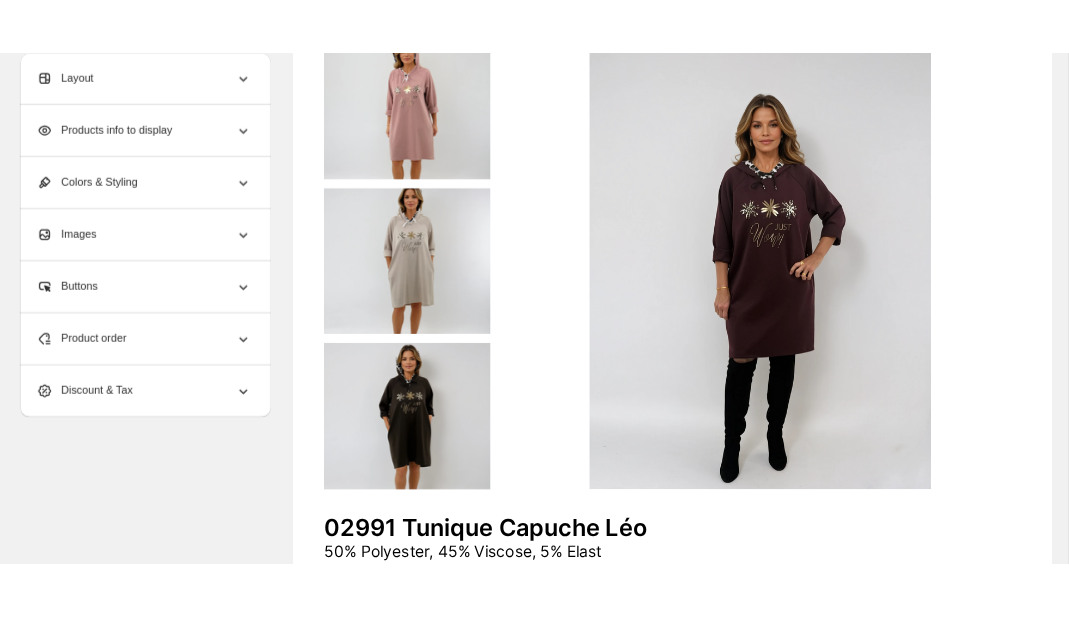 scroll, scrollTop: 0, scrollLeft: 0, axis: both 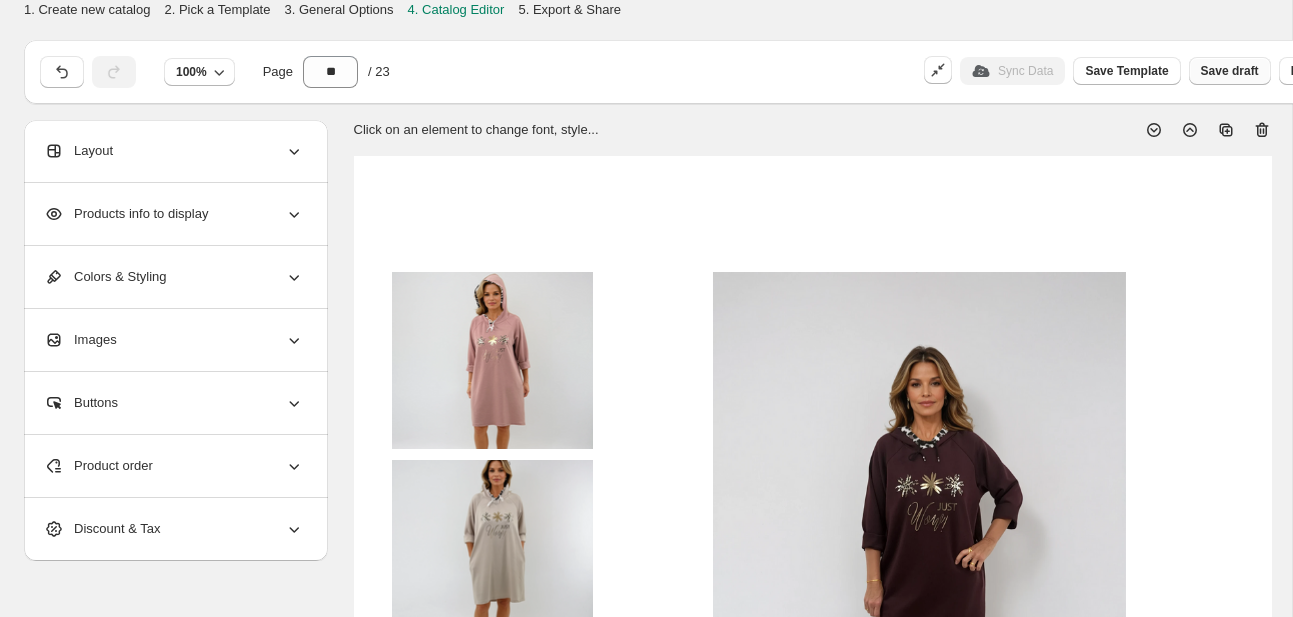 click on "Save draft" at bounding box center (1230, 71) 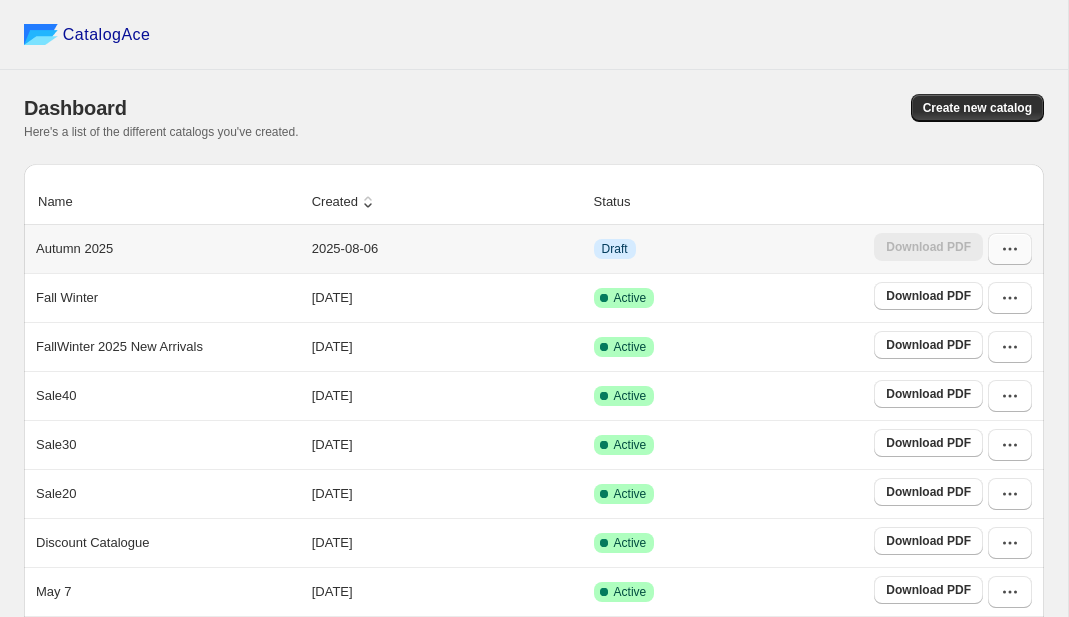 click 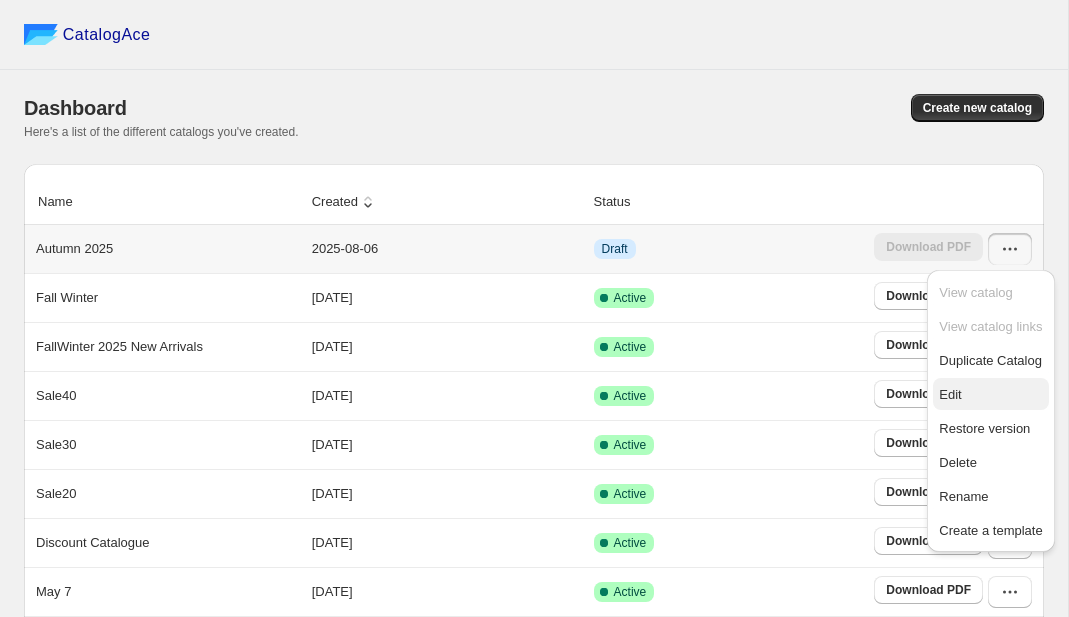 click on "Edit" at bounding box center [950, 394] 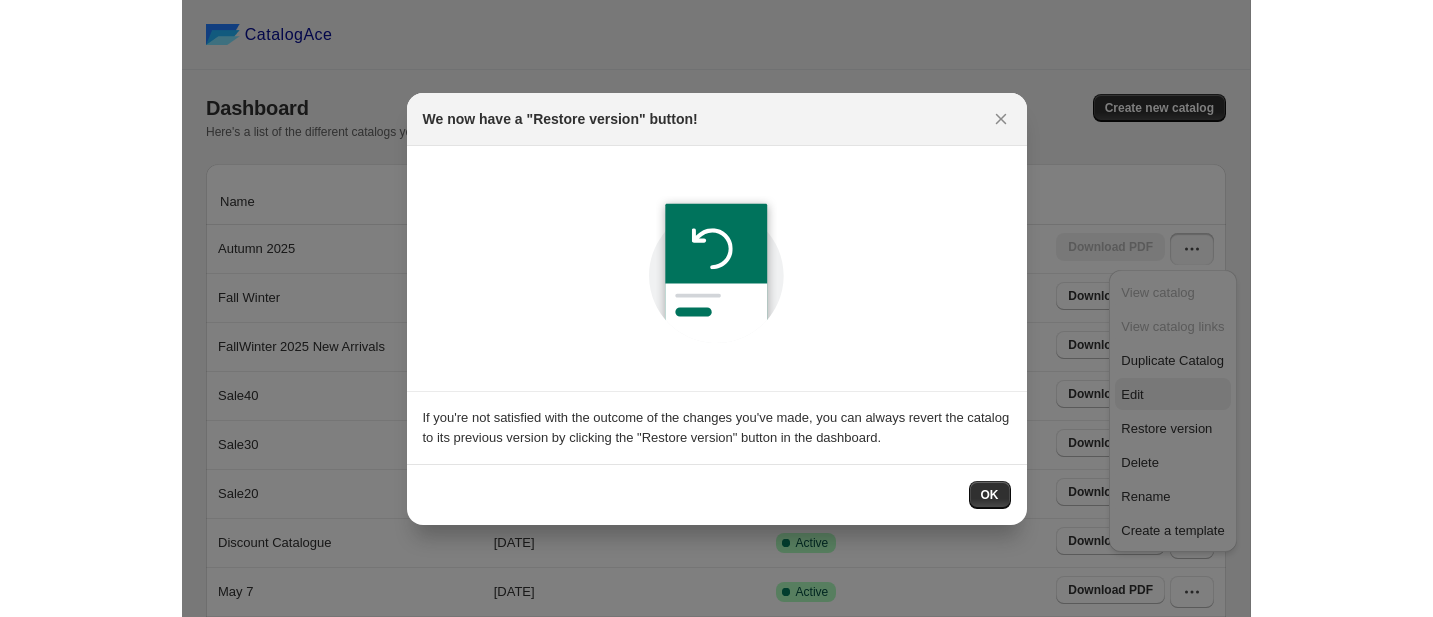 scroll, scrollTop: 0, scrollLeft: 0, axis: both 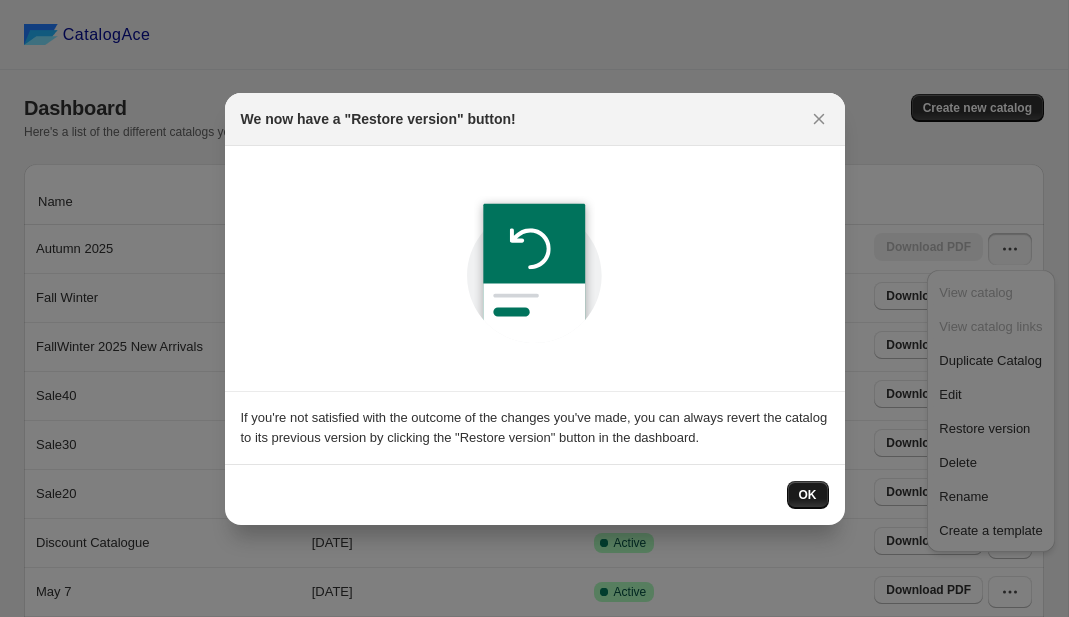 click on "OK" at bounding box center (808, 495) 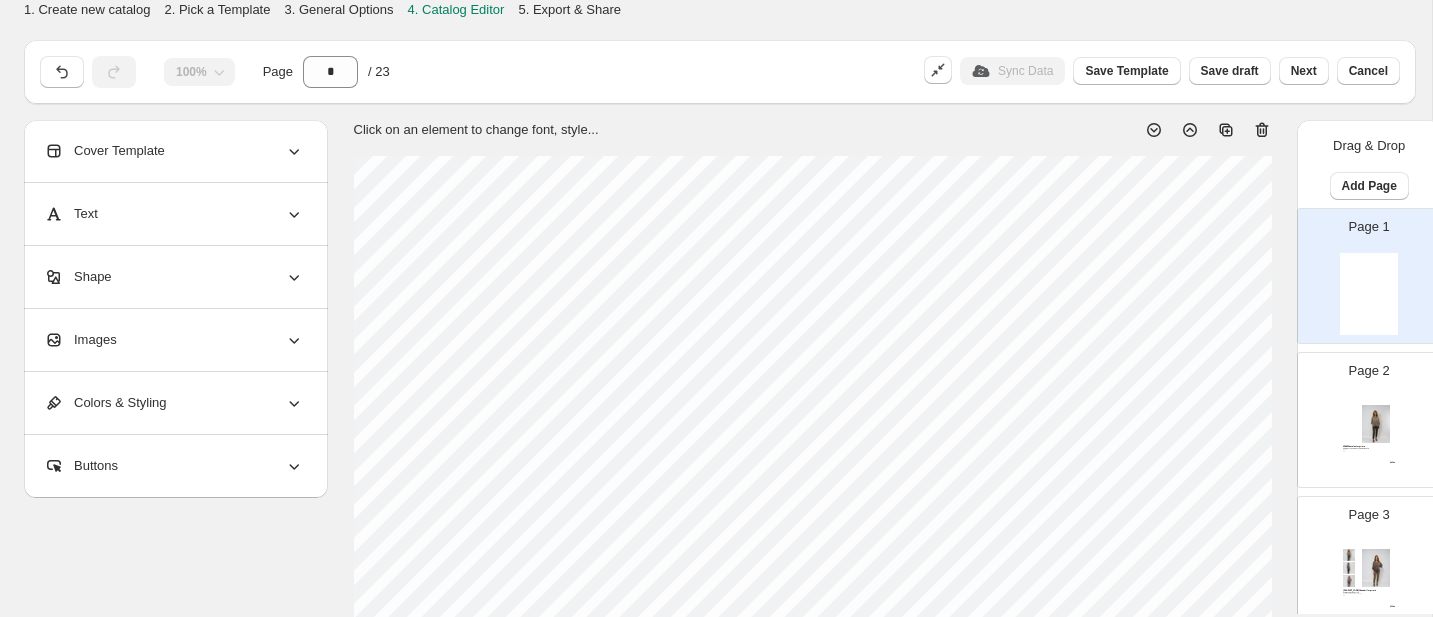 click at bounding box center (1376, 424) 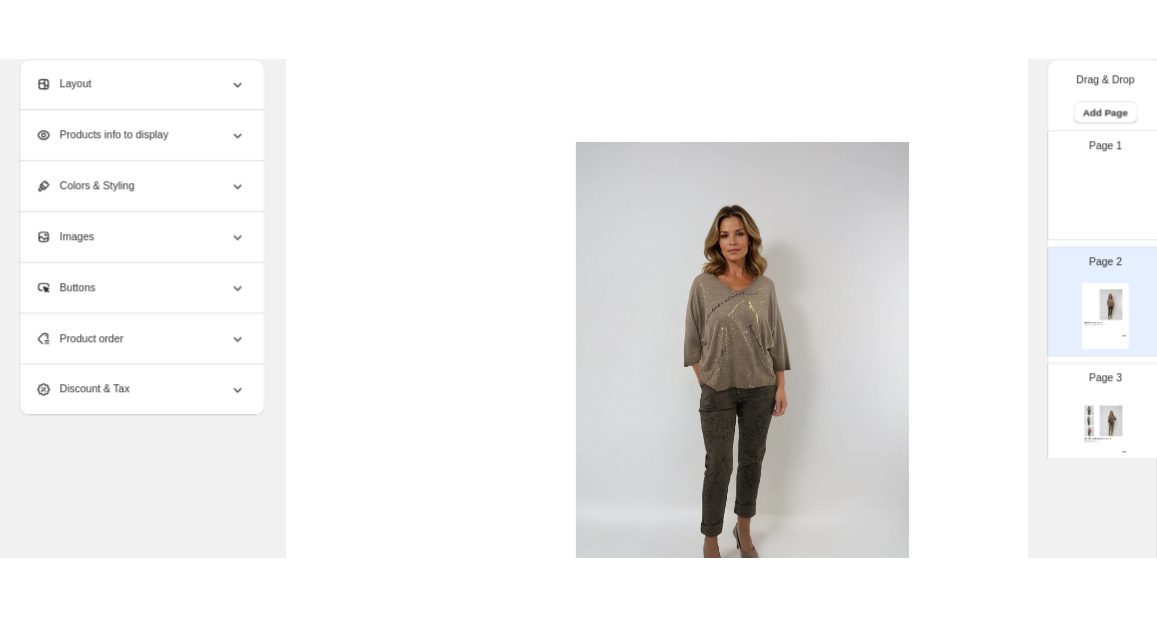 scroll, scrollTop: 400, scrollLeft: 0, axis: vertical 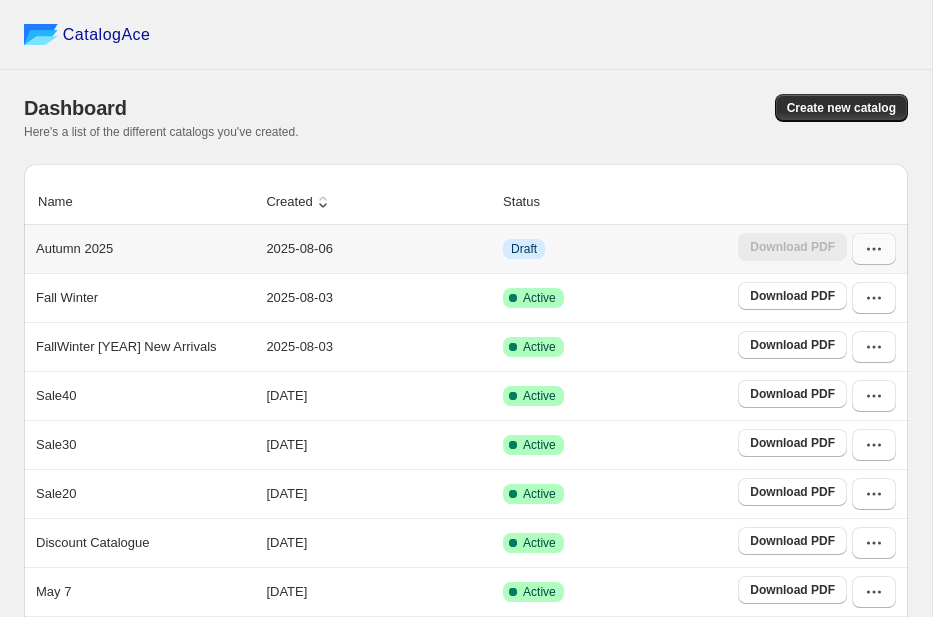 click 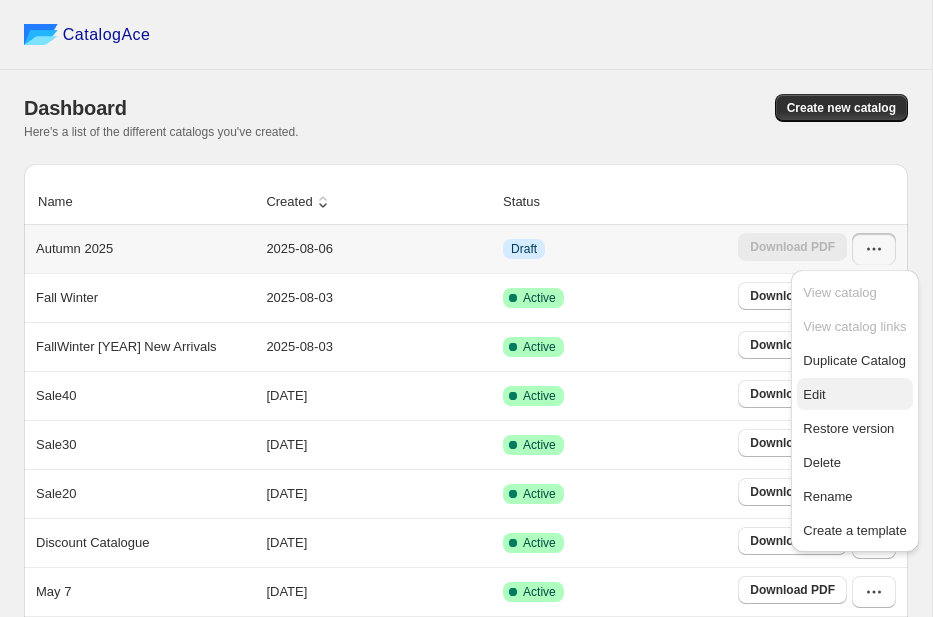 click on "Edit" at bounding box center [854, 395] 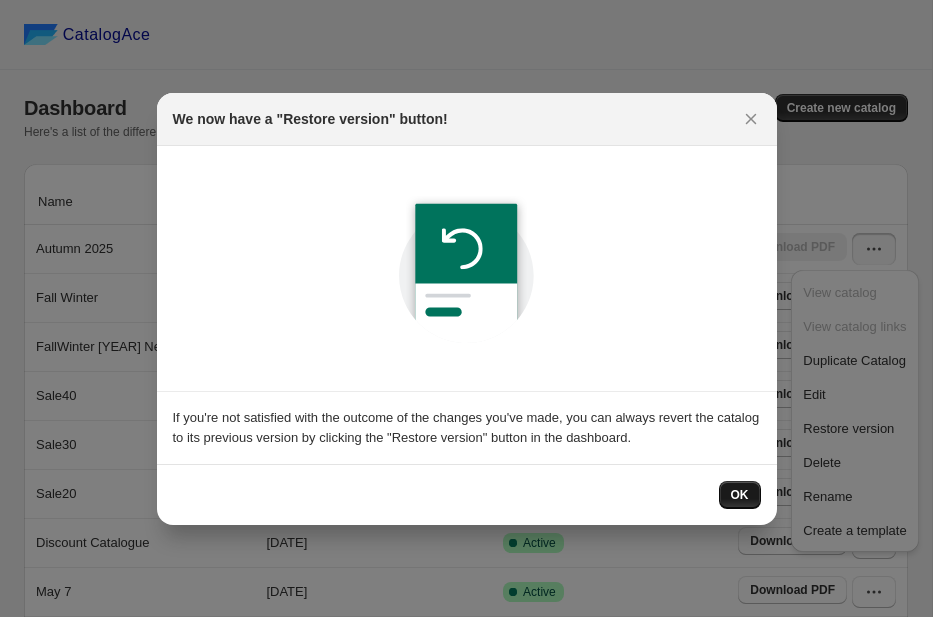 click on "OK" at bounding box center (740, 495) 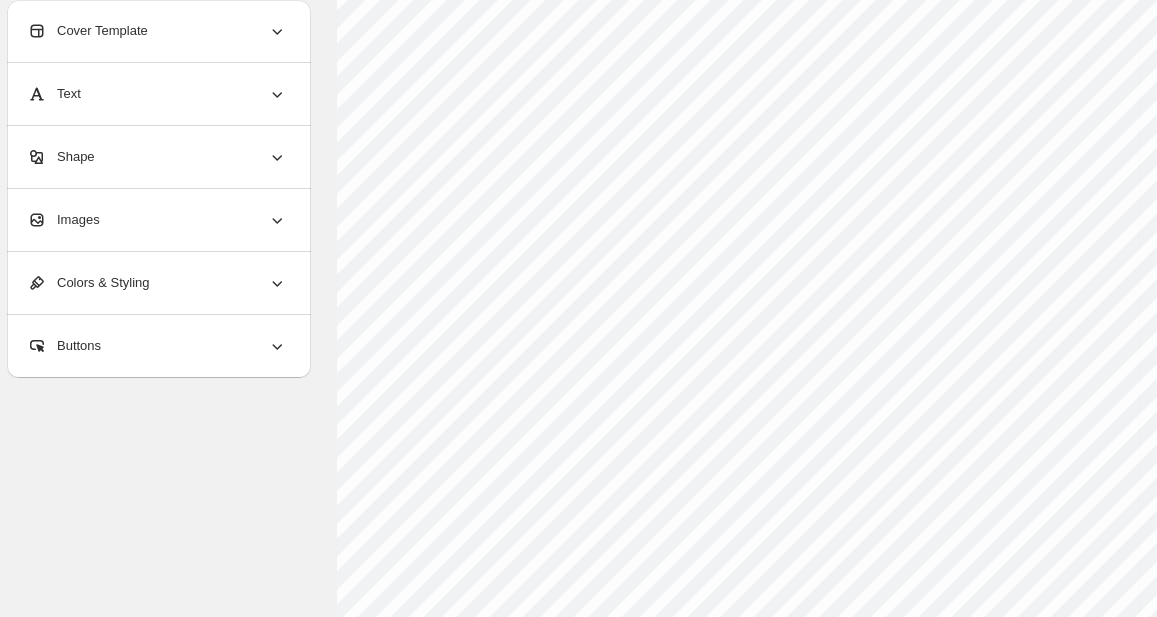 scroll, scrollTop: 212, scrollLeft: 284, axis: both 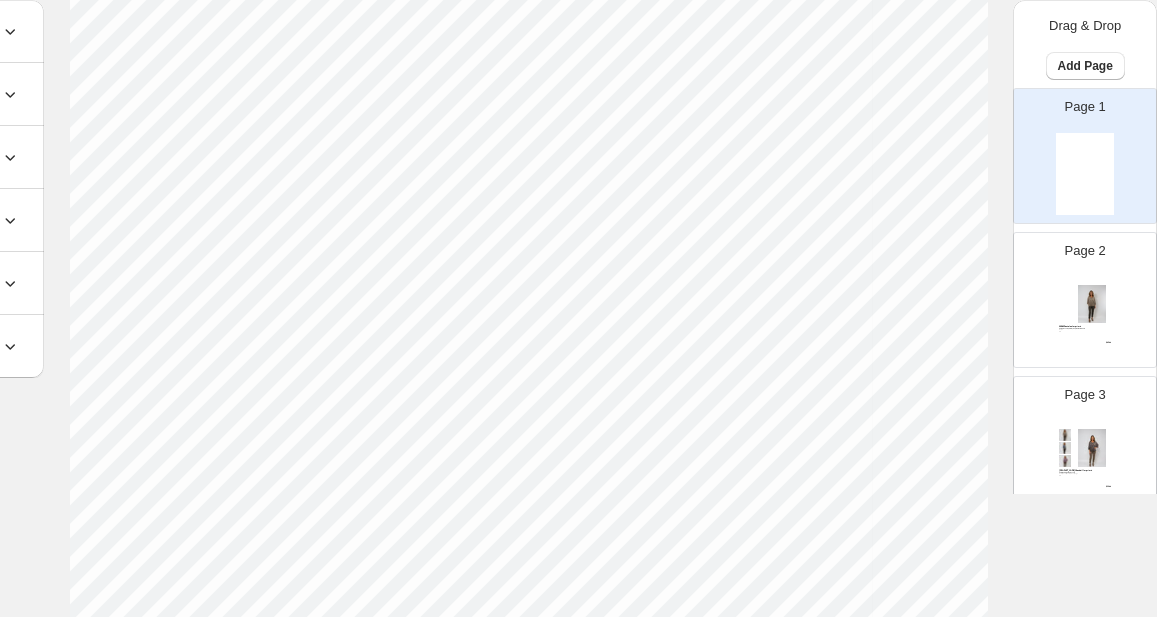 click on "02982 Pantalon Imprimé 75% Viscose, 20% Nylon, 5% Élasthanne D1, D2 OS $ 45.00" at bounding box center (1085, 318) 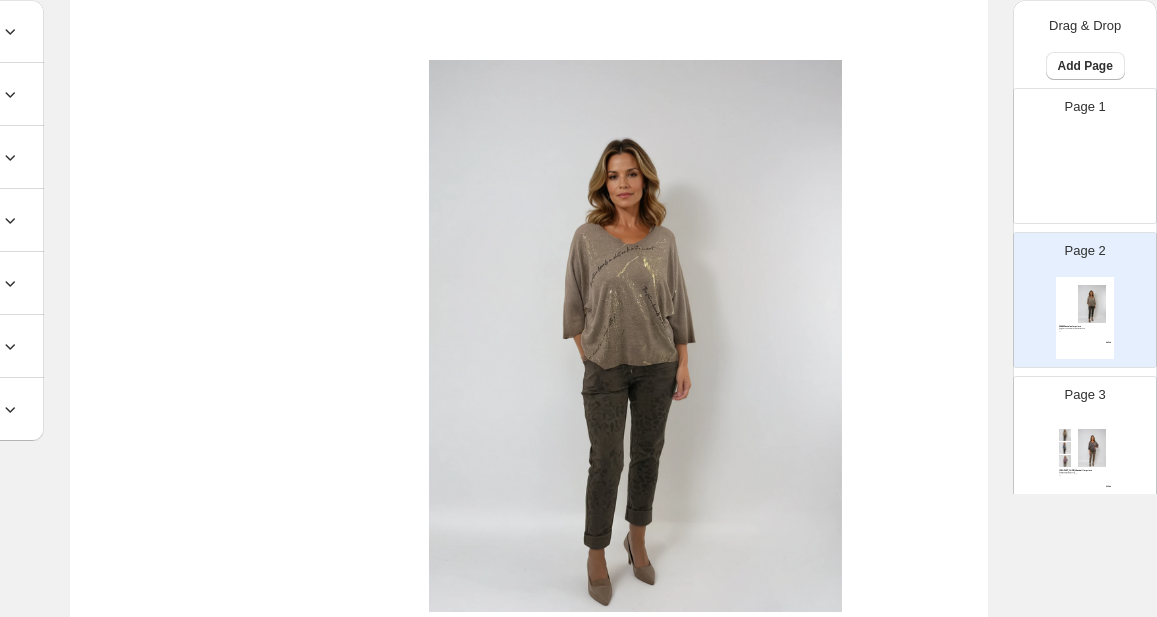 scroll, scrollTop: 212, scrollLeft: 0, axis: vertical 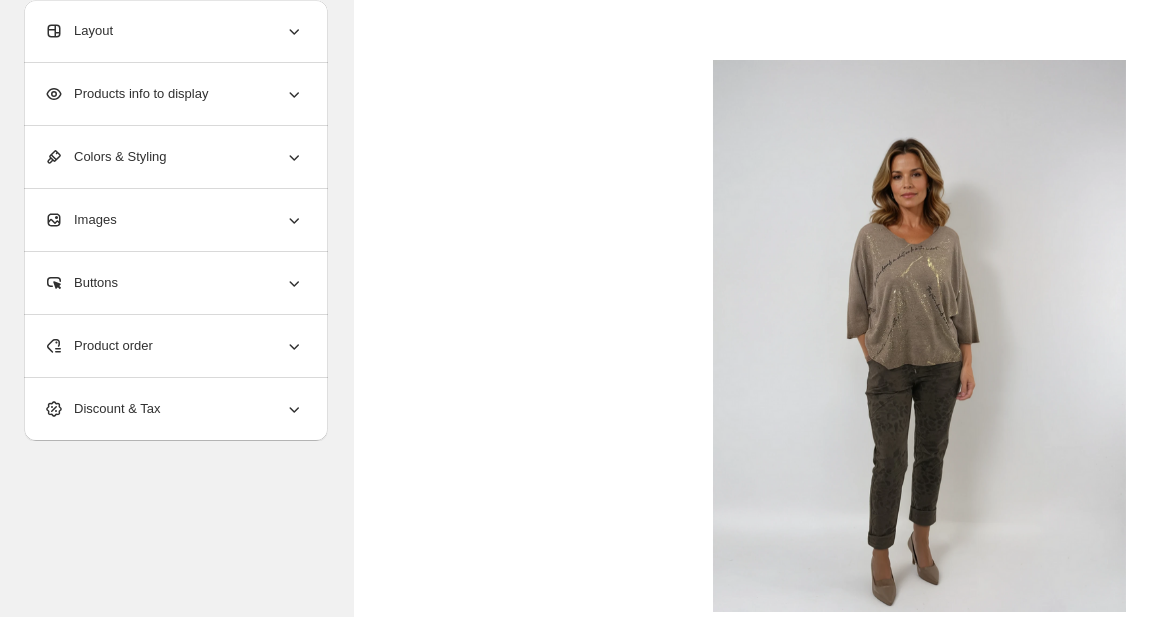 click on "Product order" at bounding box center (174, 346) 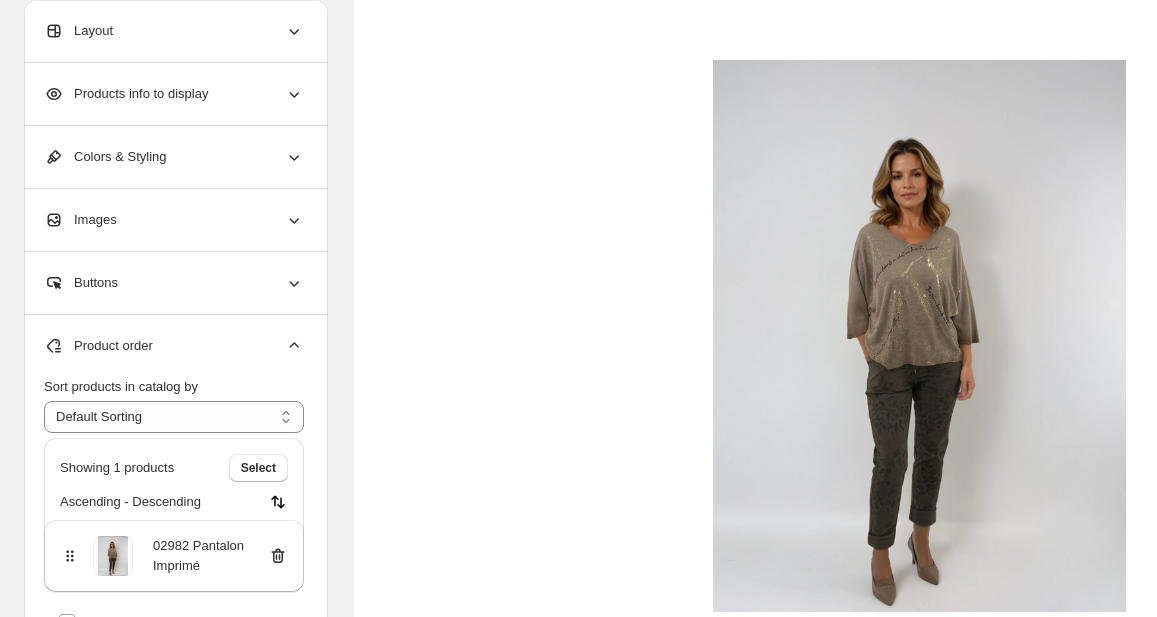 scroll, scrollTop: 400, scrollLeft: 0, axis: vertical 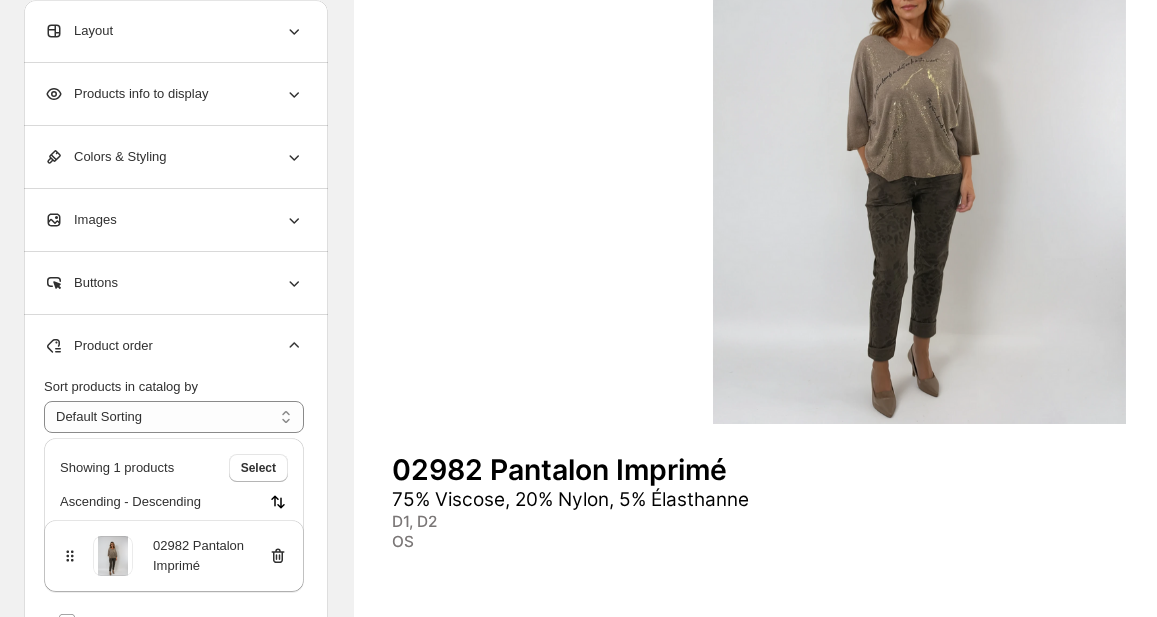 click on "Product order" at bounding box center [174, 346] 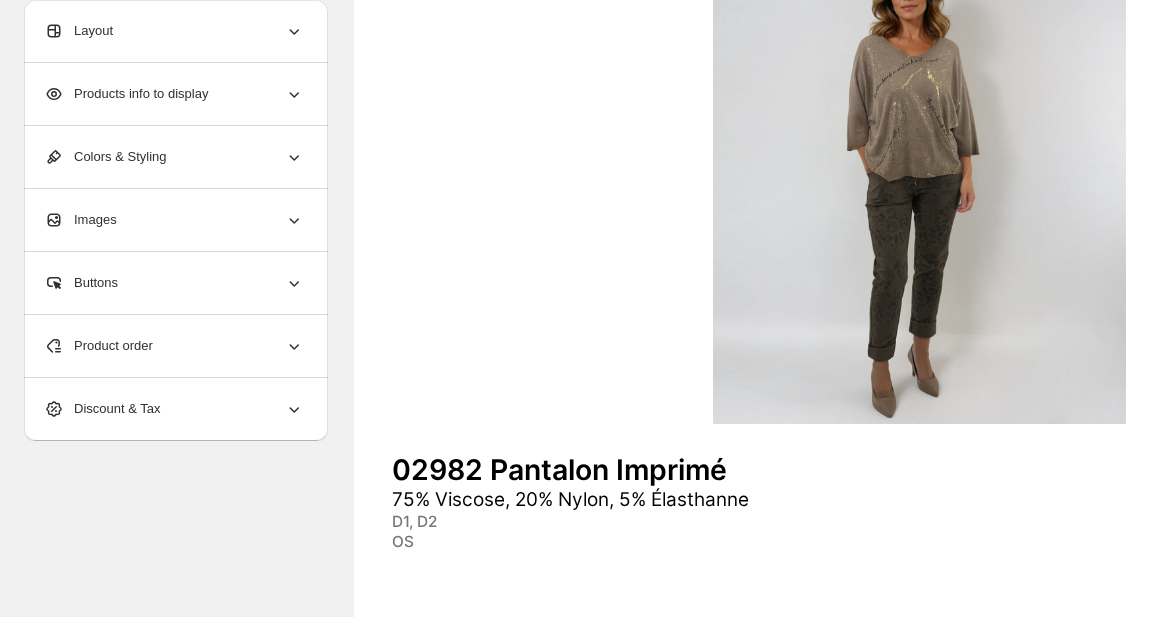 click on "Images" at bounding box center (174, 220) 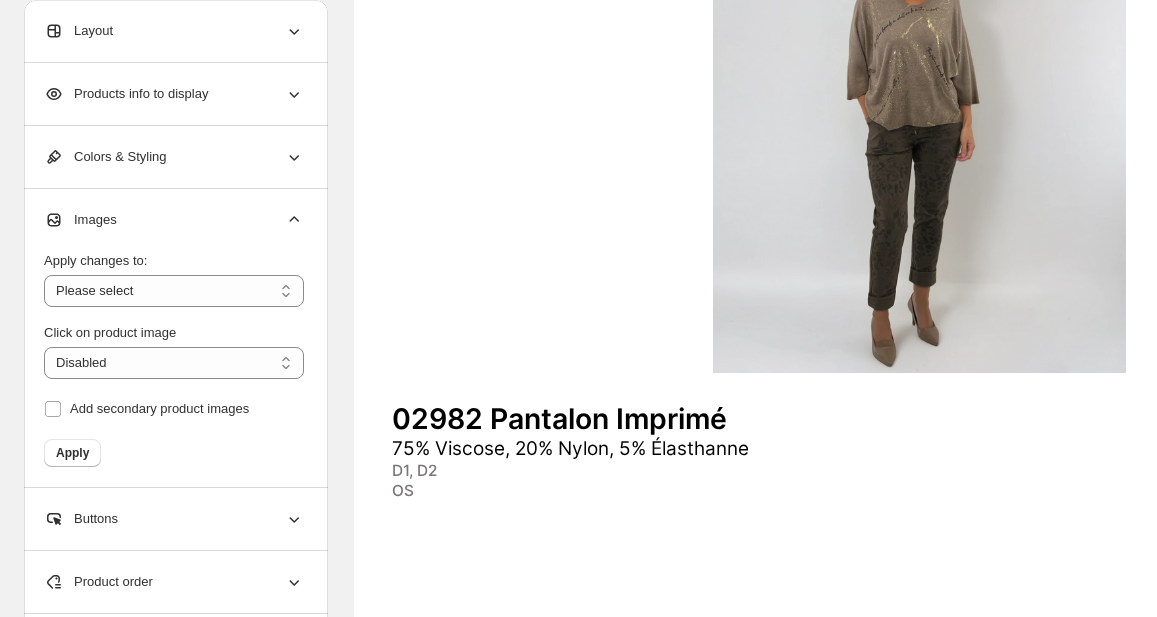 scroll, scrollTop: 453, scrollLeft: 0, axis: vertical 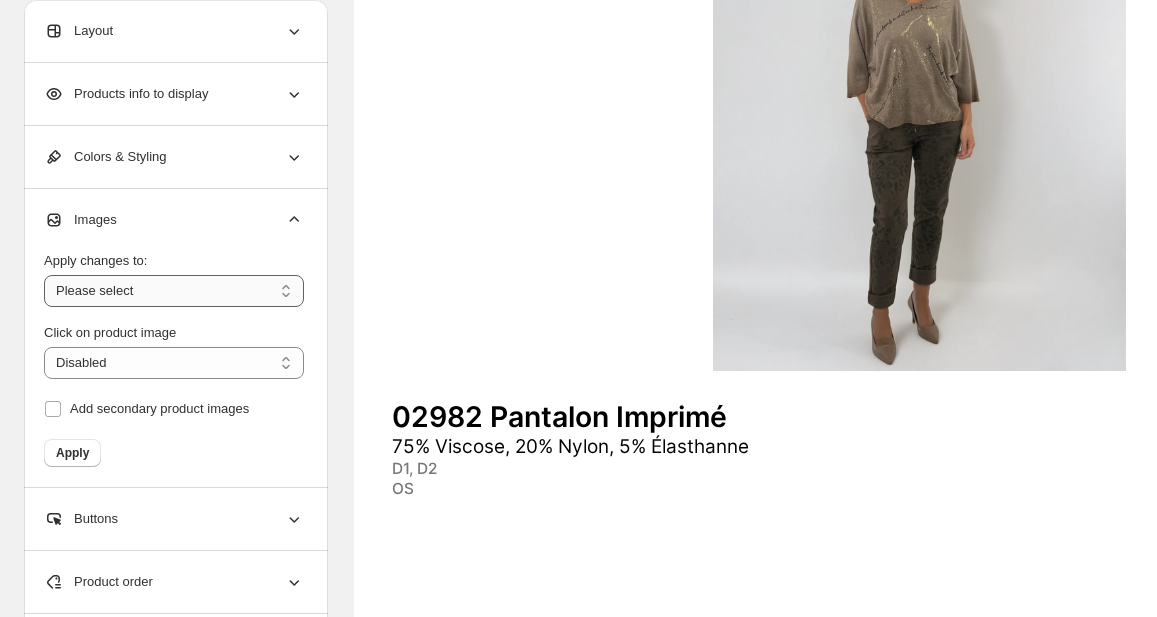 click on "**********" at bounding box center (174, 291) 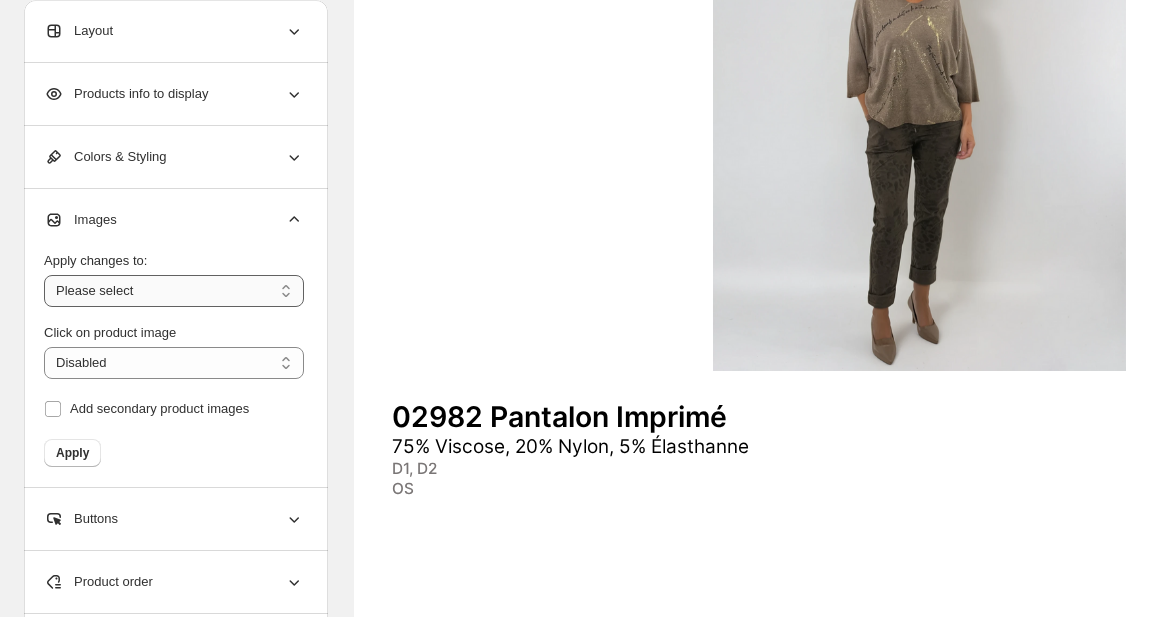 select on "**********" 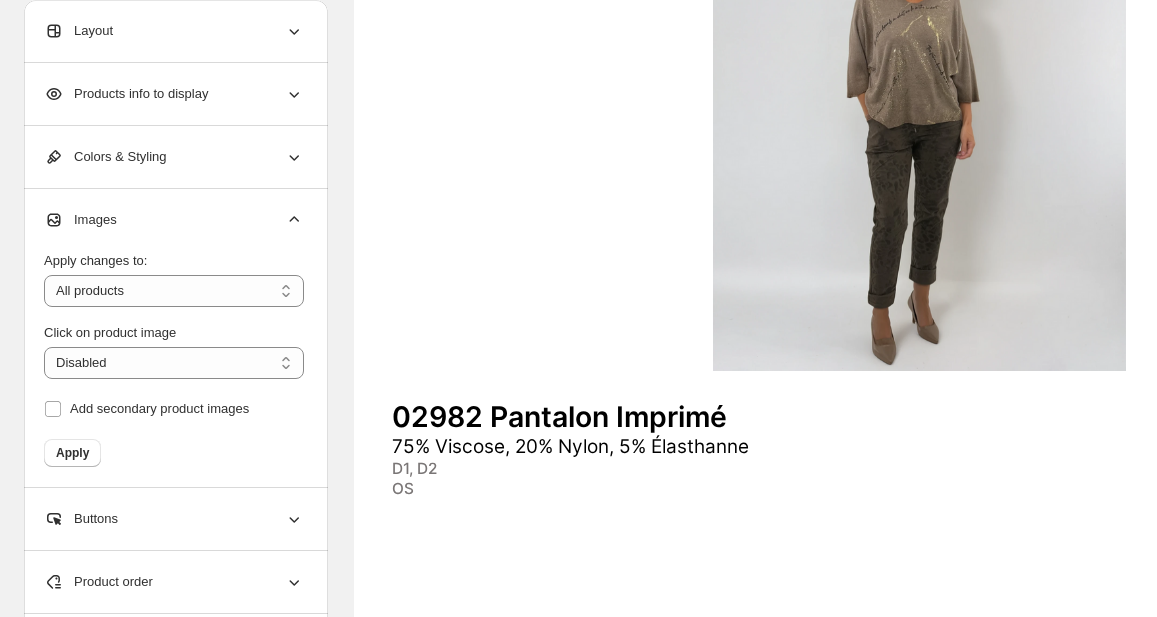 click at bounding box center (919, 94) 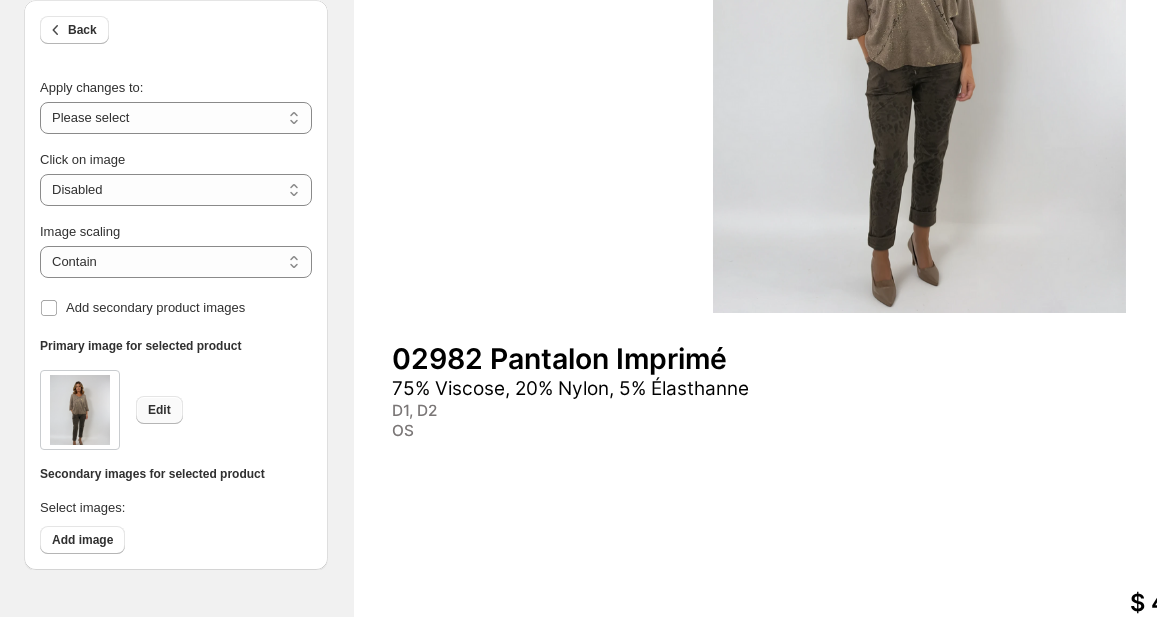 scroll, scrollTop: 510, scrollLeft: 0, axis: vertical 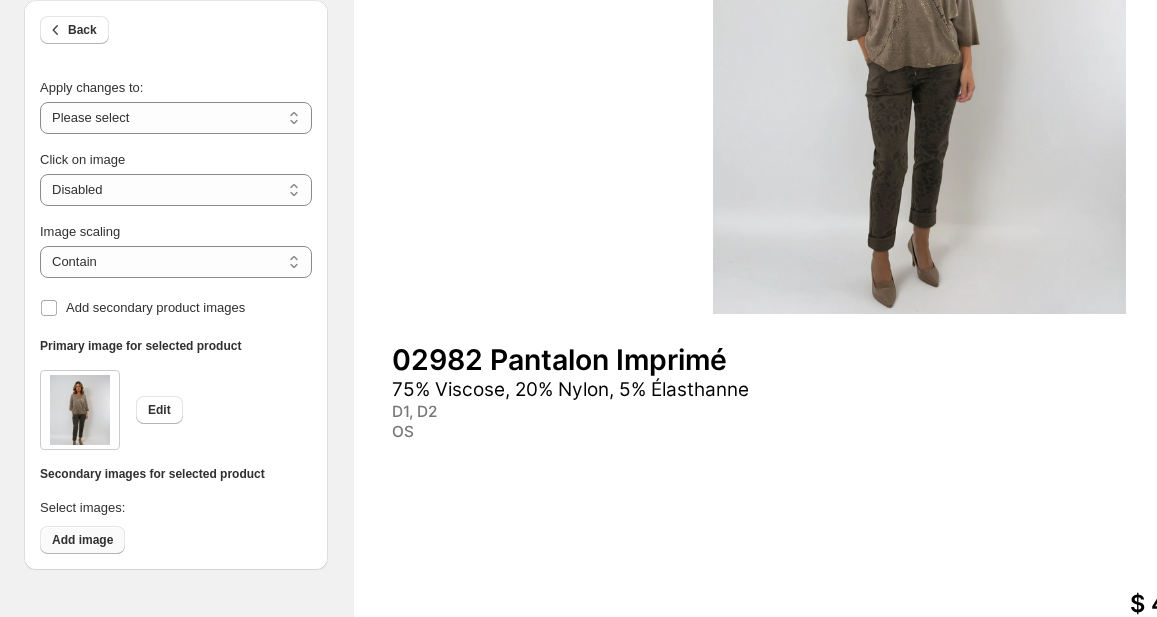 click on "Add image" at bounding box center [82, 540] 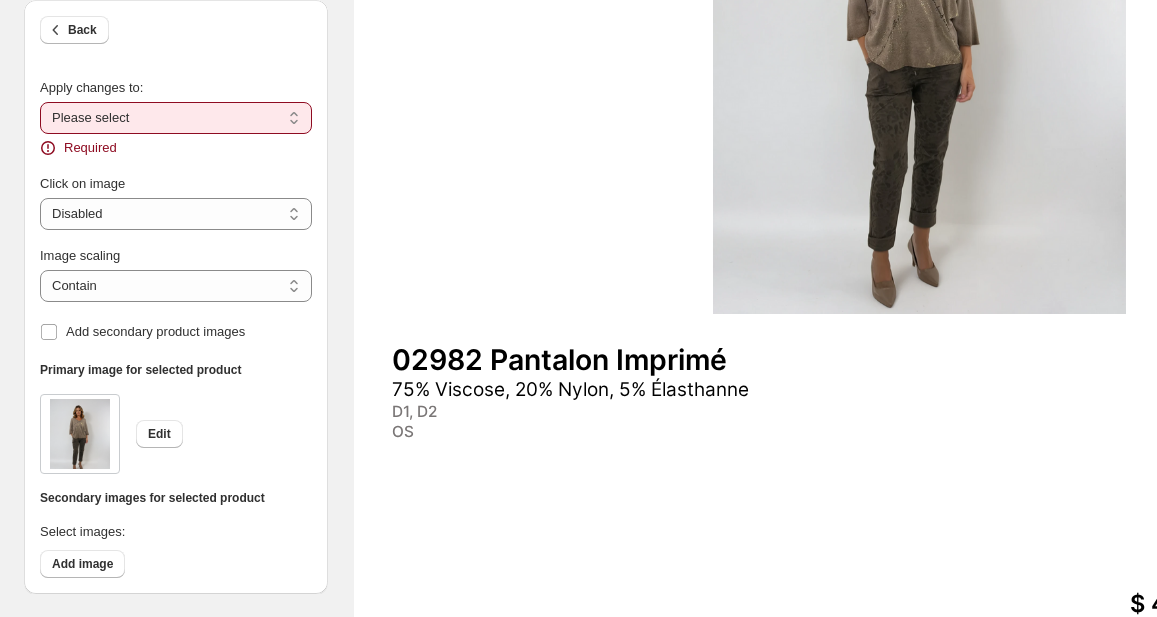 click on "**********" at bounding box center (176, 118) 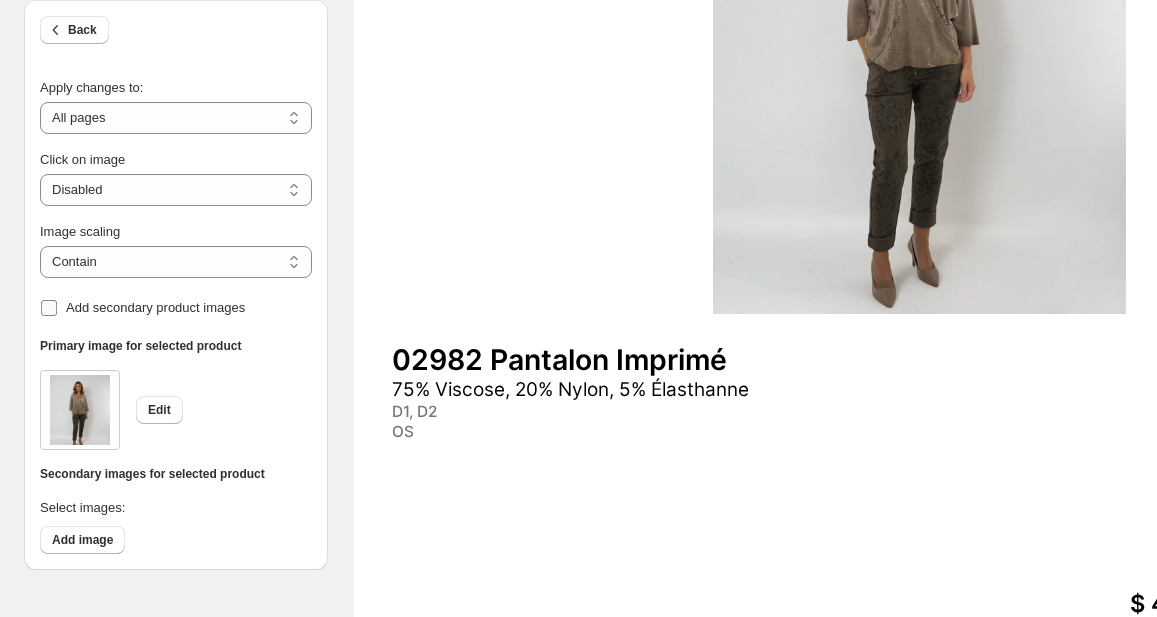 click on "Add secondary product images" at bounding box center (155, 308) 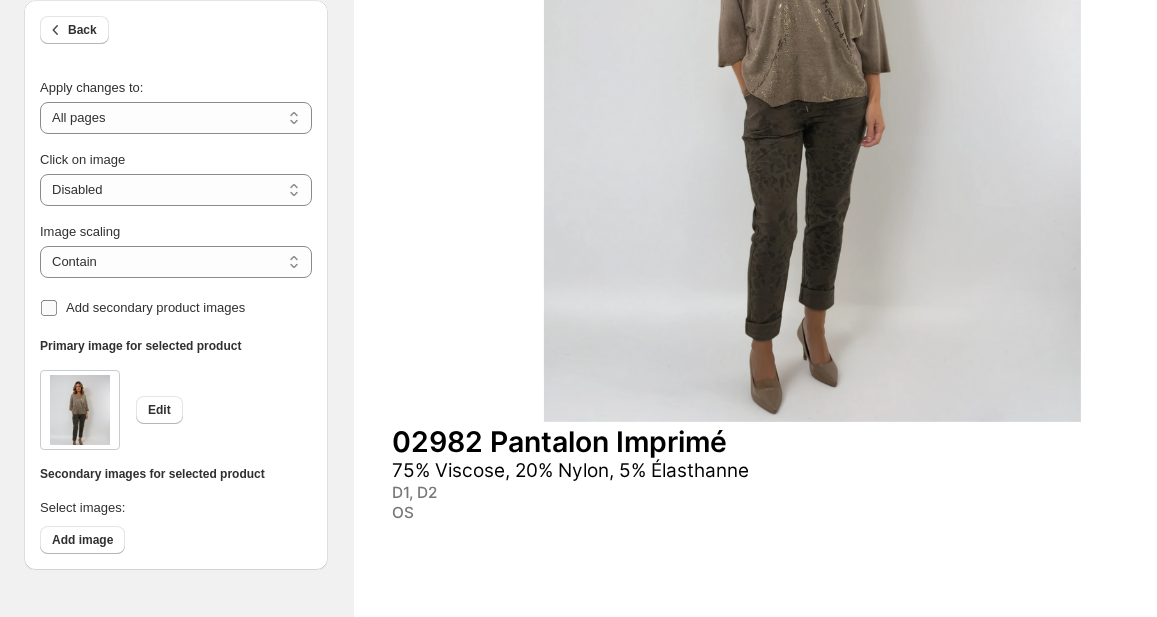 click on "Add secondary product images" at bounding box center (155, 308) 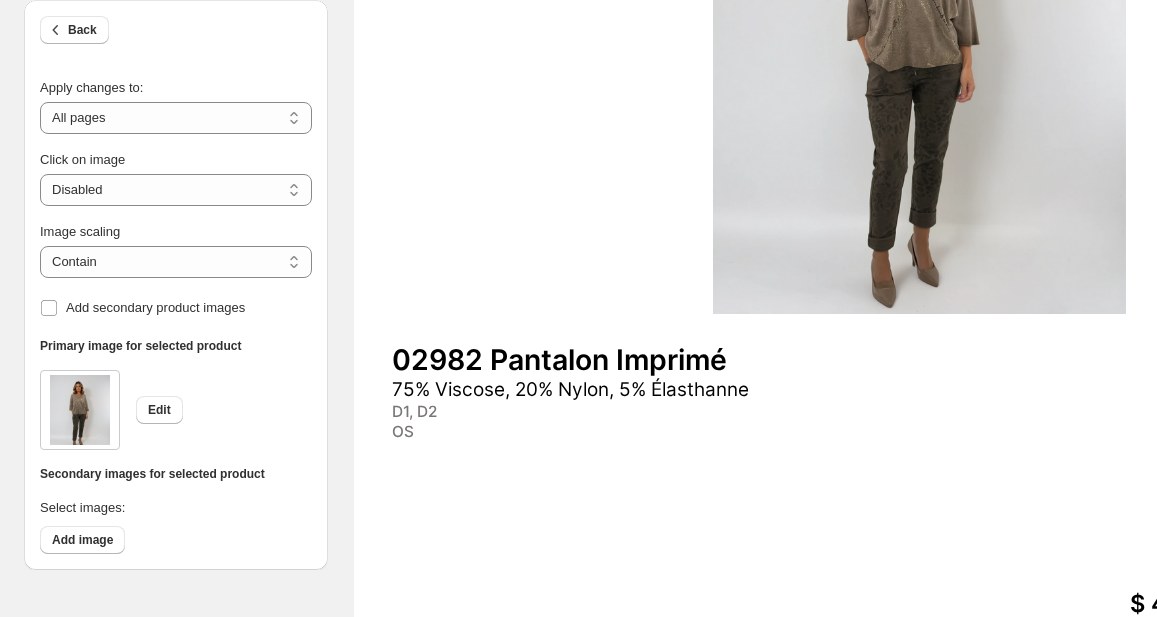 scroll, scrollTop: 510, scrollLeft: 284, axis: both 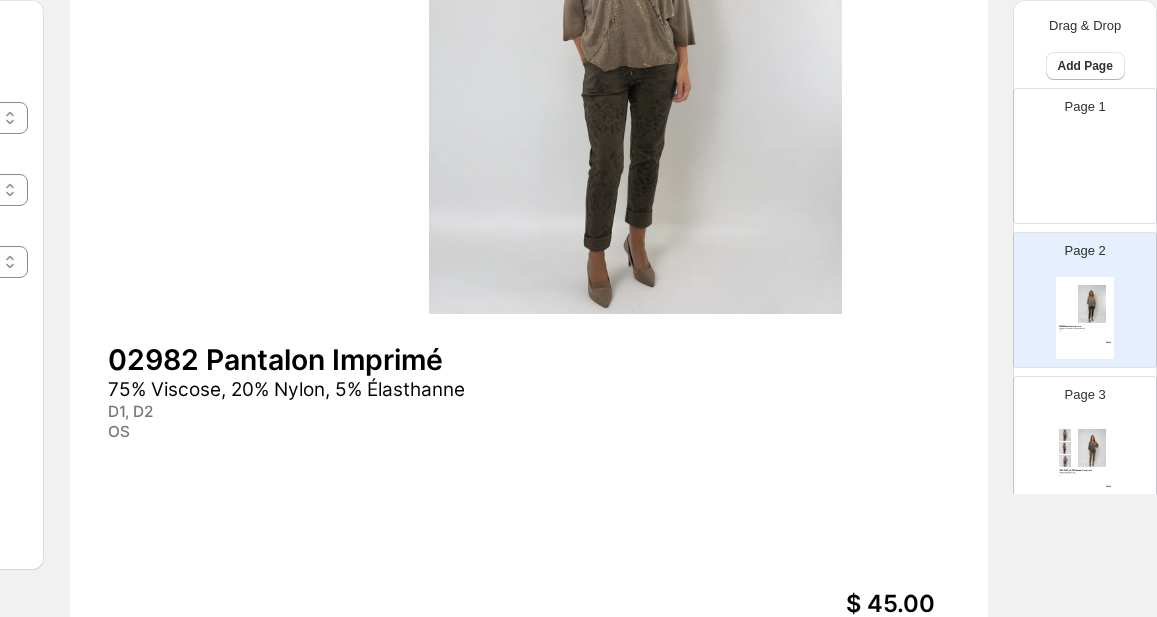 click on "Page 3 02983 Chandail Imprimé 55% Modal, 45% Viscose Café, Biscuit, Denim, Prune, Beige OS $ 39.00" at bounding box center [1077, 436] 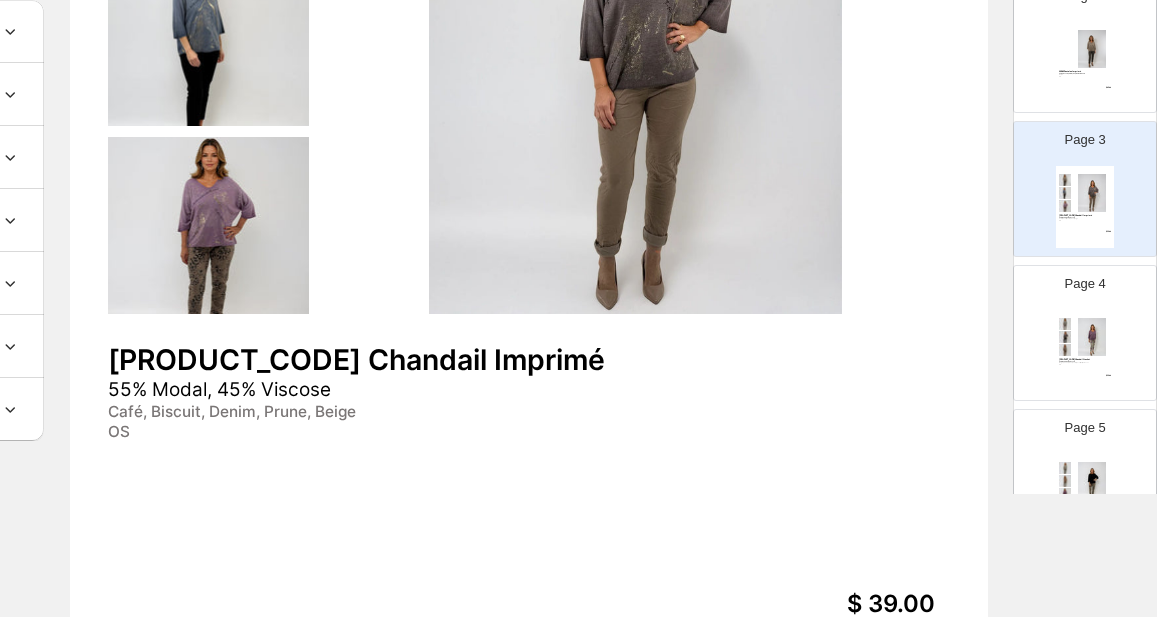 scroll, scrollTop: 300, scrollLeft: 0, axis: vertical 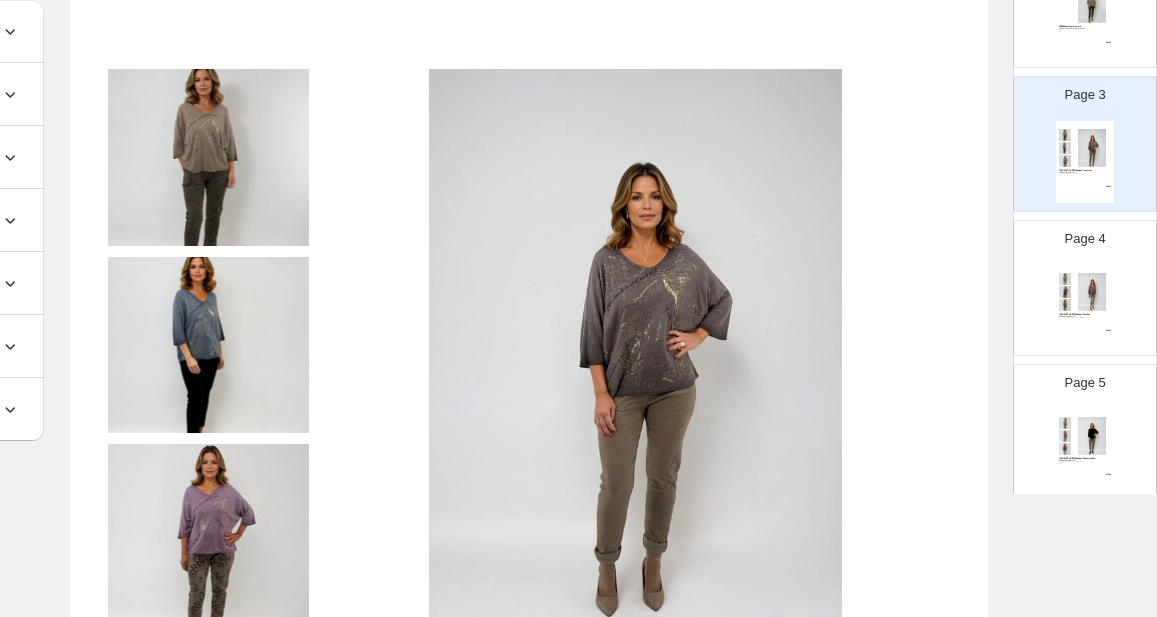 click on "Page 4 02985 Chandail Crochet 55% Modal, 45% Viscose Beige, Choco, Prune, Denim, Biscuit, Noir, Bordeaux OS $ 39.00" at bounding box center [1077, 280] 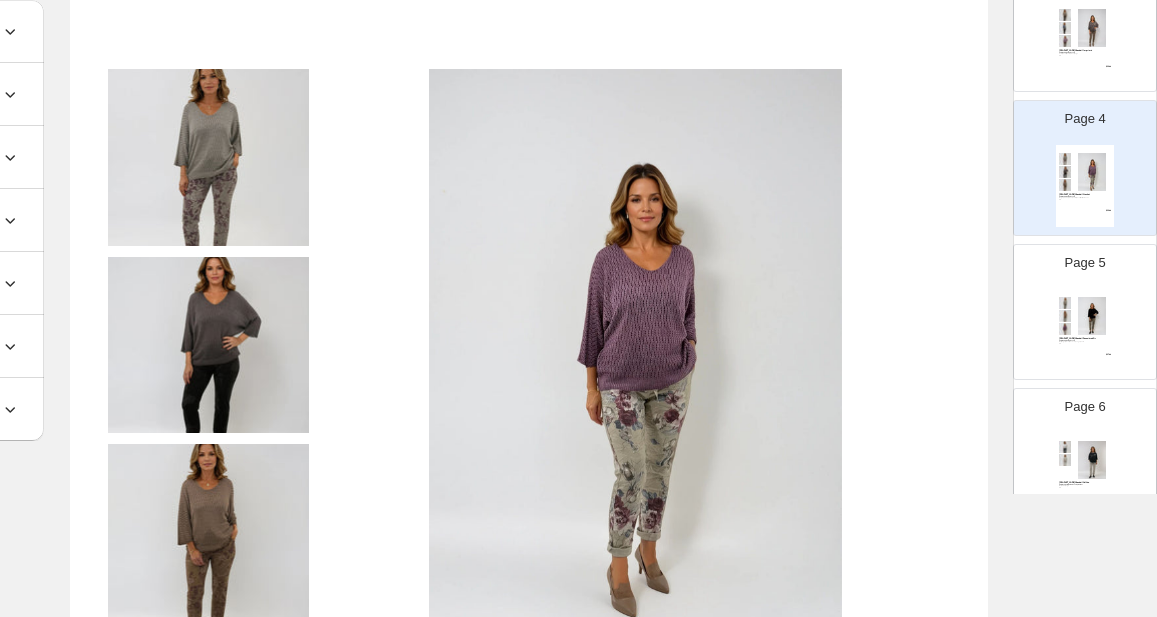 scroll, scrollTop: 428, scrollLeft: 0, axis: vertical 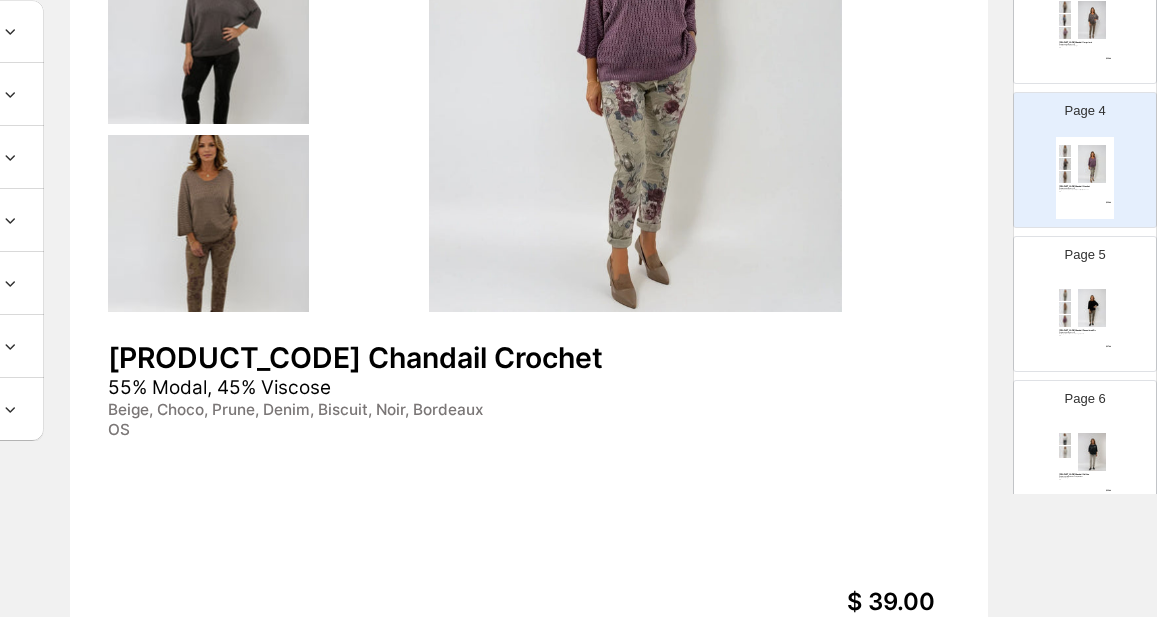 click on "Page 5 02986 Chandail Poussière d'Or 55% Modal, 45% Viscose Noir, Beige, Biscuit, Fuchsia, Fango, Denim OS $ 37.00" at bounding box center [1077, 296] 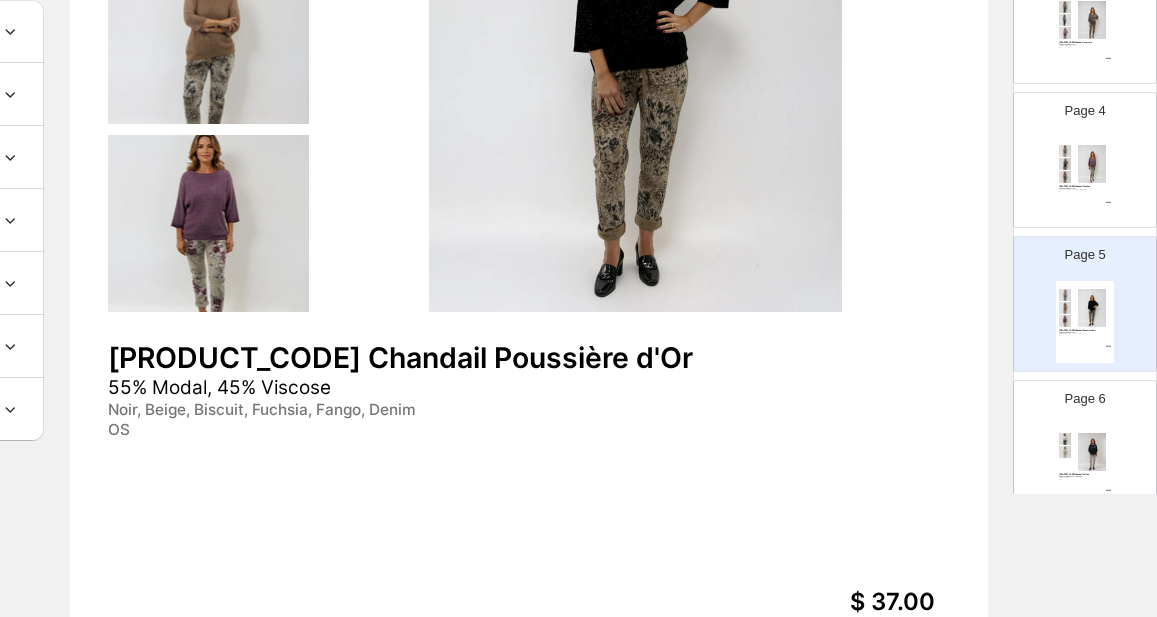 scroll, scrollTop: 283, scrollLeft: 284, axis: both 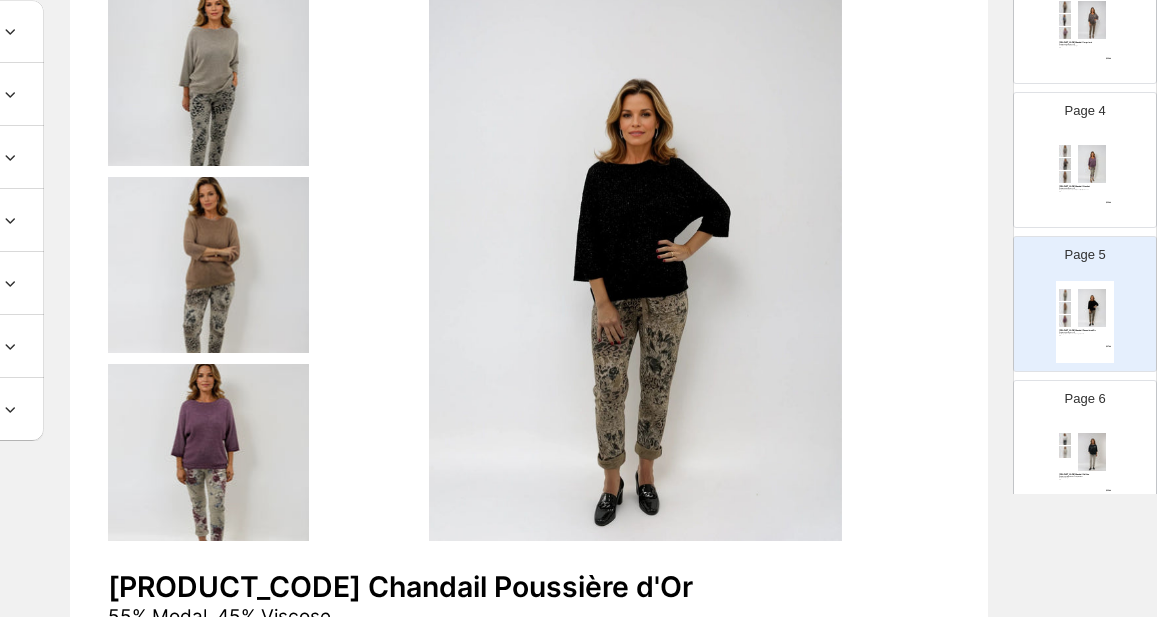 click on "02987 Chandail Col Léo 50% Polyester, 45% Viscose, 5% Elast Noir, Crème, Beige OS $ 32.00" at bounding box center [1085, 466] 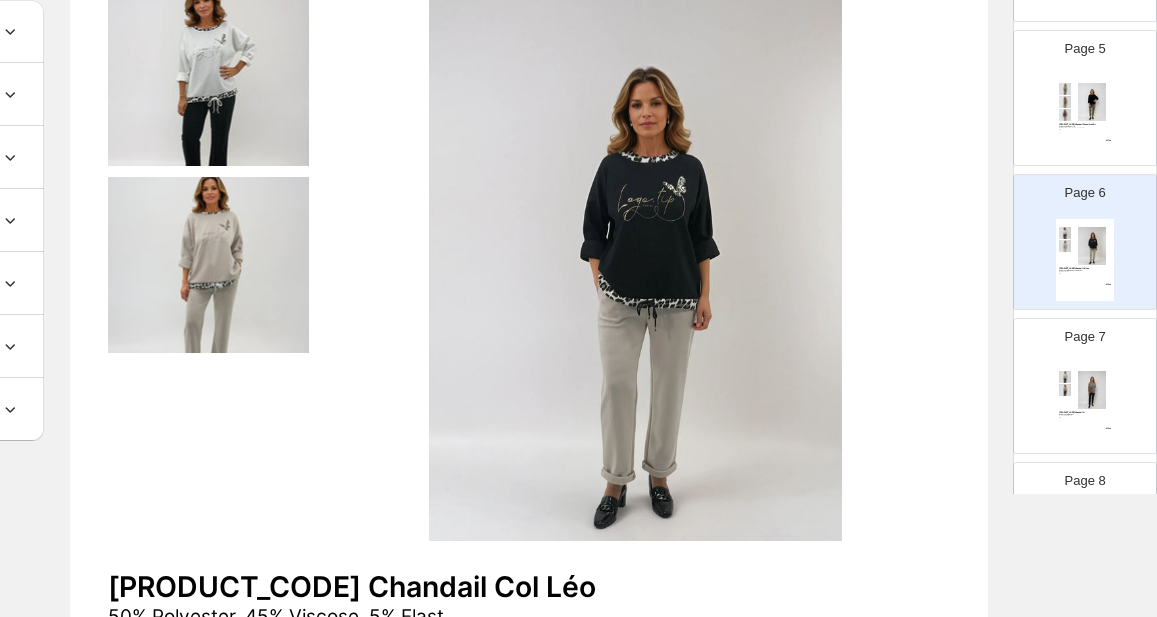 scroll, scrollTop: 637, scrollLeft: 0, axis: vertical 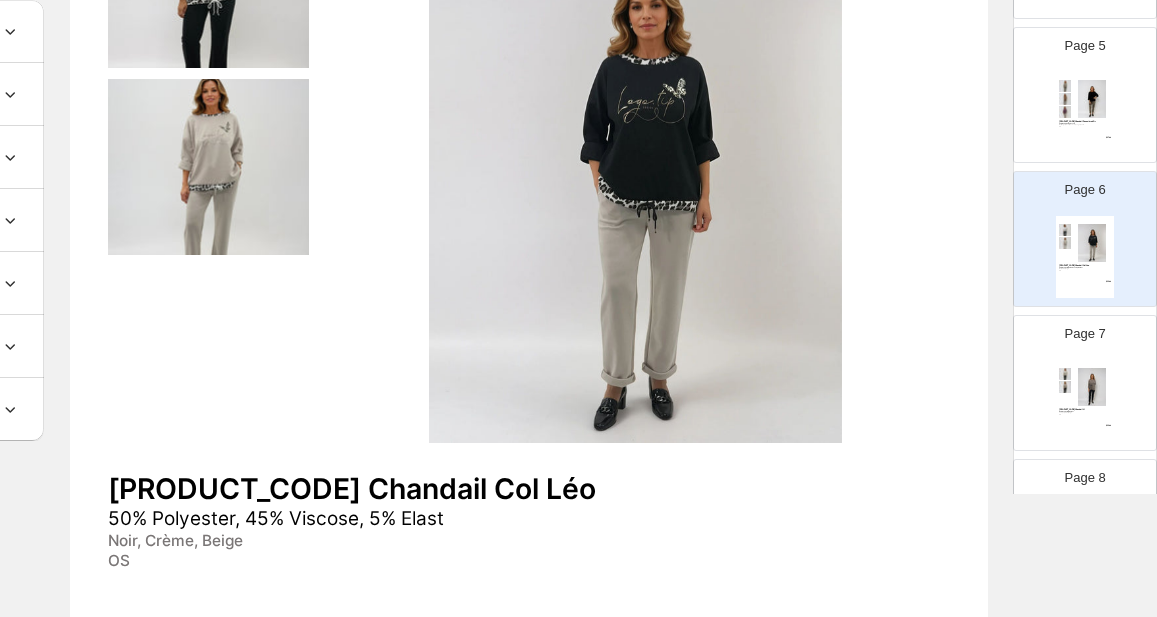click on "Page 7 02988 Chandail H 97% Polyester, 3% Elast Taupe, Crème, Beige OS $ 32.00" at bounding box center (1077, 375) 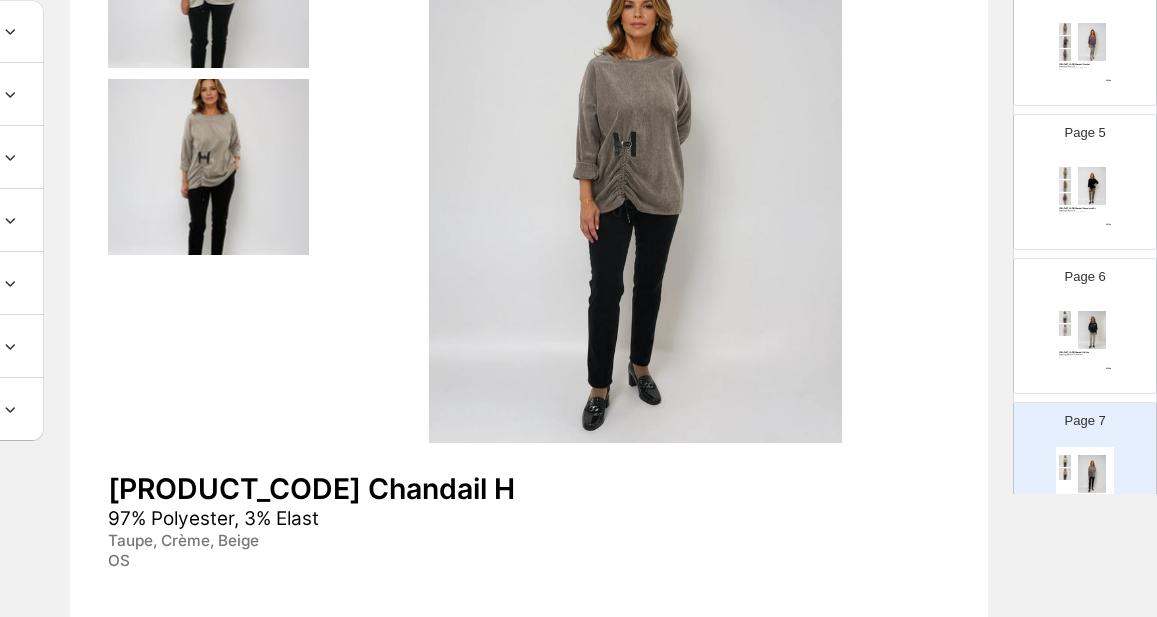scroll, scrollTop: 827, scrollLeft: 0, axis: vertical 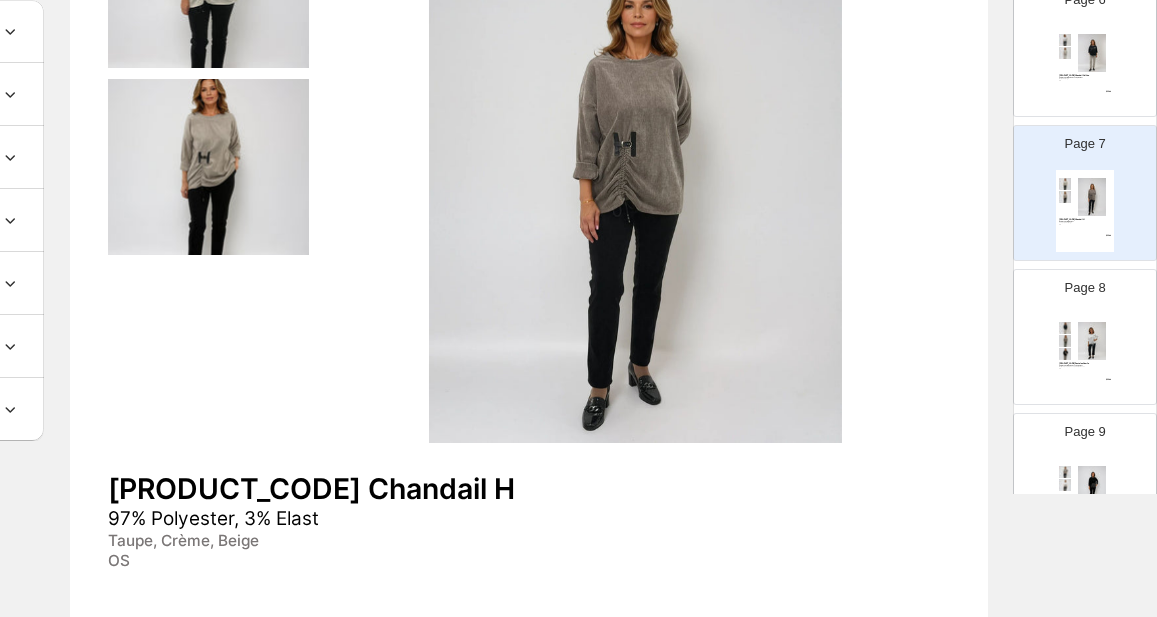 click on "Page 8 02989 Pantalon Comfo 50% Polyester, 45% Viscose, 5% Elast Noir, Kaki, Taupe, Choco, Crème, Bordeaux OS $ 29.00" at bounding box center (1077, 329) 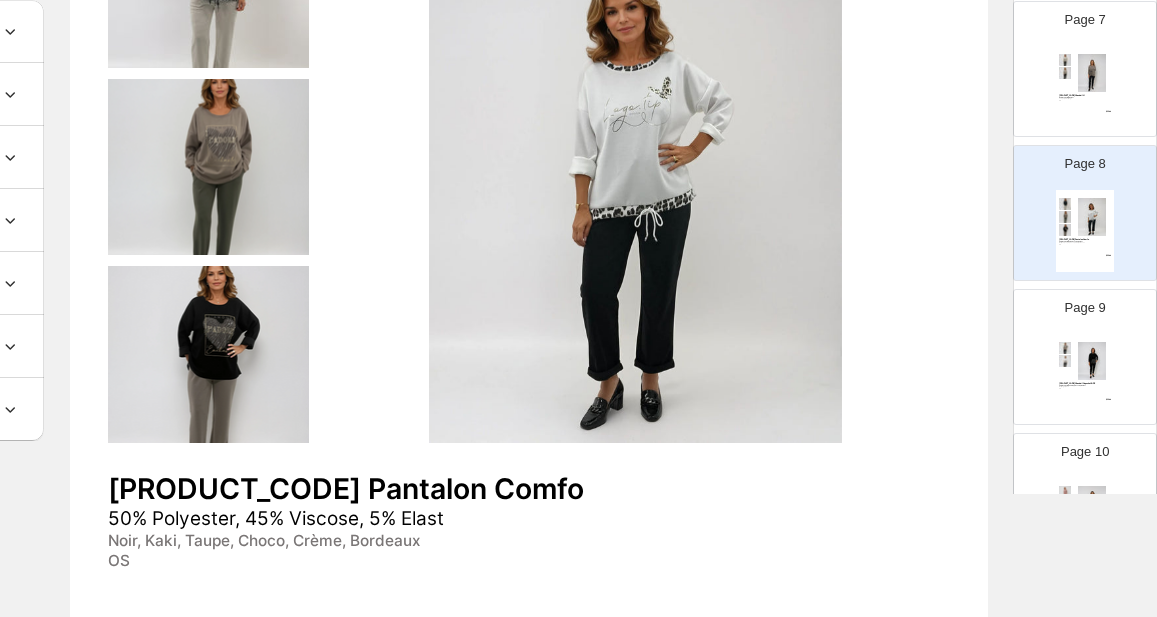click on "Page 9" at bounding box center (1085, 308) 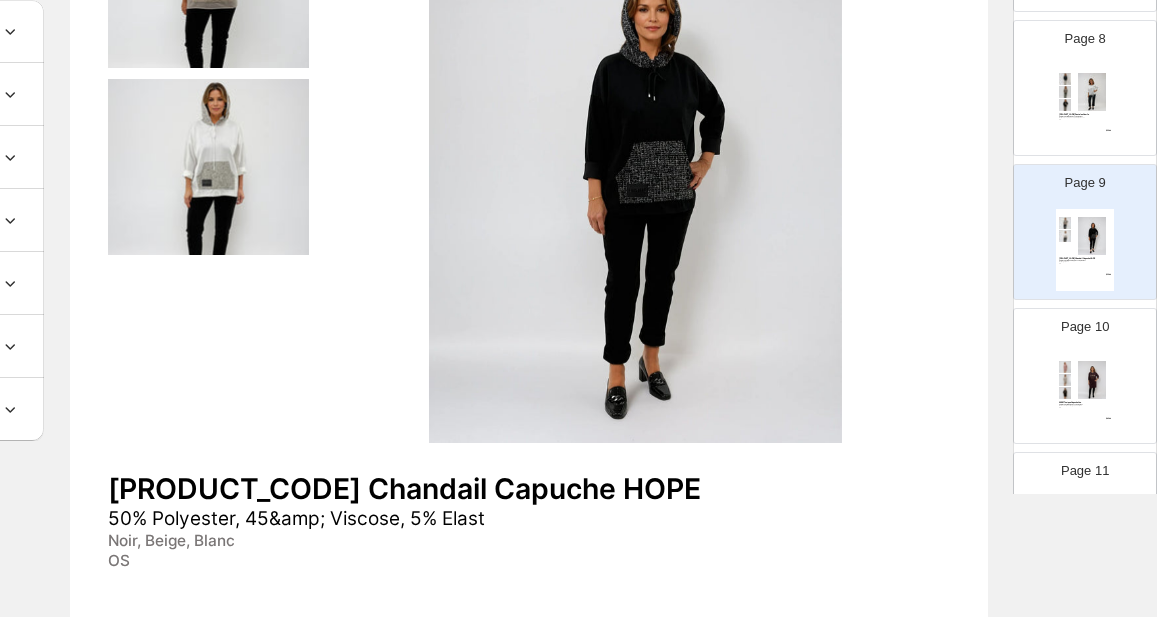 scroll, scrollTop: 1088, scrollLeft: 0, axis: vertical 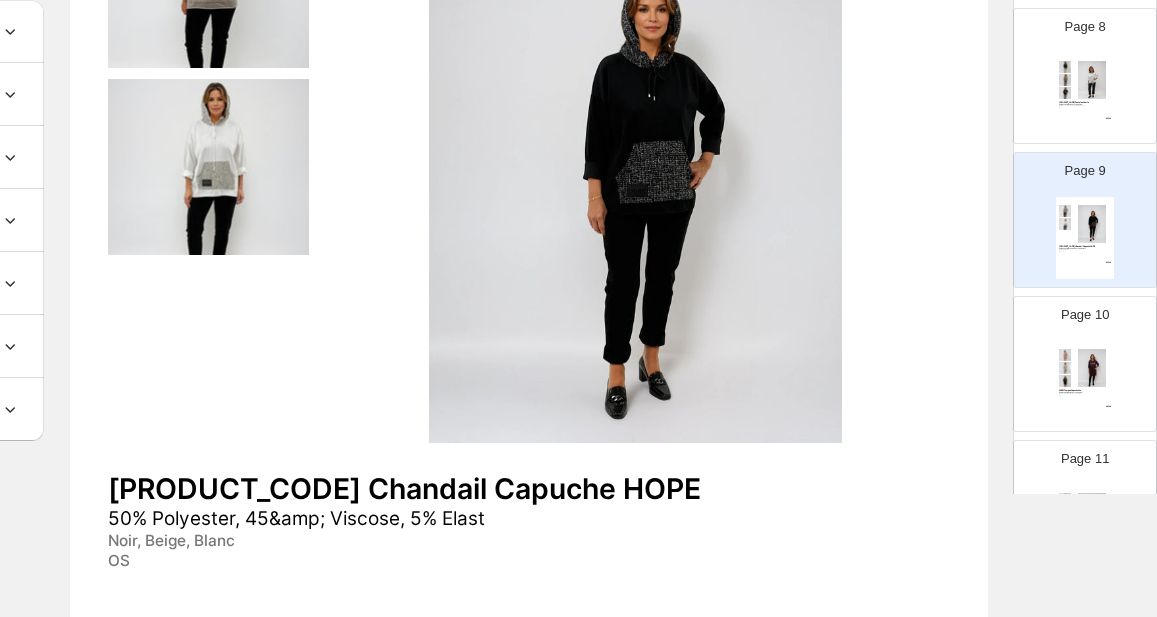 click on "Page 10" at bounding box center (1085, 315) 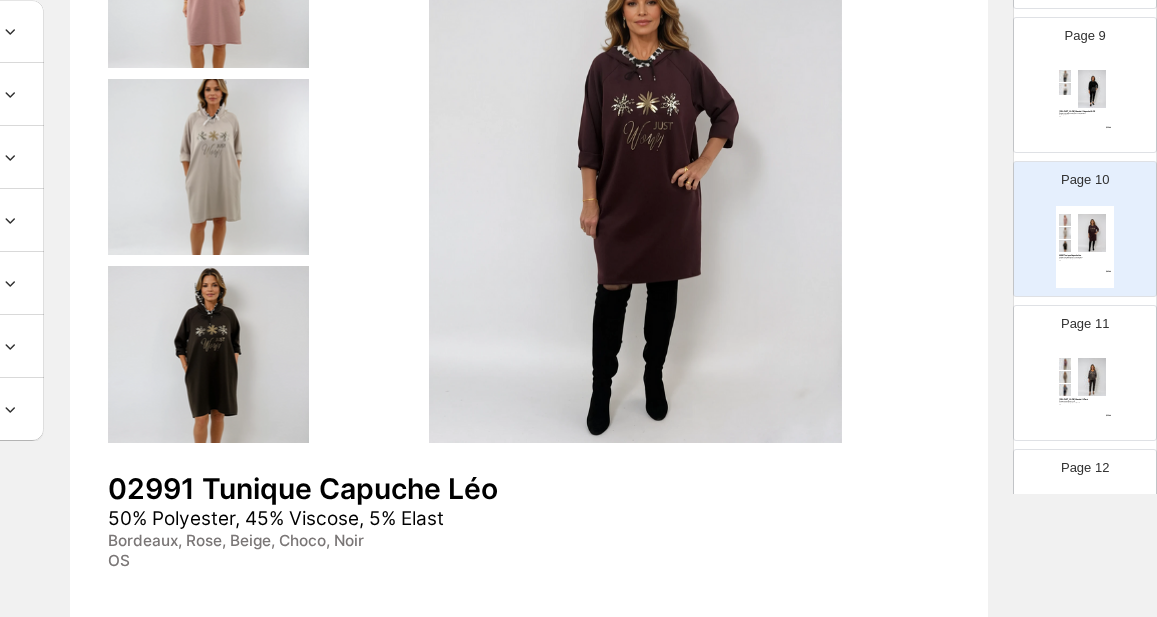 scroll, scrollTop: 1243, scrollLeft: 0, axis: vertical 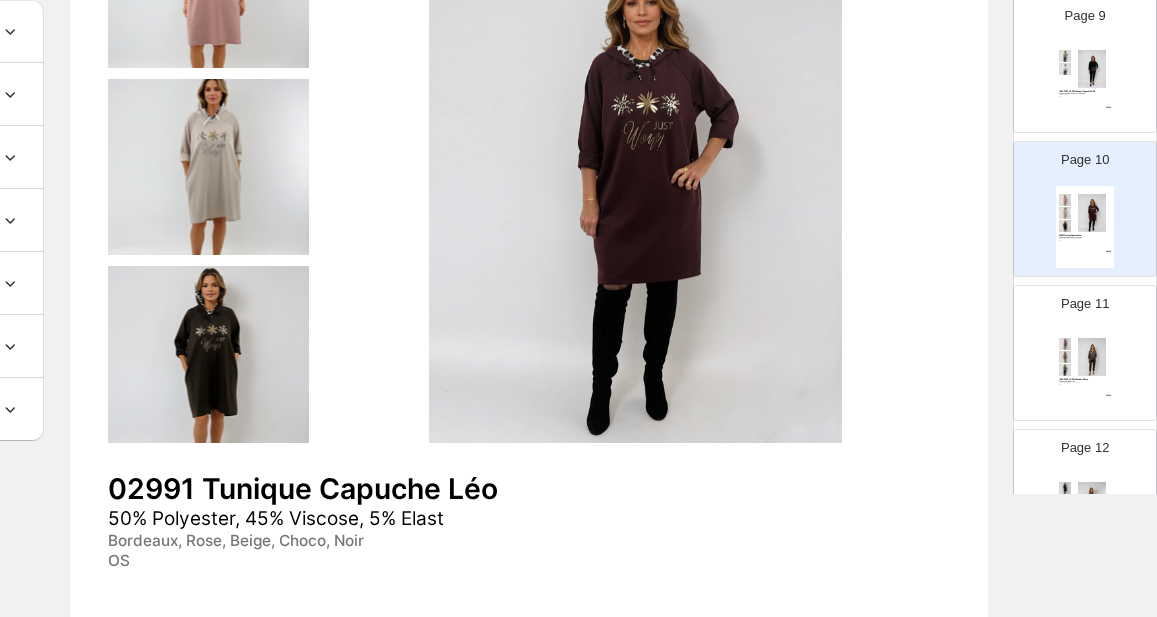 click on "Page 11" at bounding box center (1085, 304) 